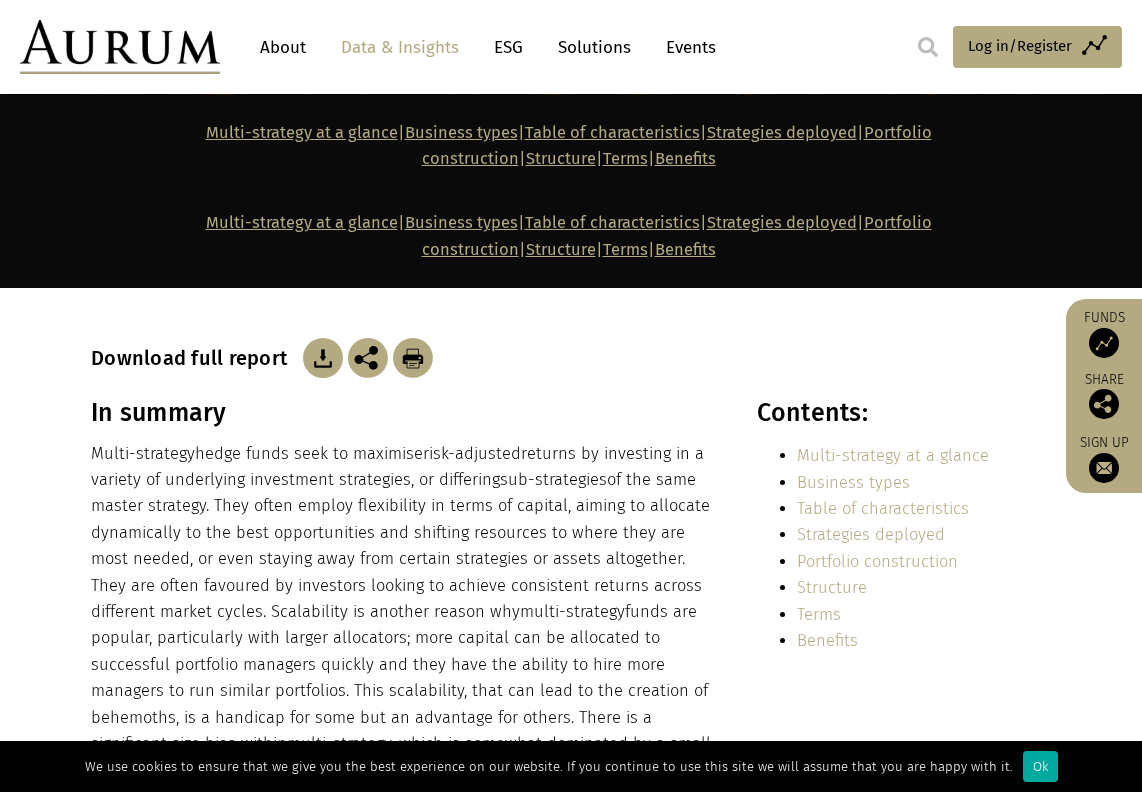 scroll, scrollTop: 382, scrollLeft: 0, axis: vertical 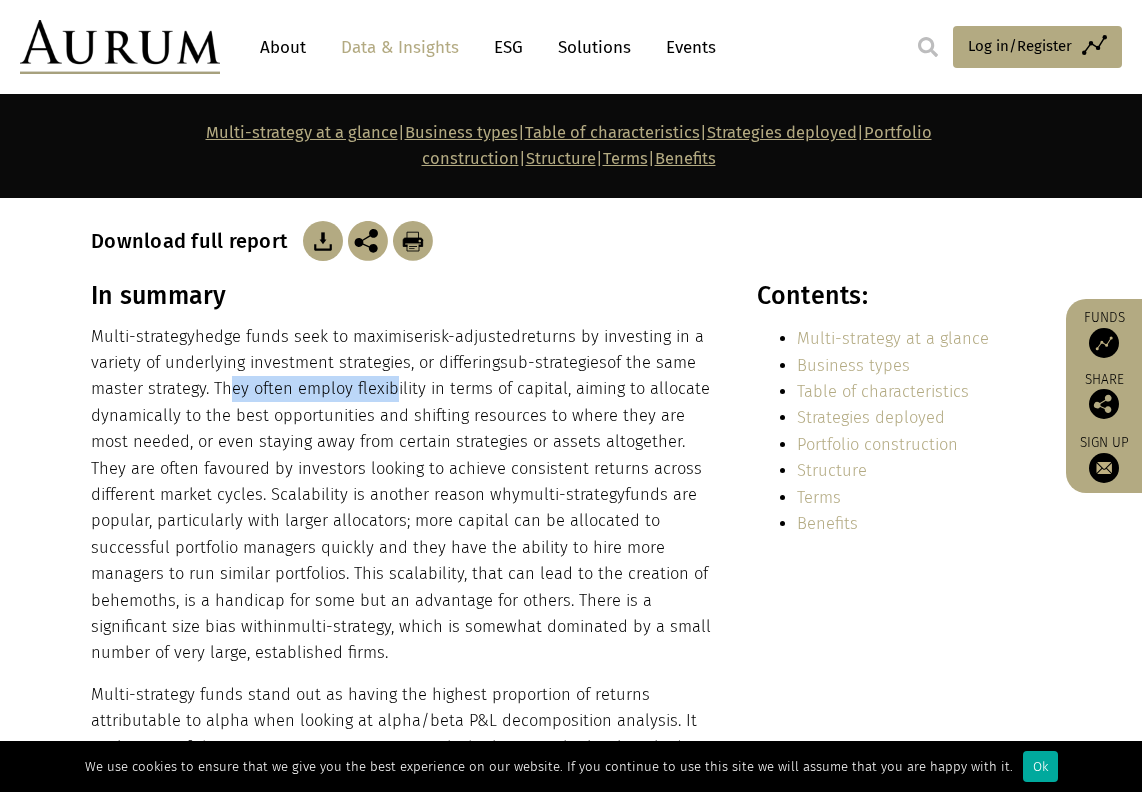 drag, startPoint x: 222, startPoint y: 352, endPoint x: 381, endPoint y: 355, distance: 159.0283 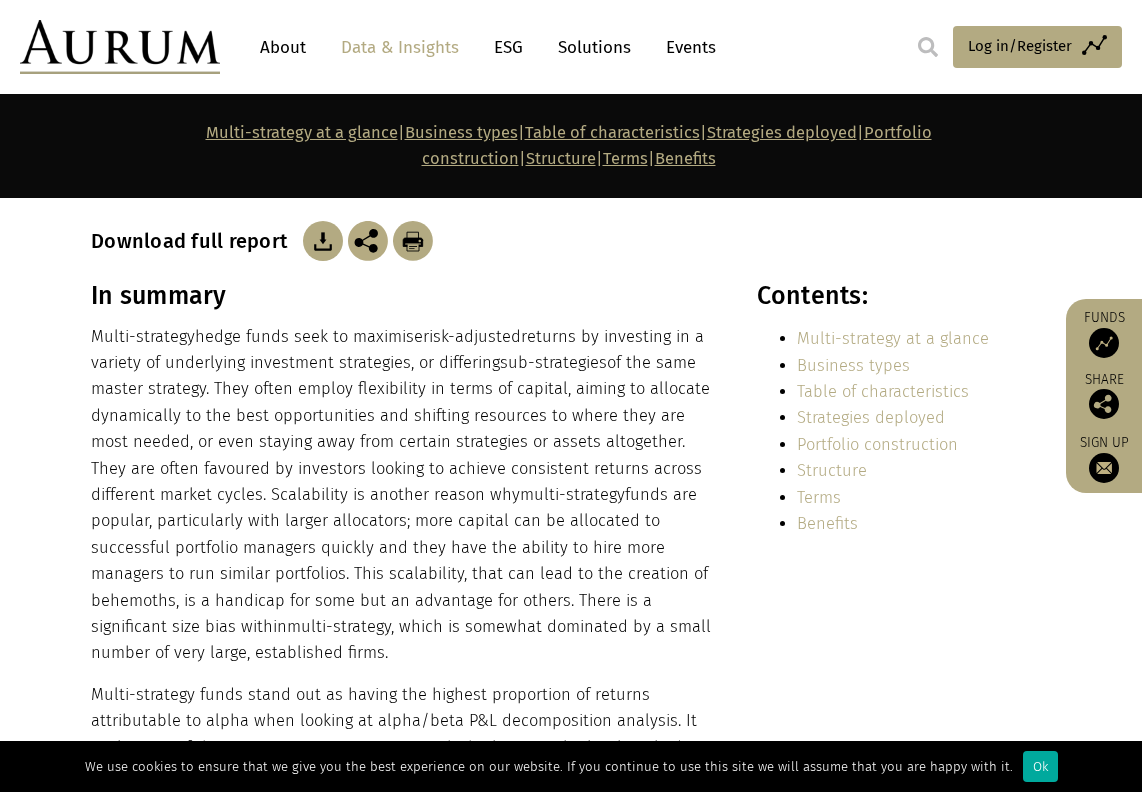 click on "Multi-strategy  hedge funds seek to maximise  risk-adjusted  returns by investing in a variety of underlying investment strategies, or differing  sub-strategies  of the same master strategy. They often employ flexibility in terms of capital, aiming to allocate dynamically to the best opportunities and shifting resources to where they are most needed, or even staying away from certain strategies or assets altogether. They are often favoured by investors looking to achieve consistent returns across different market cycles. Scalability is another reason why  multi-strategy  funds are popular, particularly with larger allocators; more capital can be allocated to successful portfolio managers quickly and they have the ability to hire more managers to run similar portfolios. This scalability, that can lead to the creation of behemoths, is a handicap for some but an advantage for others. There is a significant size bias within  multi-strategy" at bounding box center (402, 495) 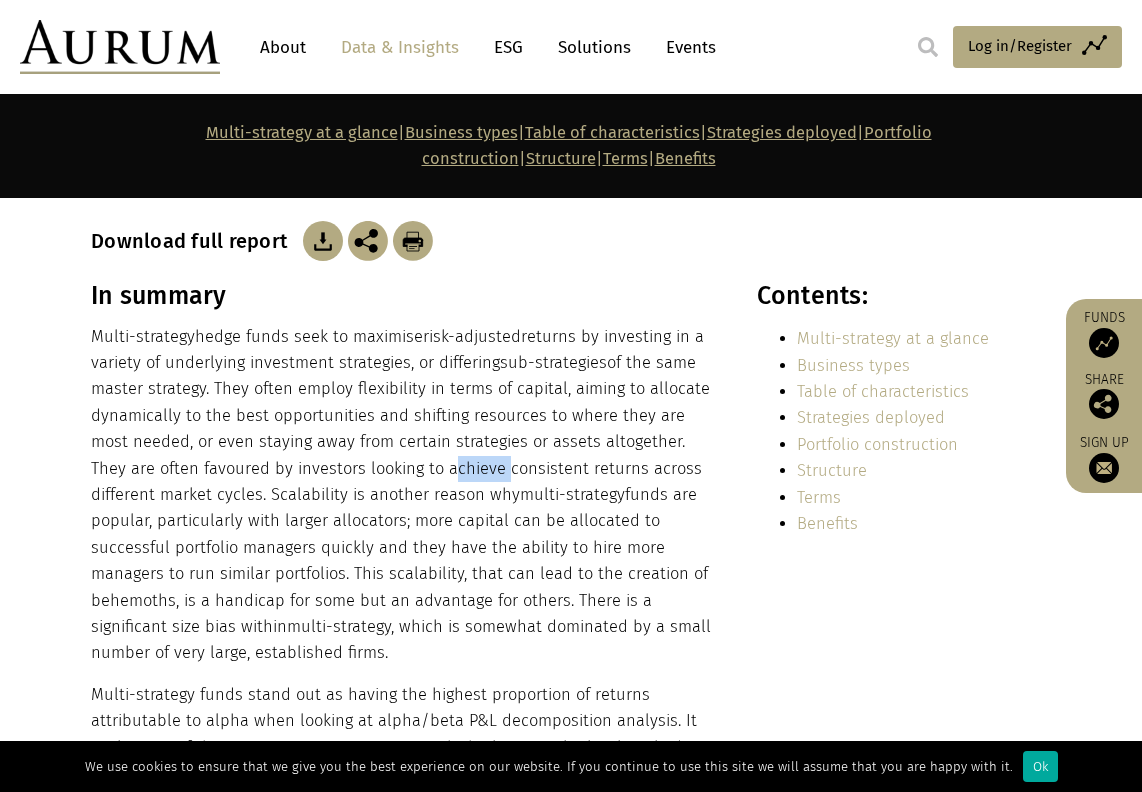 click on "Multi-strategy  hedge funds seek to maximise  risk-adjusted  returns by investing in a variety of underlying investment strategies, or differing  sub-strategies  of the same master strategy. They often employ flexibility in terms of capital, aiming to allocate dynamically to the best opportunities and shifting resources to where they are most needed, or even staying away from certain strategies or assets altogether. They are often favoured by investors looking to achieve consistent returns across different market cycles. Scalability is another reason why  multi-strategy  funds are popular, particularly with larger allocators; more capital can be allocated to successful portfolio managers quickly and they have the ability to hire more managers to run similar portfolios. This scalability, that can lead to the creation of behemoths, is a handicap for some but an advantage for others. There is a significant size bias within  multi-strategy" at bounding box center [402, 495] 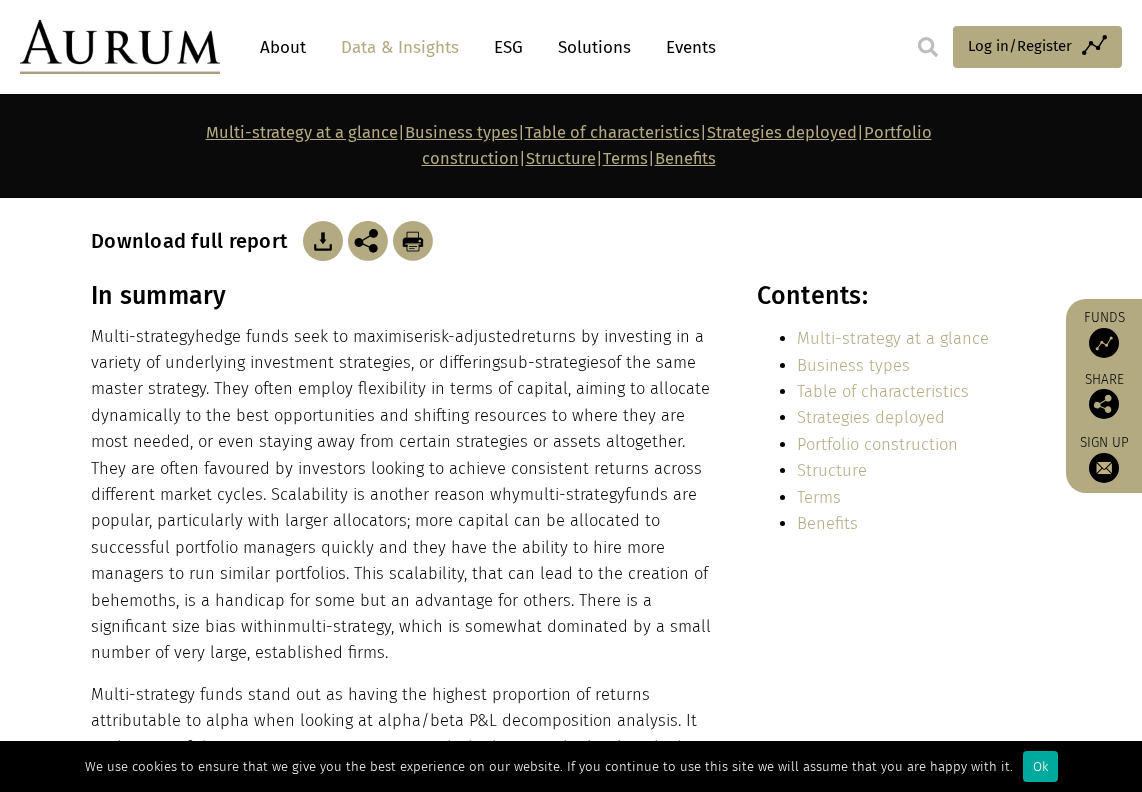 click on "Multi-strategy  hedge funds seek to maximise  risk-adjusted  returns by investing in a variety of underlying investment strategies, or differing  sub-strategies  of the same master strategy. They often employ flexibility in terms of capital, aiming to allocate dynamically to the best opportunities and shifting resources to where they are most needed, or even staying away from certain strategies or assets altogether. They are often favoured by investors looking to achieve consistent returns across different market cycles. Scalability is another reason why  multi-strategy  funds are popular, particularly with larger allocators; more capital can be allocated to successful portfolio managers quickly and they have the ability to hire more managers to run similar portfolios. This scalability, that can lead to the creation of behemoths, is a handicap for some but an advantage for others. There is a significant size bias within  multi-strategy" at bounding box center (402, 495) 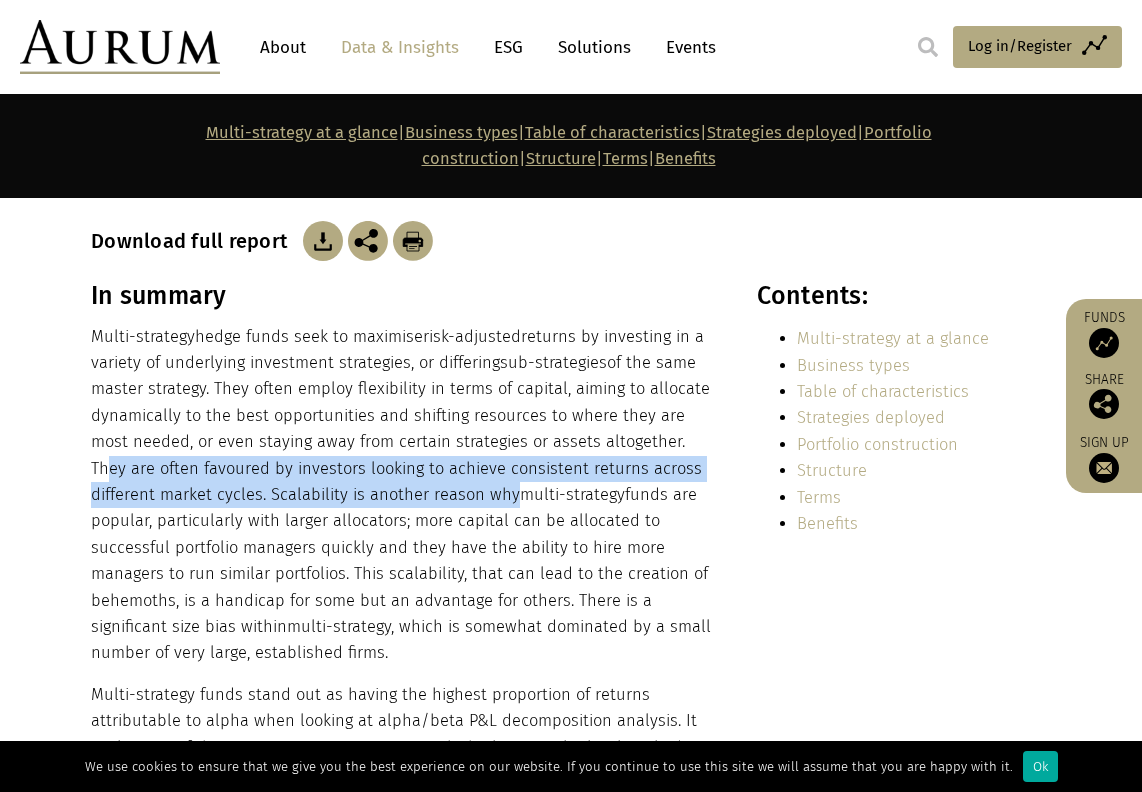 drag, startPoint x: 642, startPoint y: 399, endPoint x: 433, endPoint y: 446, distance: 214.21951 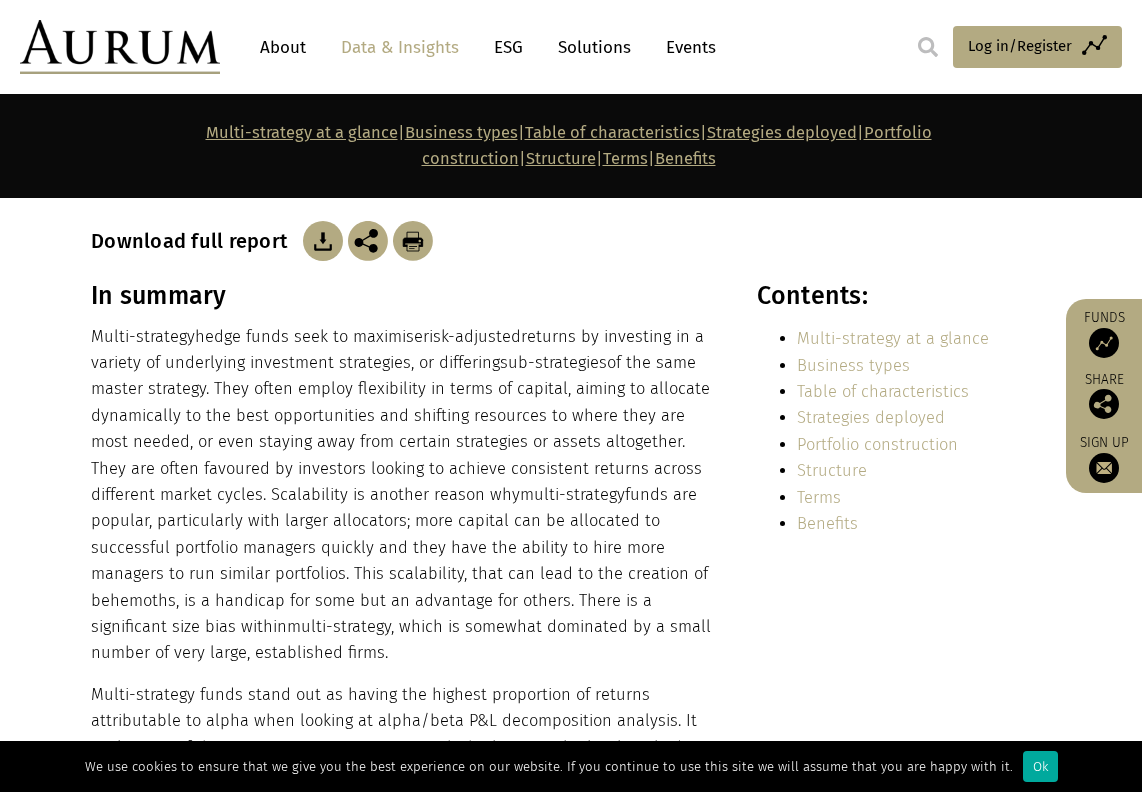click on "Multi-strategy  hedge funds seek to maximise  risk-adjusted  returns by investing in a variety of underlying investment strategies, or differing  sub-strategies  of the same master strategy. They often employ flexibility in terms of capital, aiming to allocate dynamically to the best opportunities and shifting resources to where they are most needed, or even staying away from certain strategies or assets altogether. They are often favoured by investors looking to achieve consistent returns across different market cycles. Scalability is another reason why  multi-strategy  funds are popular, particularly with larger allocators; more capital can be allocated to successful portfolio managers quickly and they have the ability to hire more managers to run similar portfolios. This scalability, that can lead to the creation of behemoths, is a handicap for some but an advantage for others. There is a significant size bias within  multi-strategy" at bounding box center (402, 495) 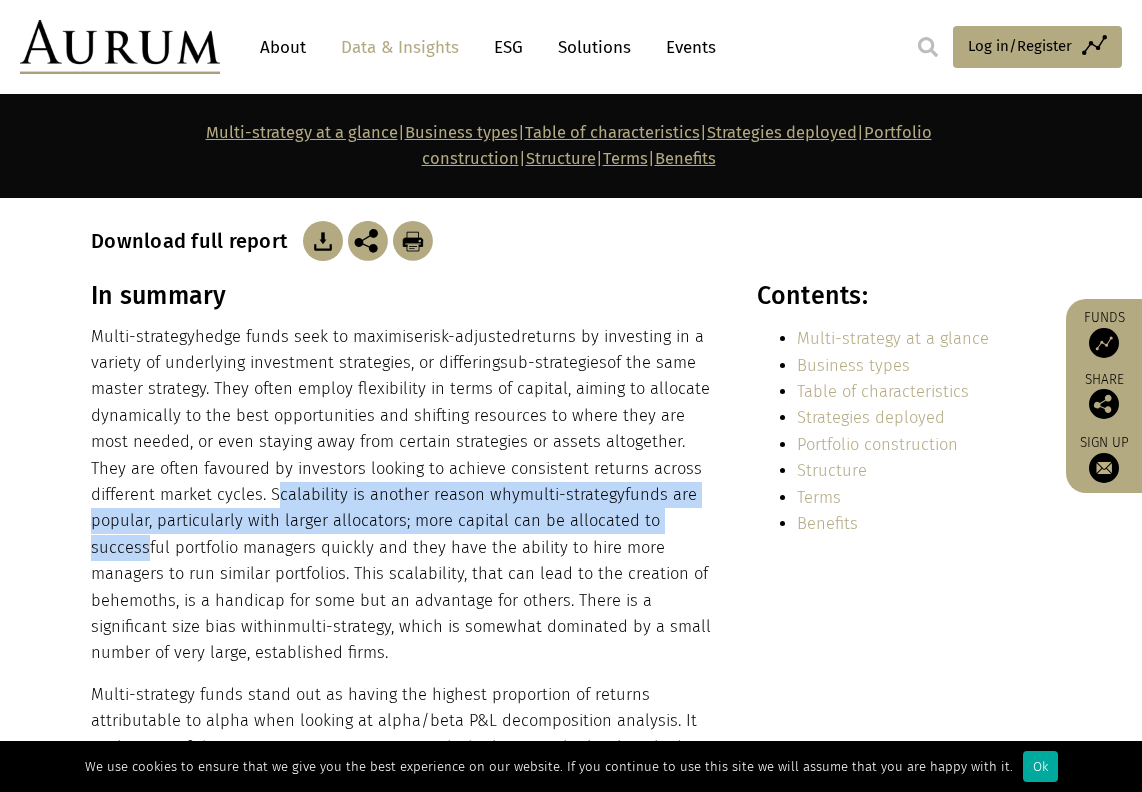 drag, startPoint x: 201, startPoint y: 443, endPoint x: 632, endPoint y: 480, distance: 432.58527 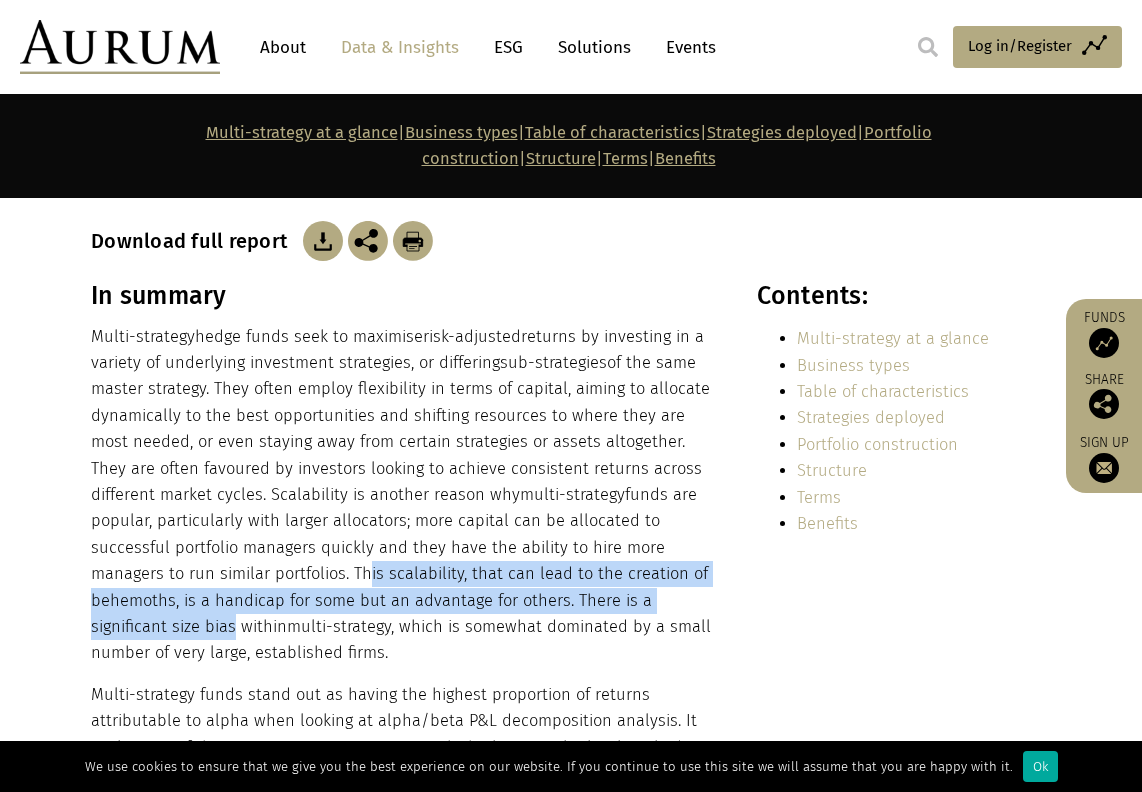 drag, startPoint x: 236, startPoint y: 527, endPoint x: 657, endPoint y: 552, distance: 421.74164 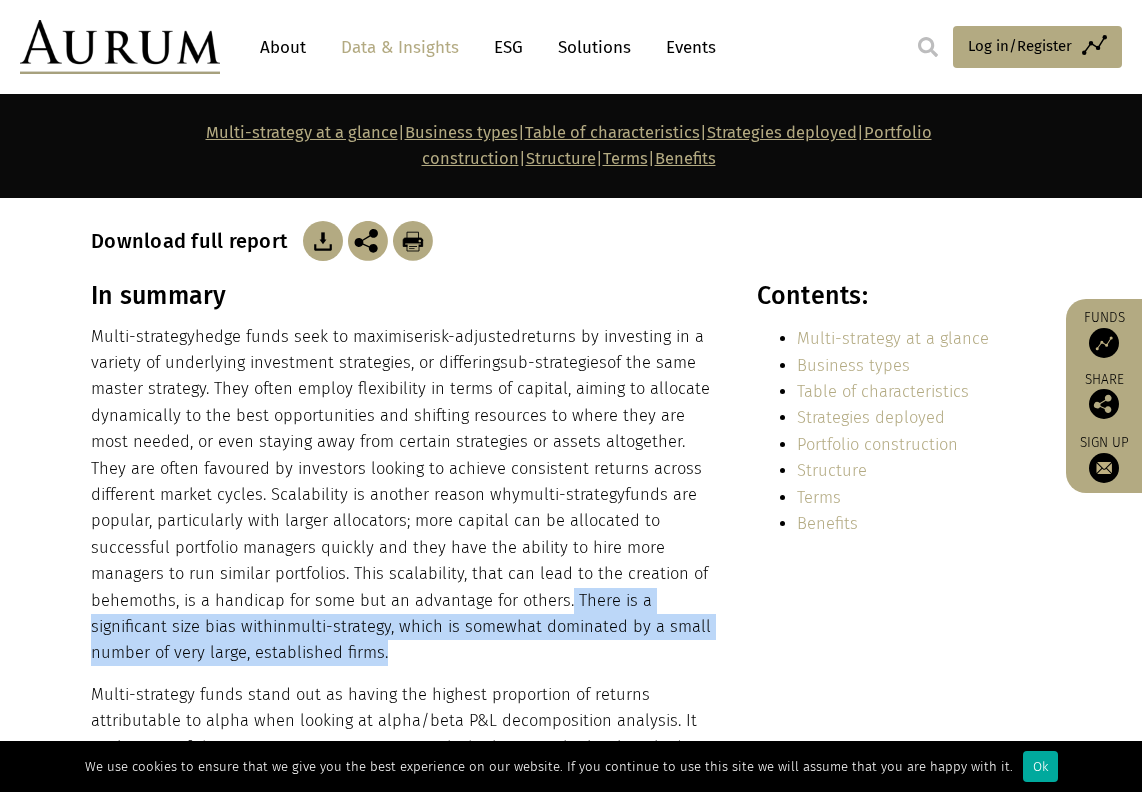 drag, startPoint x: 439, startPoint y: 549, endPoint x: 539, endPoint y: 610, distance: 117.13667 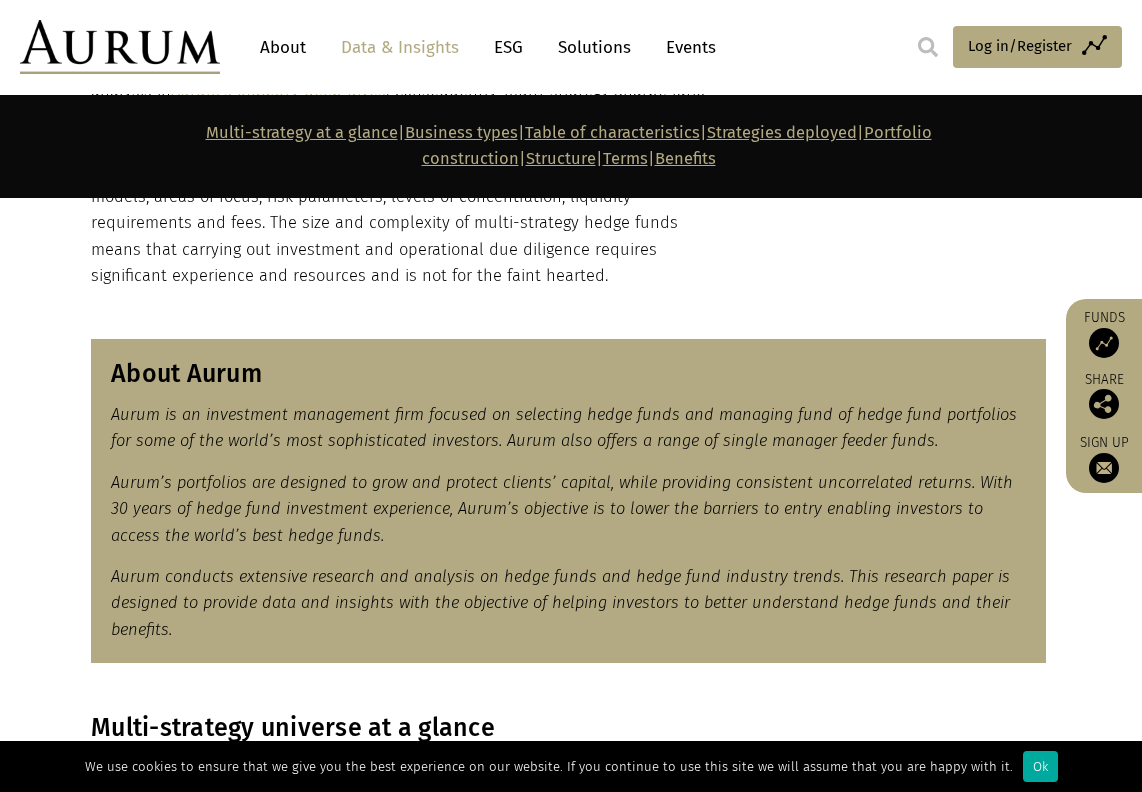 scroll, scrollTop: 1093, scrollLeft: 0, axis: vertical 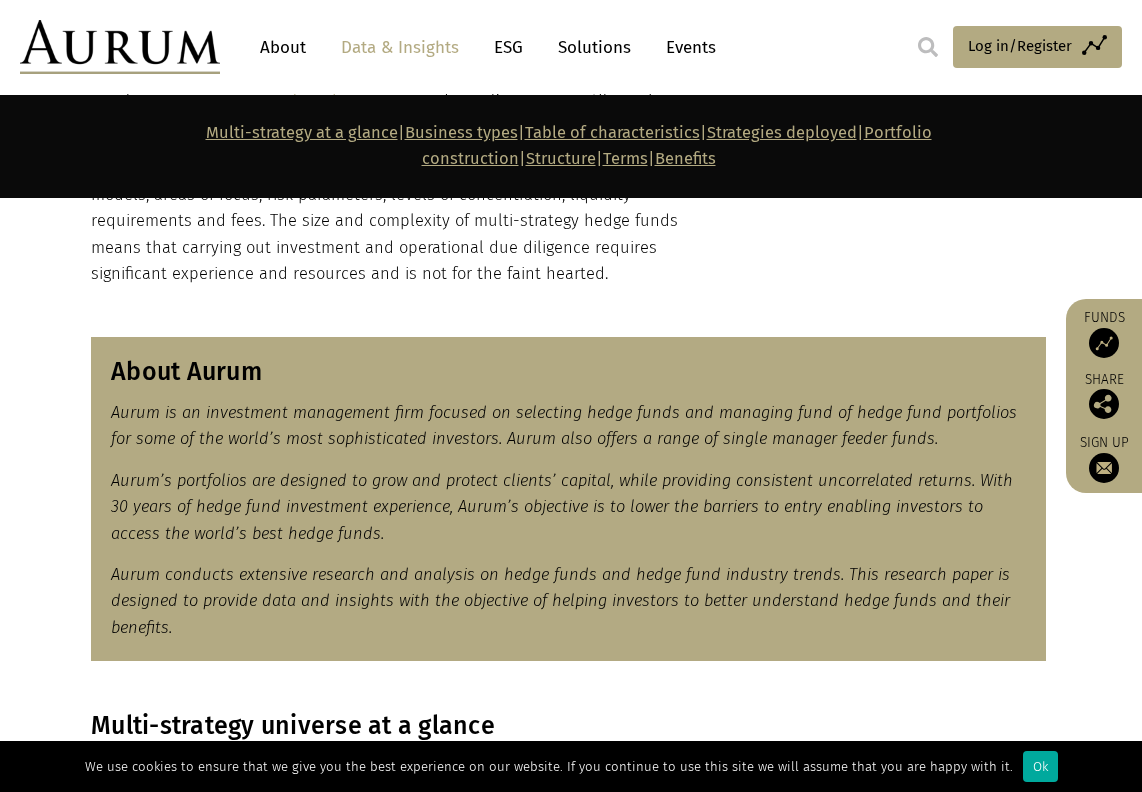 click on "Aurum conducts extensive research and analysis on hedge funds and hedge fund industry trends. This research paper is designed to provide data and insights with the objective of helping investors to better understand hedge funds and their benefits." at bounding box center (568, 601) 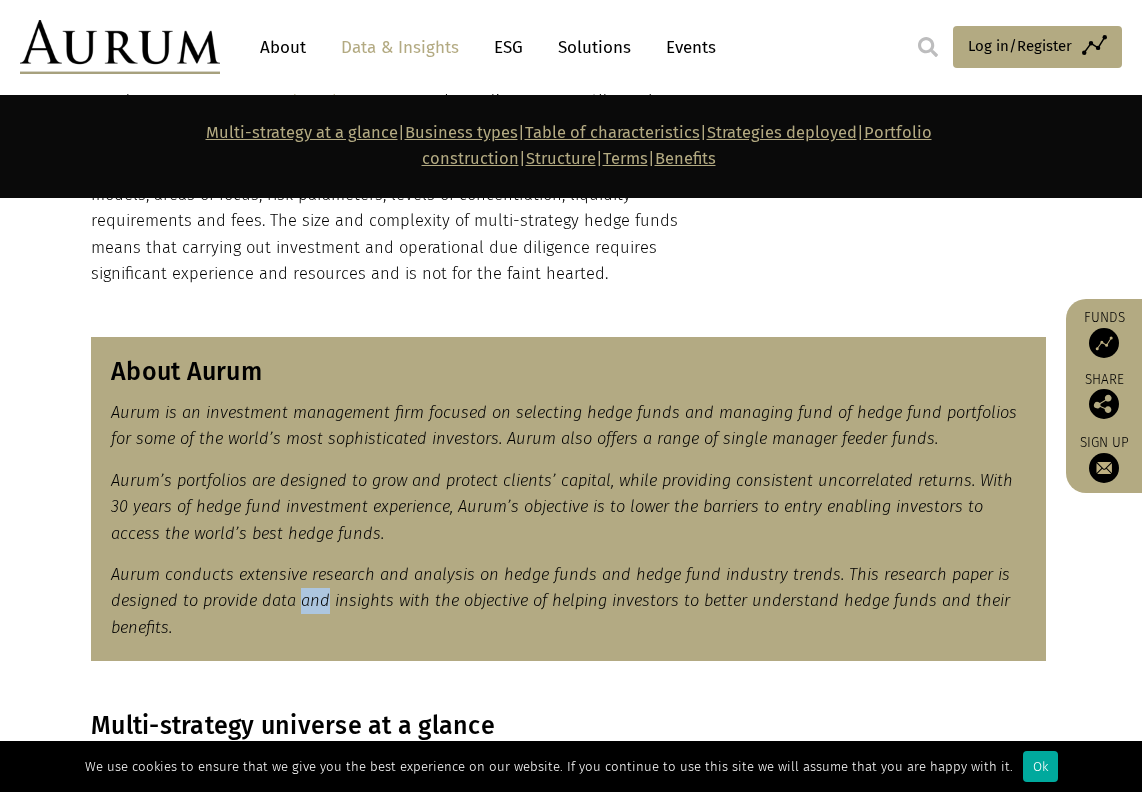 click on "Aurum conducts extensive research and analysis on hedge funds and hedge fund industry trends. This research paper is designed to provide data and insights with the objective of helping investors to better understand hedge funds and their benefits." at bounding box center (568, 601) 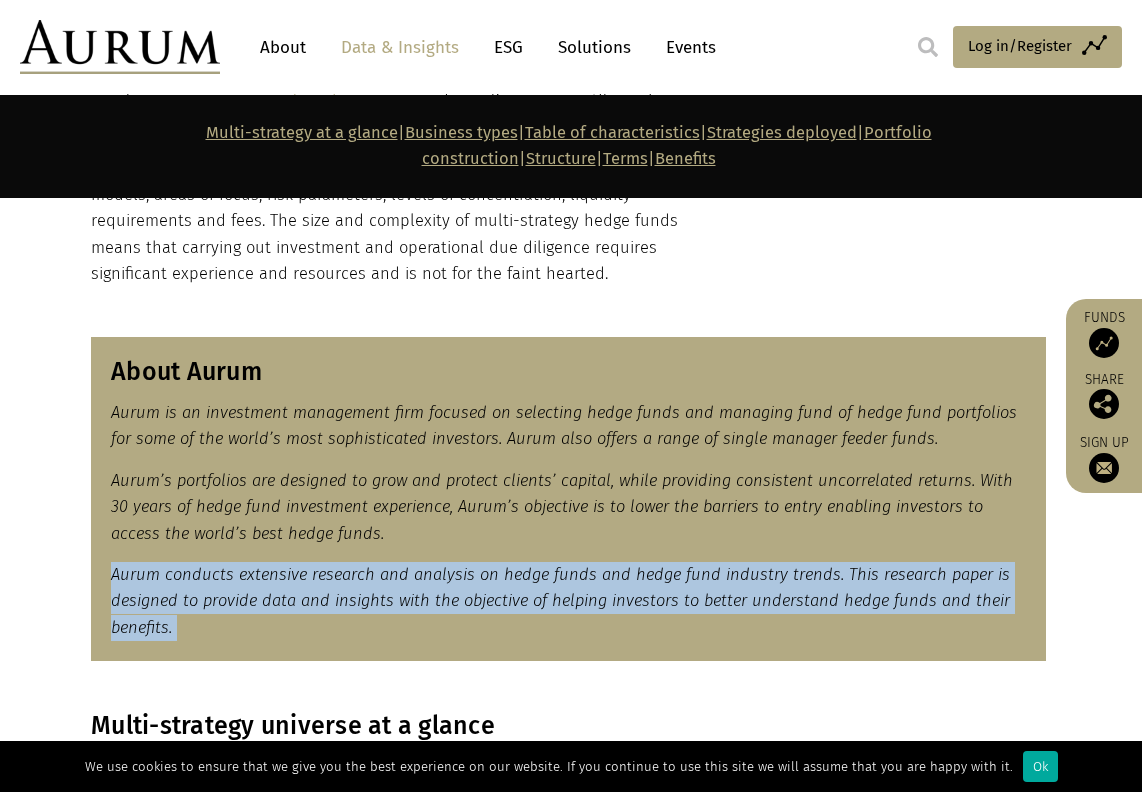 click on "Aurum conducts extensive research and analysis on hedge funds and hedge fund industry trends. This research paper is designed to provide data and insights with the objective of helping investors to better understand hedge funds and their benefits." at bounding box center [568, 601] 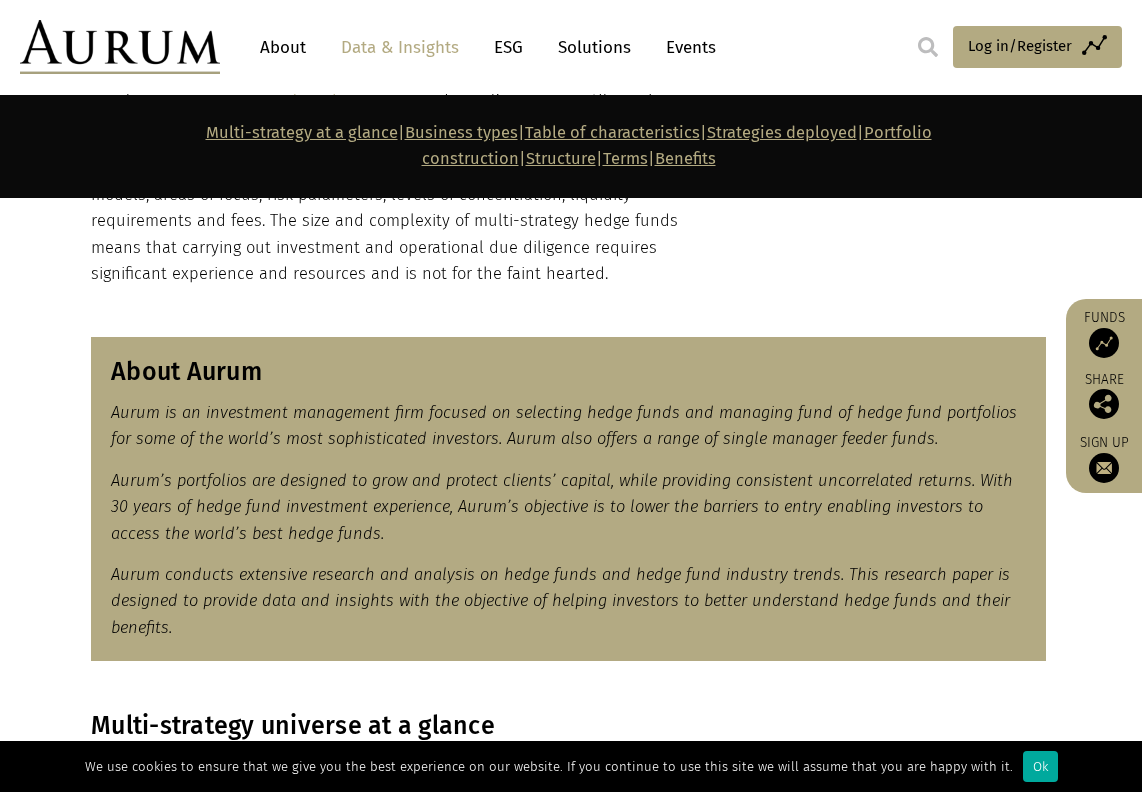 click on "Aurum’s portfolios are designed to grow and protect clients’ capital, while providing consistent uncorrelated returns. With 30 years of hedge fund investment experience, Aurum’s objective is to lower the barriers to entry enabling investors to access the world’s best hedge funds." at bounding box center [568, 507] 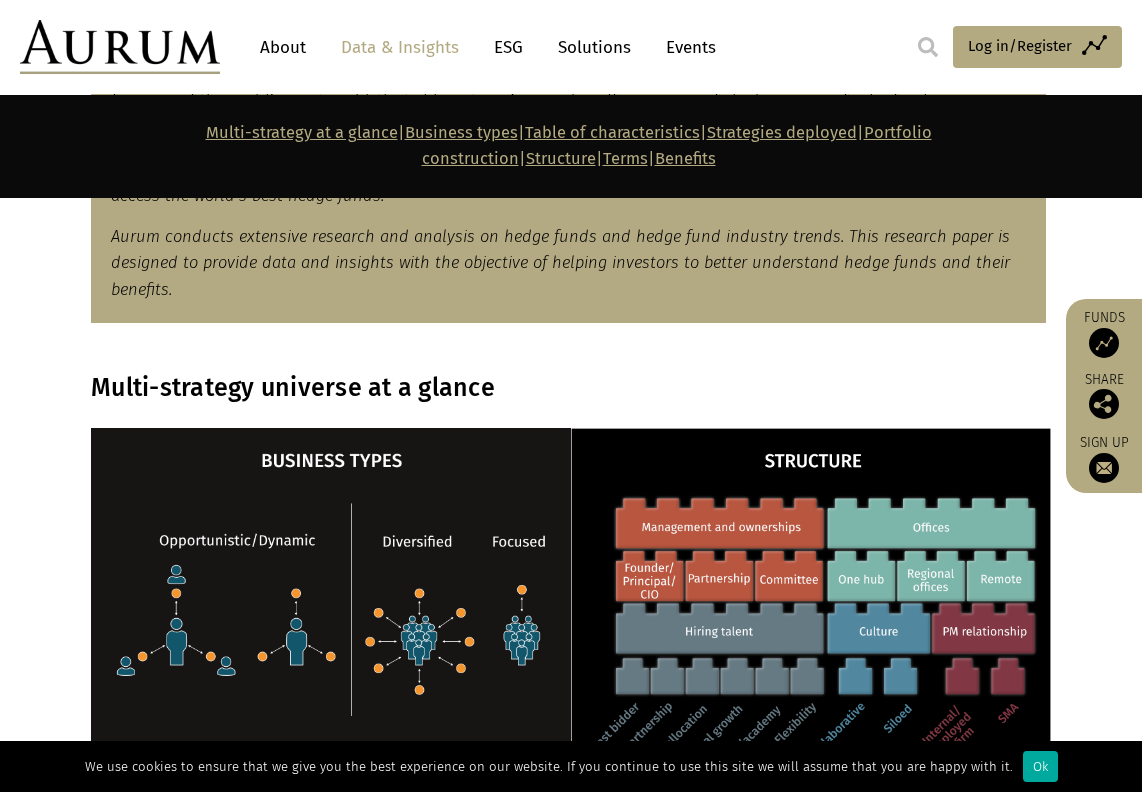 scroll, scrollTop: 1455, scrollLeft: 0, axis: vertical 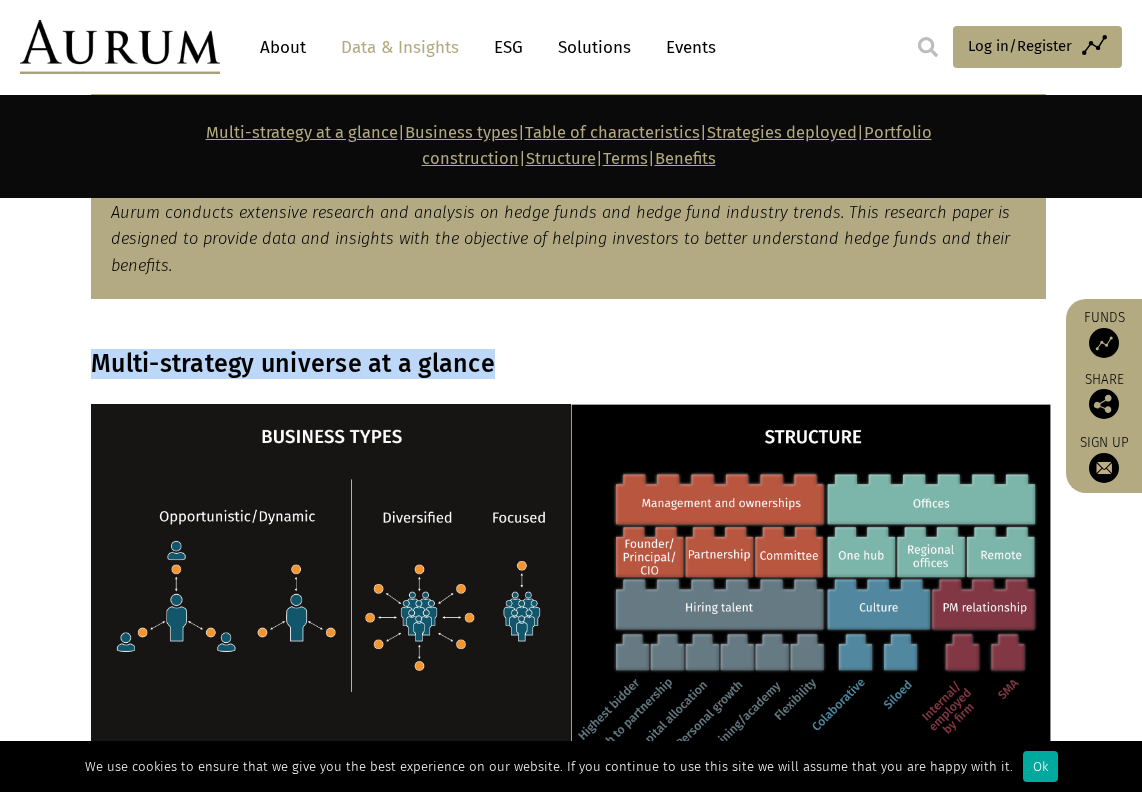 drag, startPoint x: 492, startPoint y: 308, endPoint x: 47, endPoint y: 298, distance: 445.11234 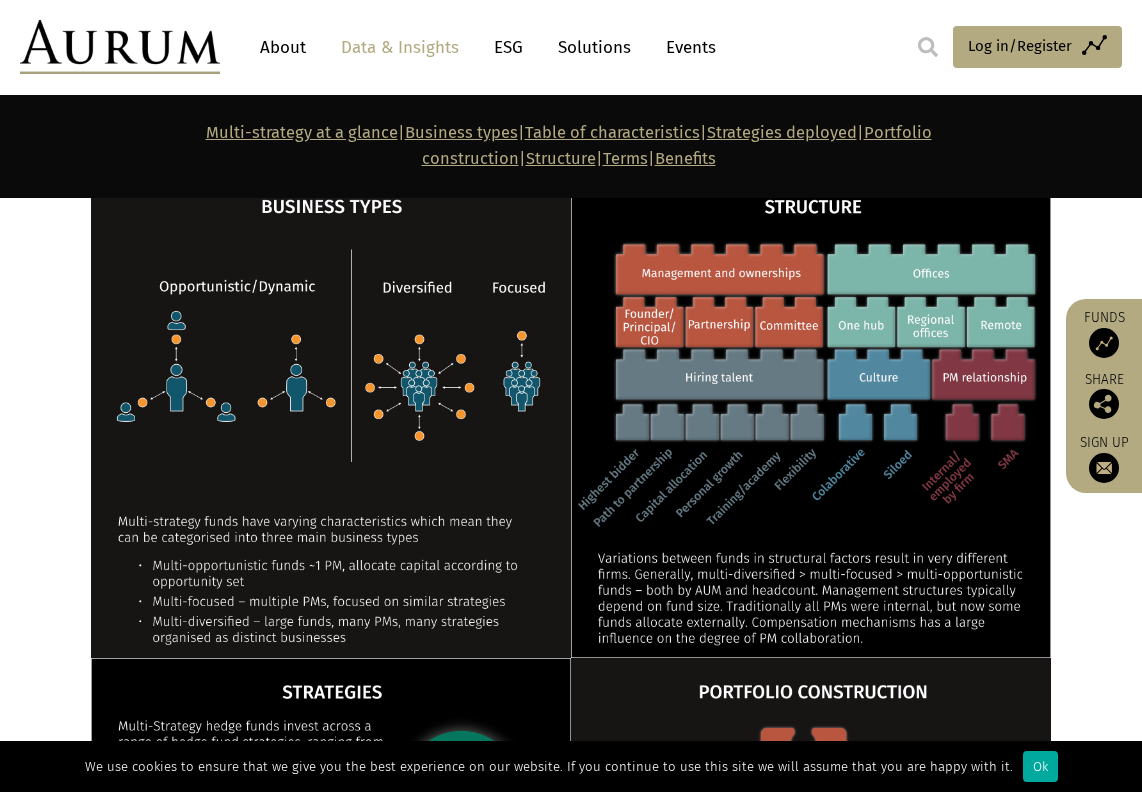 scroll, scrollTop: 1687, scrollLeft: 0, axis: vertical 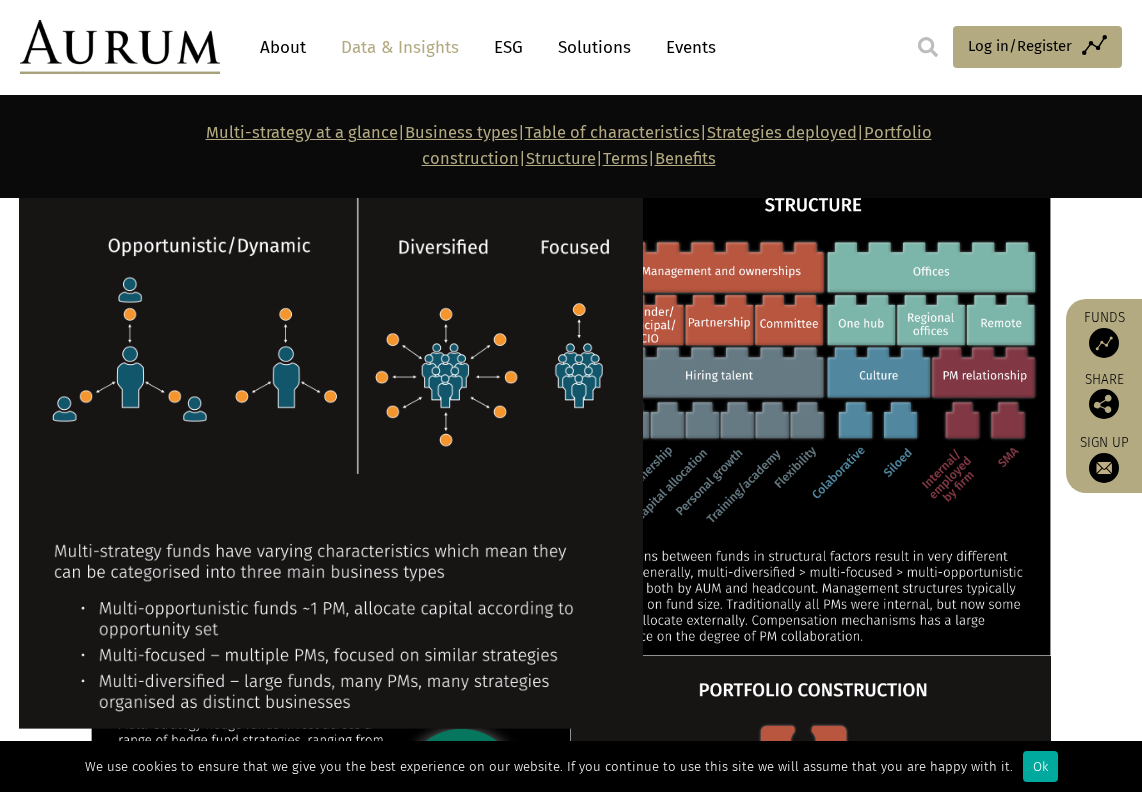 click at bounding box center [331, 413] 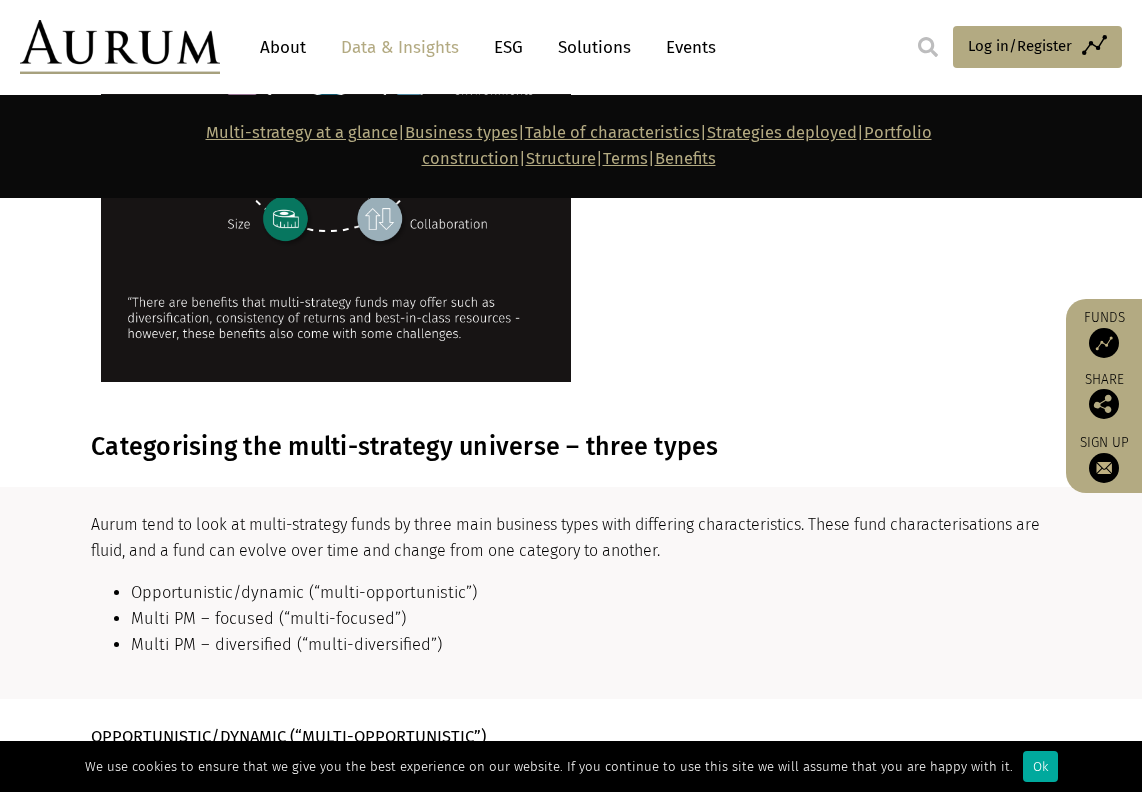 scroll, scrollTop: 2933, scrollLeft: 0, axis: vertical 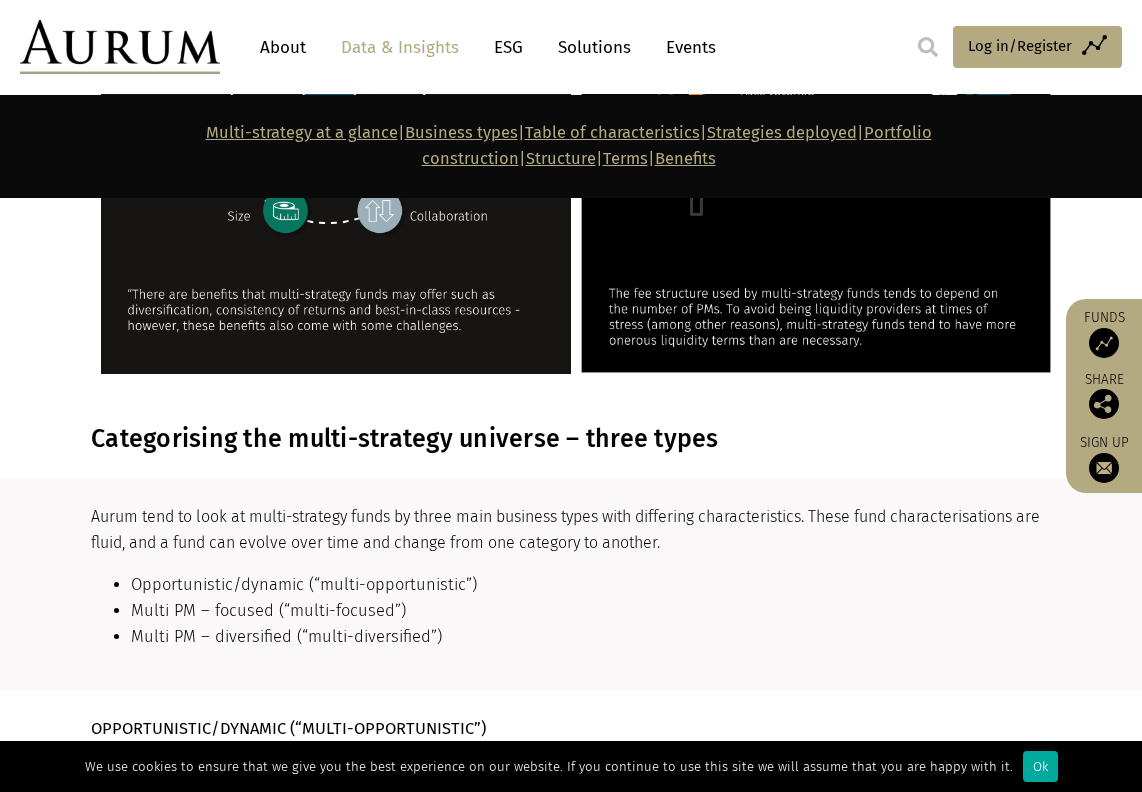 click on "Categorising the multi-strategy universe – three types" at bounding box center [568, 439] 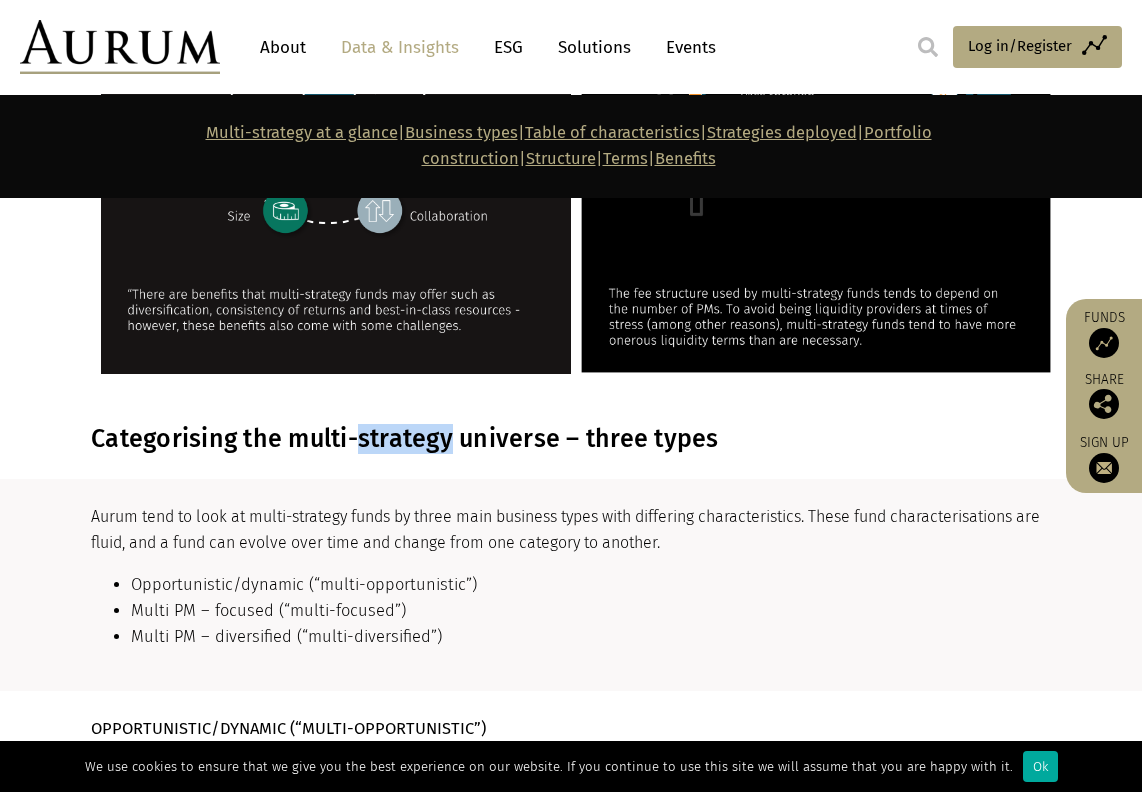 click on "Categorising the multi-strategy universe – three types" at bounding box center [568, 439] 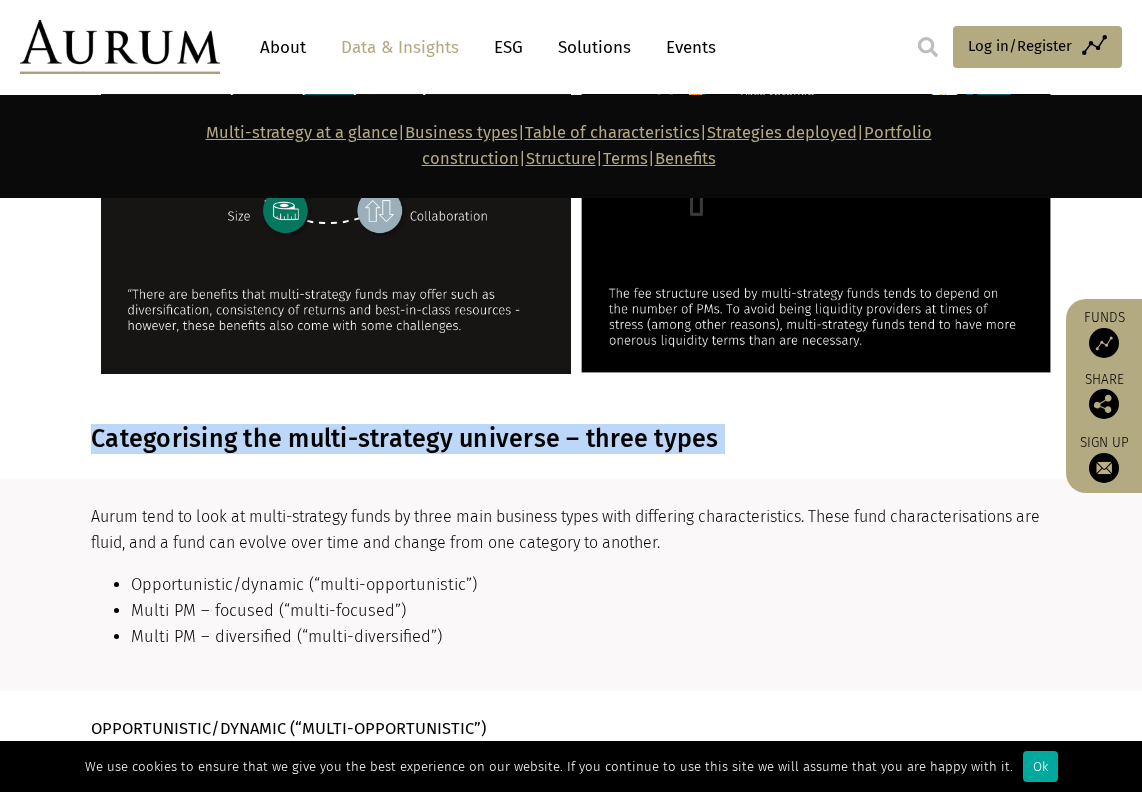 click on "Categorising the multi-strategy universe – three types" at bounding box center [568, 439] 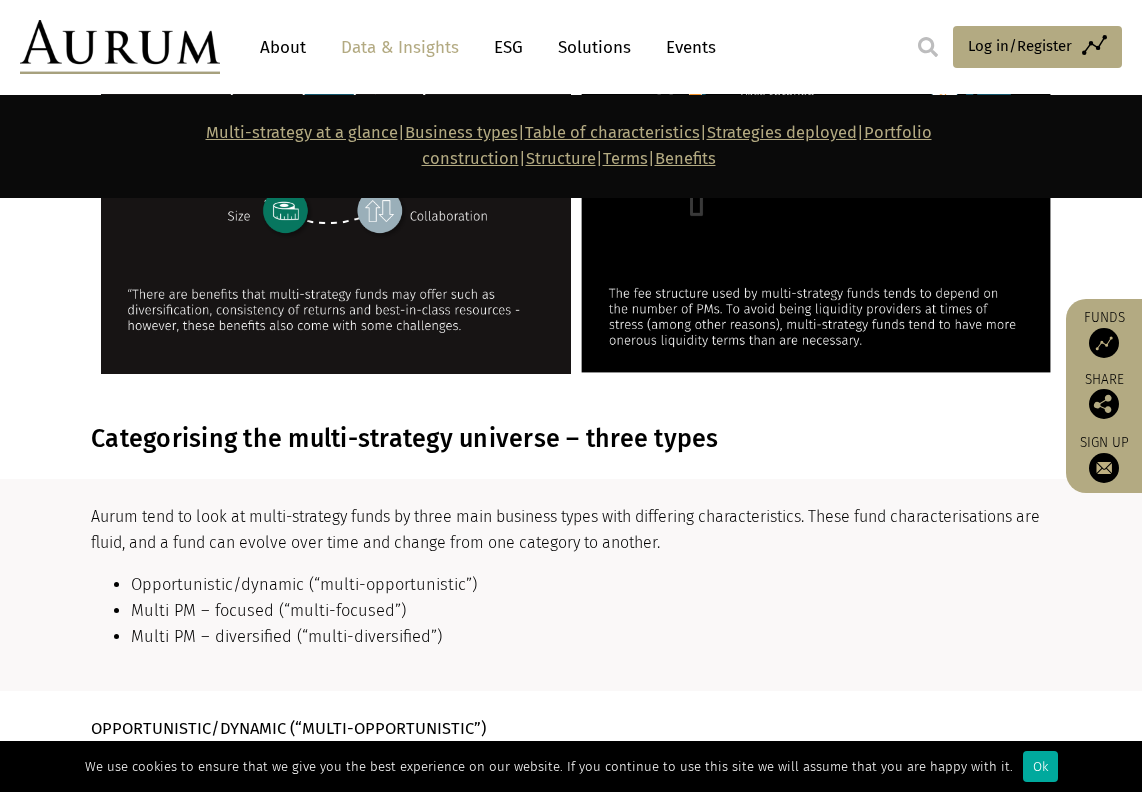 click on "Aurum tend to look at multi-strategy funds by three main business types with differing characteristics. These fund characterisations are fluid, and a fund can evolve over time and change from one category to another." at bounding box center (568, 530) 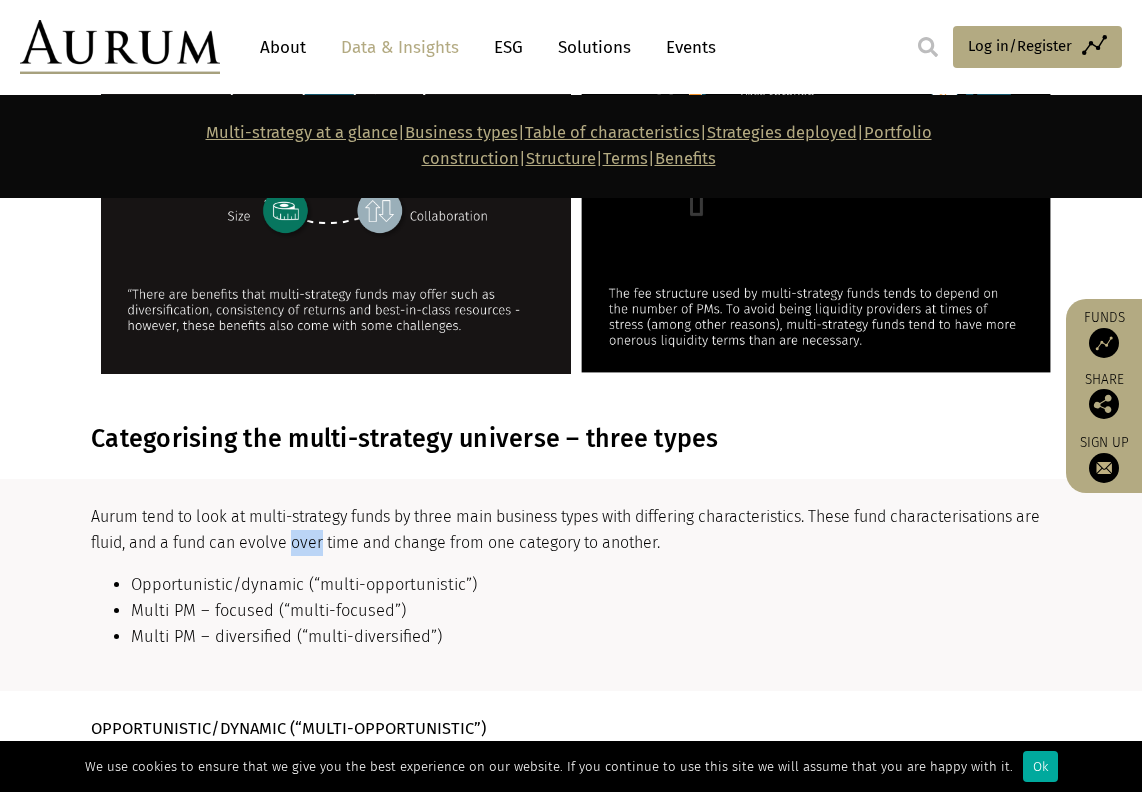 click on "Aurum tend to look at multi-strategy funds by three main business types with differing characteristics. These fund characterisations are fluid, and a fund can evolve over time and change from one category to another." at bounding box center (568, 530) 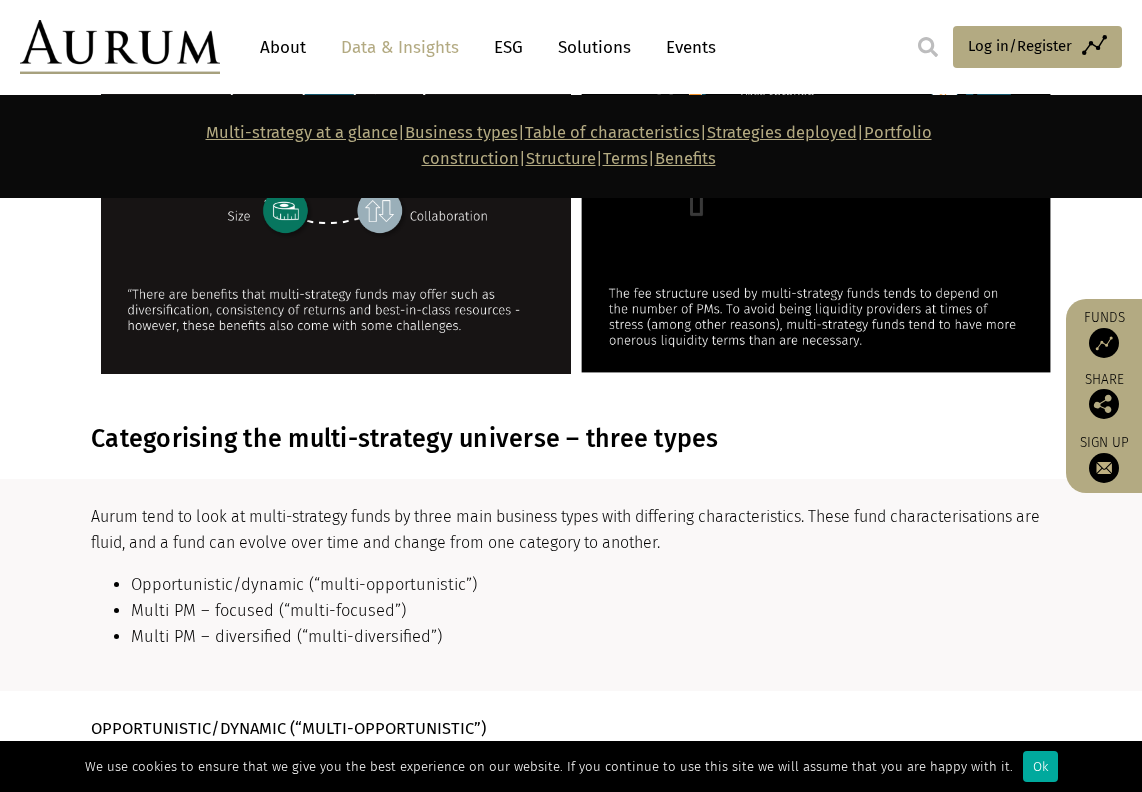 click on "Aurum tend to look at multi-strategy funds by three main business types with differing characteristics. These fund characterisations are fluid, and a fund can evolve over time and change from one category to another." at bounding box center (565, 529) 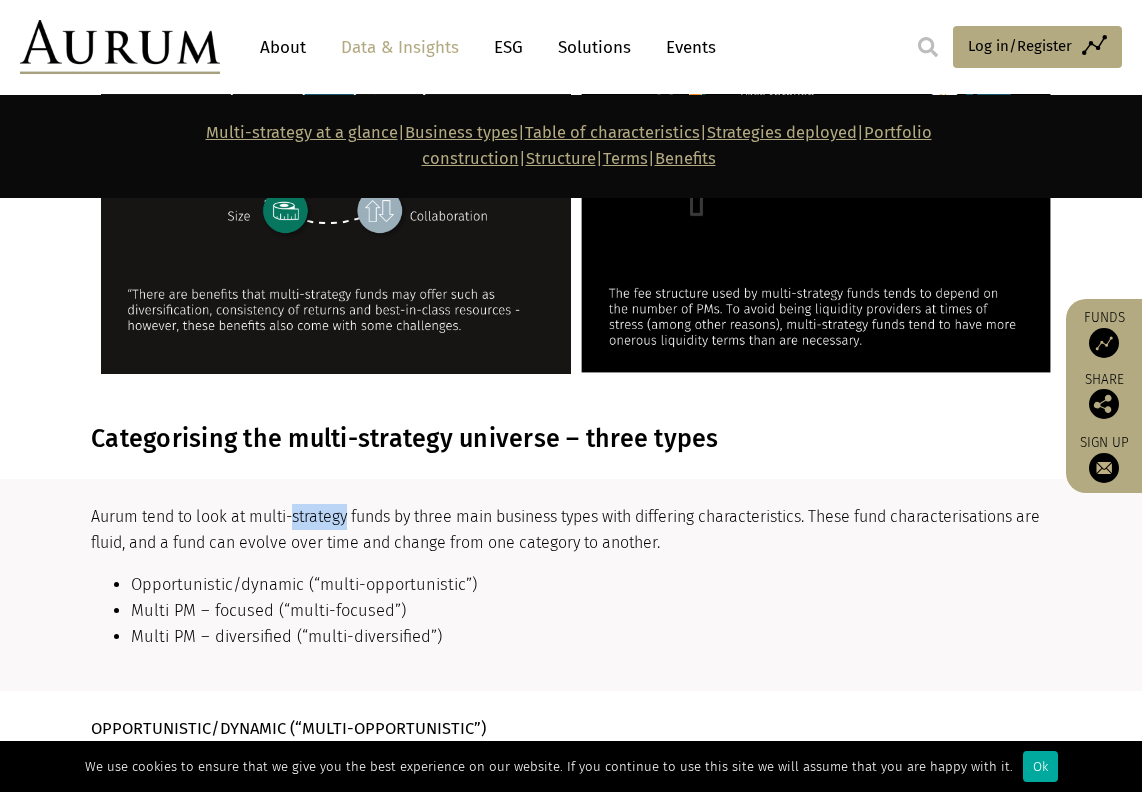 click on "Aurum tend to look at multi-strategy funds by three main business types with differing characteristics. These fund characterisations are fluid, and a fund can evolve over time and change from one category to another." at bounding box center [565, 529] 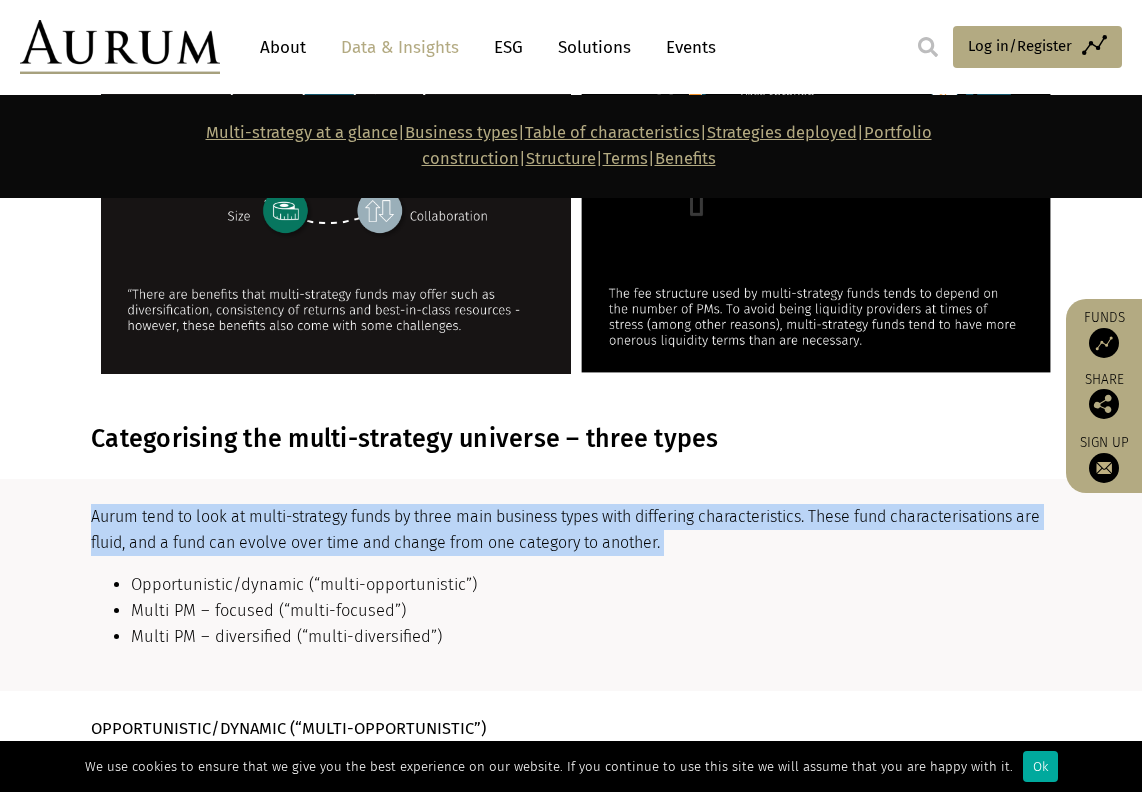 click on "Aurum tend to look at multi-strategy funds by three main business types with differing characteristics. These fund characterisations are fluid, and a fund can evolve over time and change from one category to another." at bounding box center [565, 529] 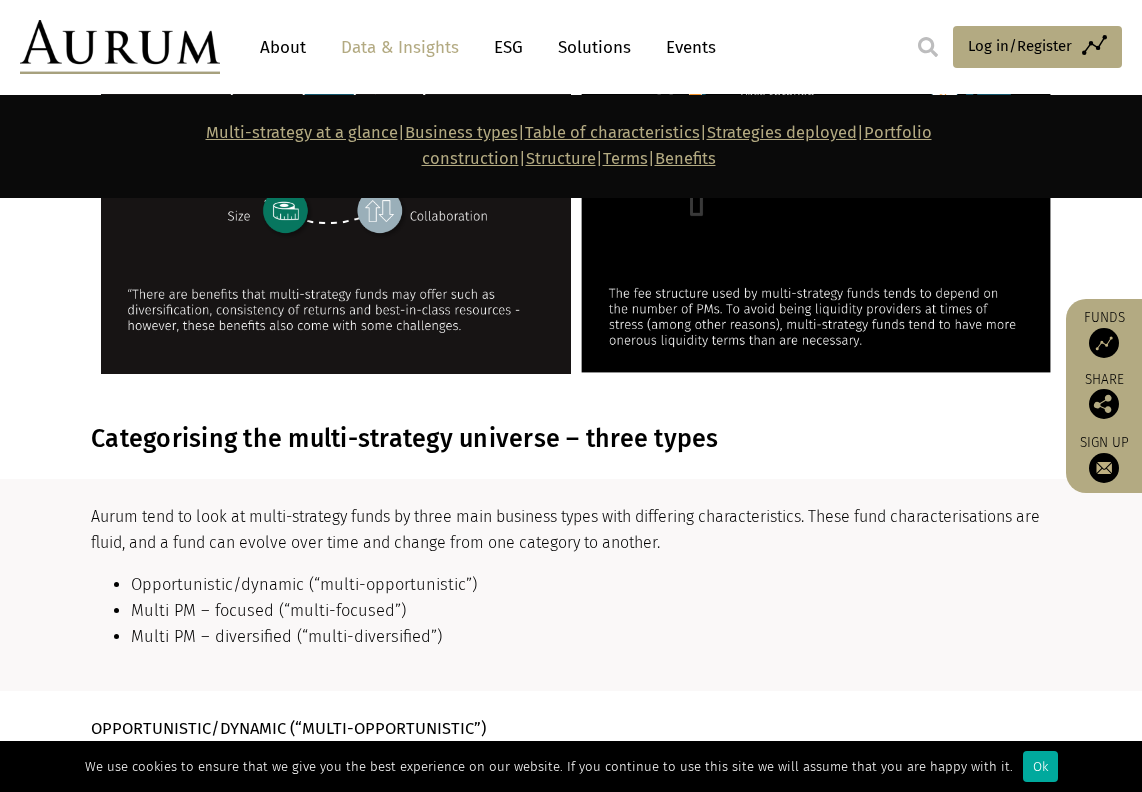 click on "Aurum tend to look at multi-strategy funds by three main business types with differing characteristics. These fund characterisations are fluid, and a fund can evolve over time and change from one category to another." at bounding box center (565, 529) 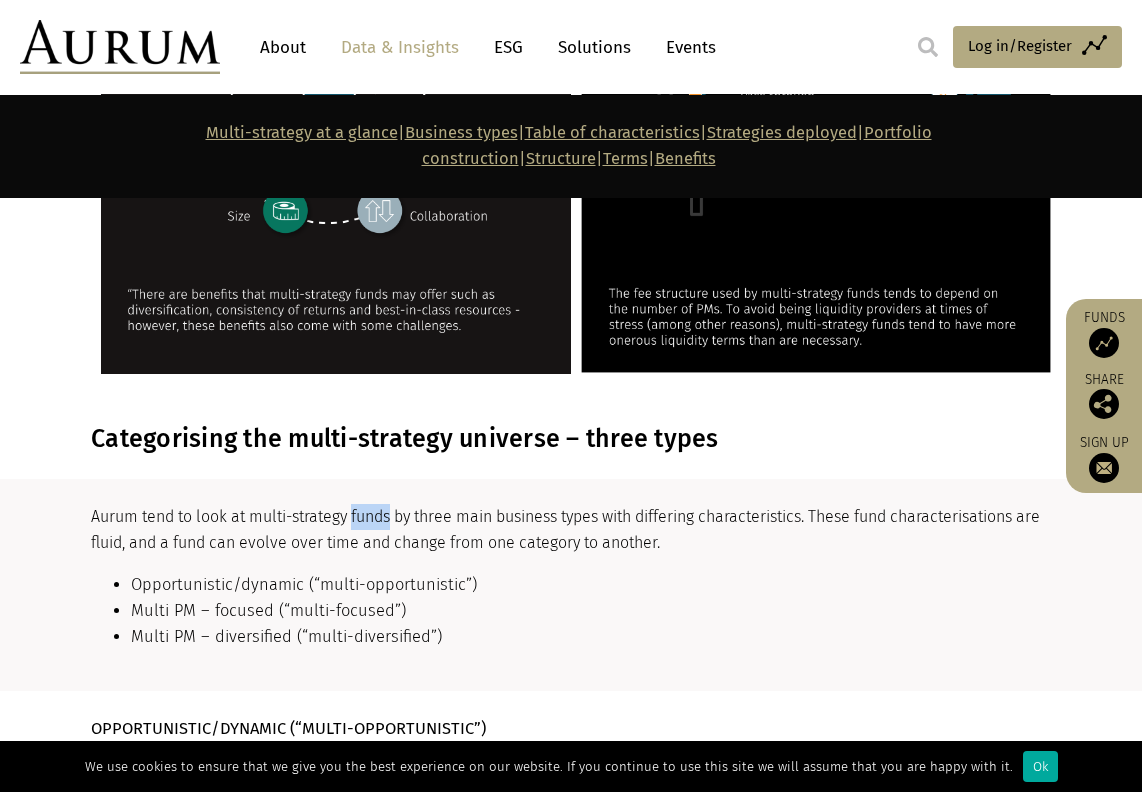 click on "Aurum tend to look at multi-strategy funds by three main business types with differing characteristics. These fund characterisations are fluid, and a fund can evolve over time and change from one category to another." at bounding box center (565, 529) 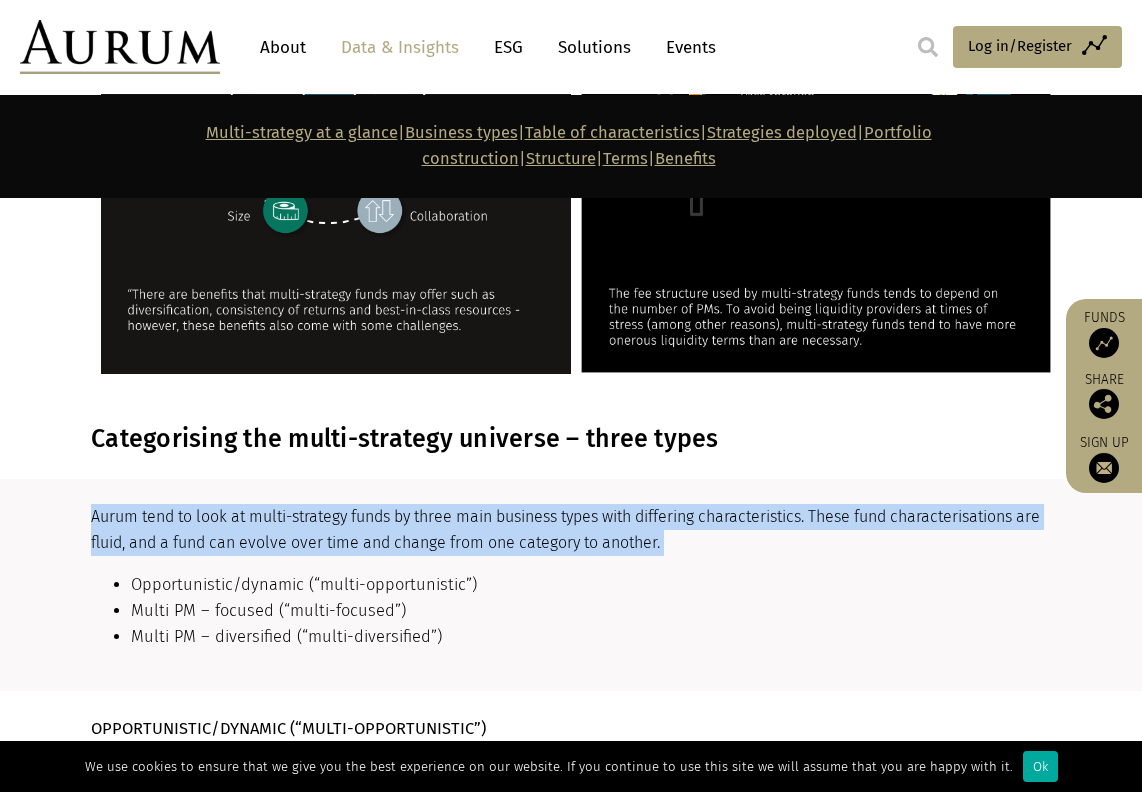 click on "Aurum tend to look at multi-strategy funds by three main business types with differing characteristics. These fund characterisations are fluid, and a fund can evolve over time and change from one category to another." at bounding box center [565, 529] 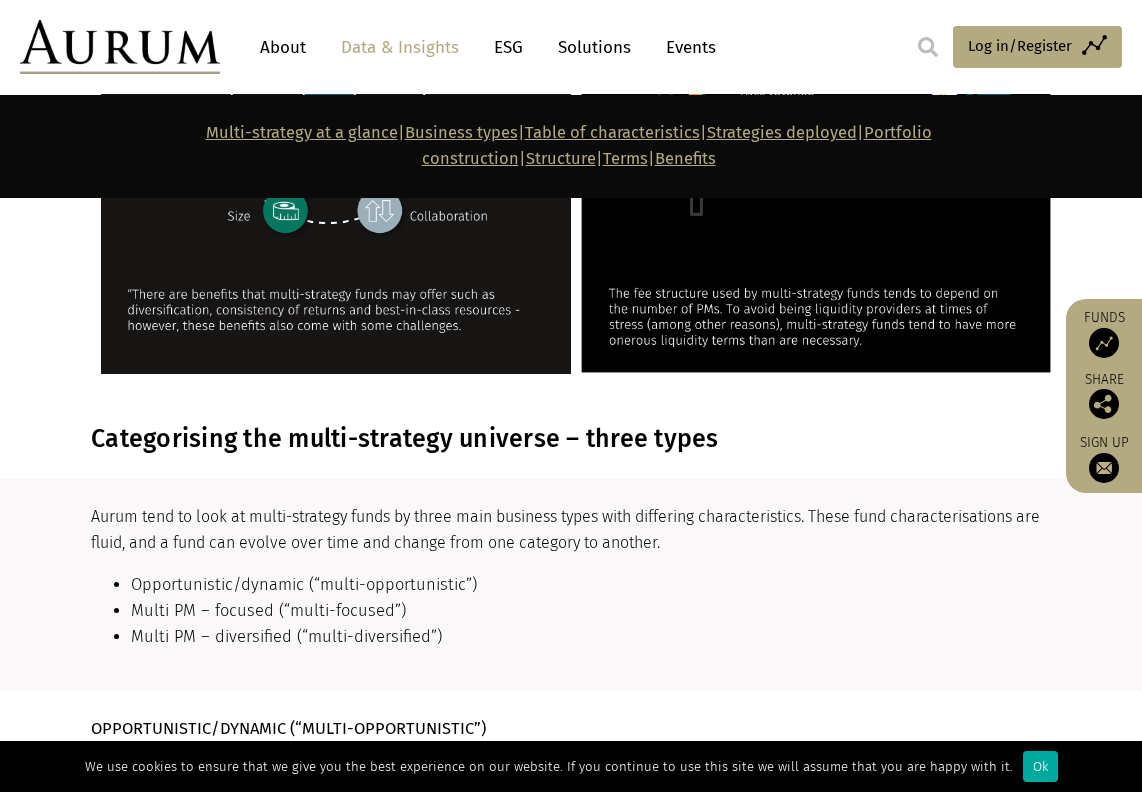 click on "Aurum tend to look at multi-strategy funds by three main business types with differing characteristics. These fund characterisations are fluid, and a fund can evolve over time and change from one category to another.
Opportunistic/dynamic (“multi-opportunistic”)
Multi PM – focused (“multi-focused”)
Multi PM – diversified (“multi-diversified”)" at bounding box center (568, 585) 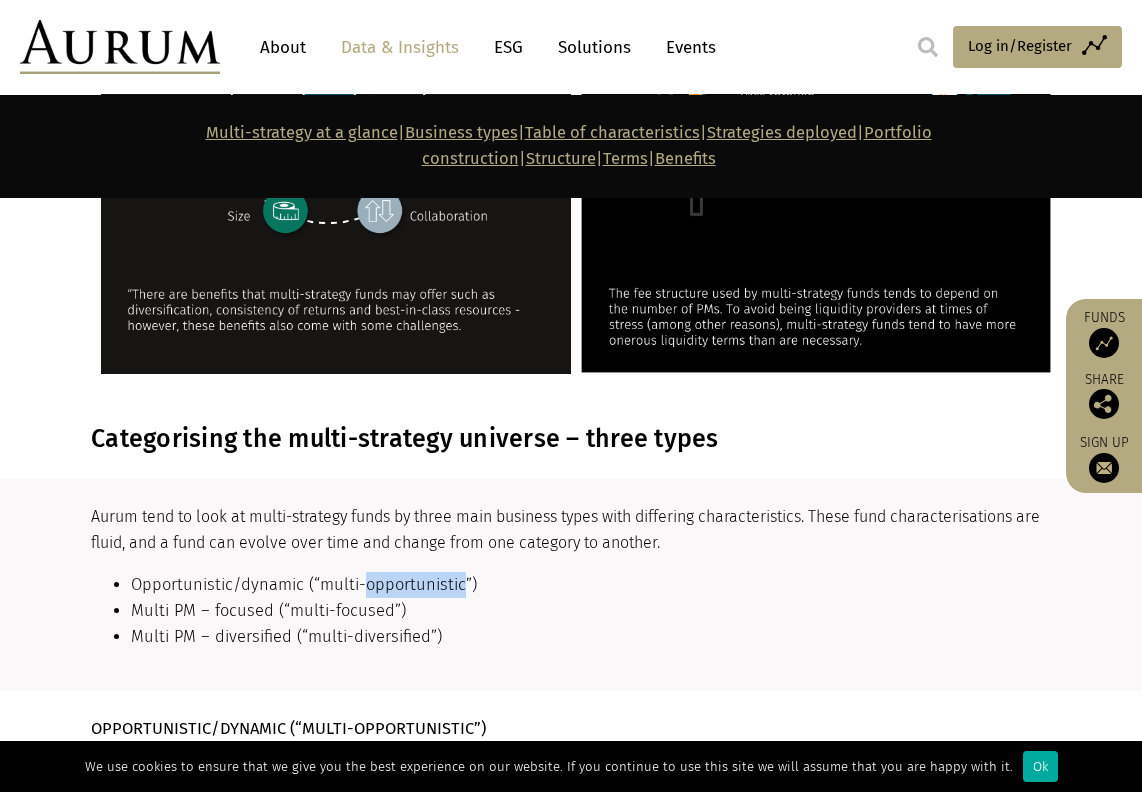 click on "Opportunistic/dynamic (“multi-opportunistic”)" at bounding box center (588, 585) 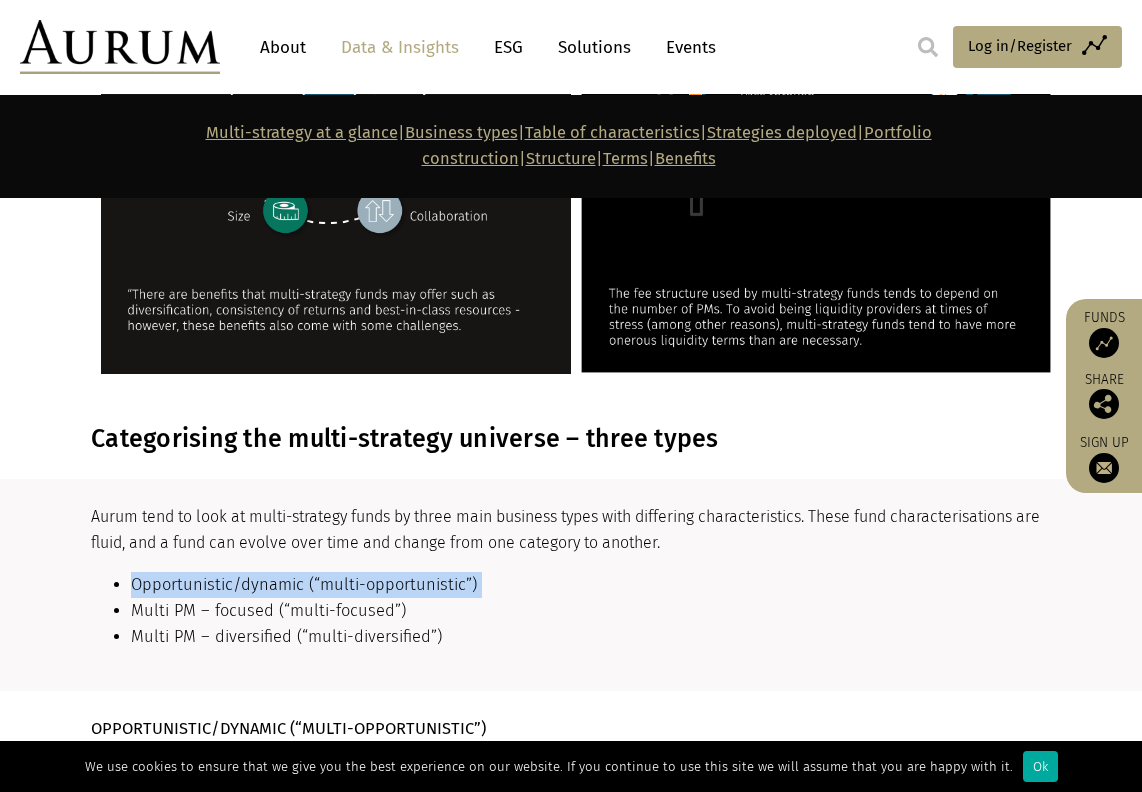 click on "Opportunistic/dynamic (“multi-opportunistic”)" at bounding box center (588, 585) 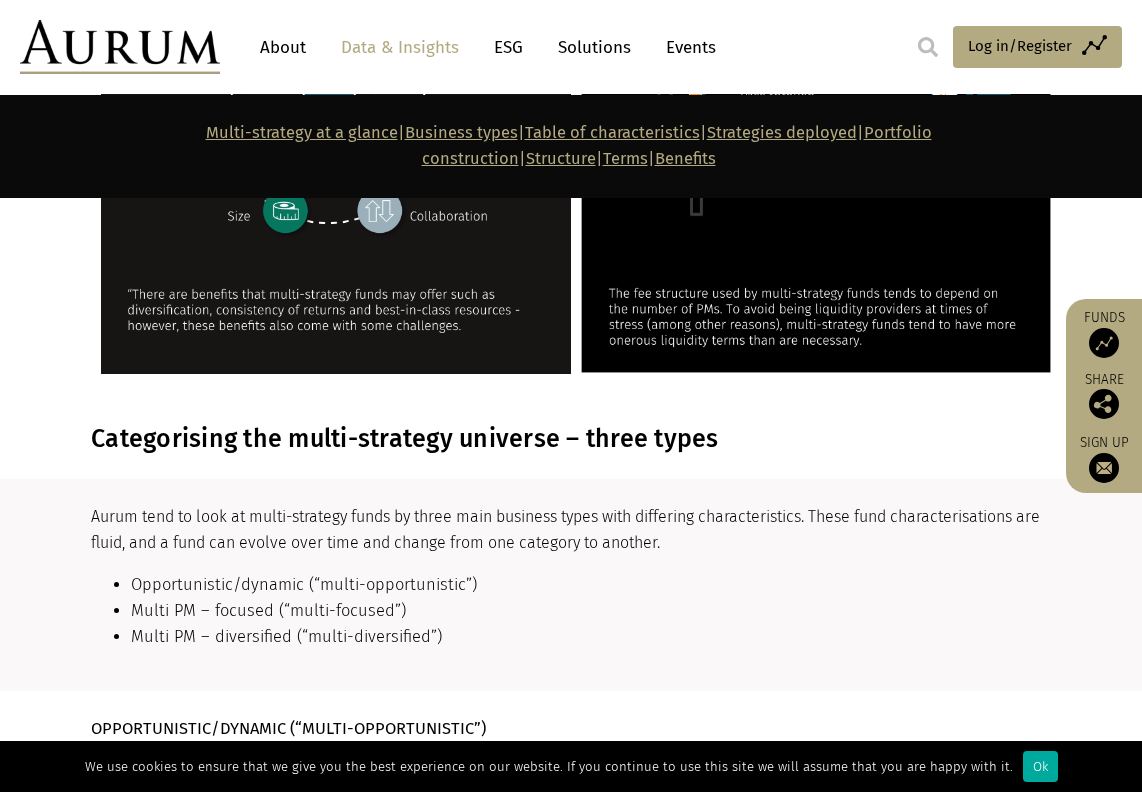 click on "Multi PM – diversified (“multi-diversified”)" at bounding box center [588, 637] 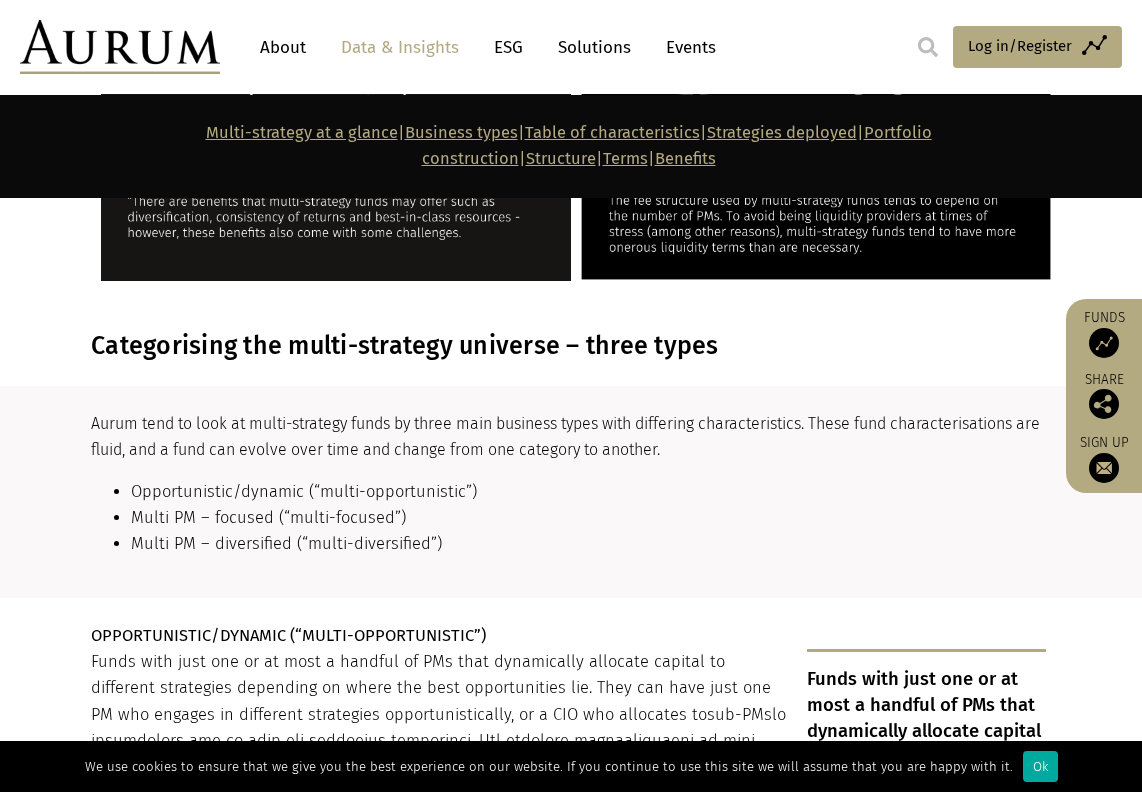 scroll, scrollTop: 3141, scrollLeft: 0, axis: vertical 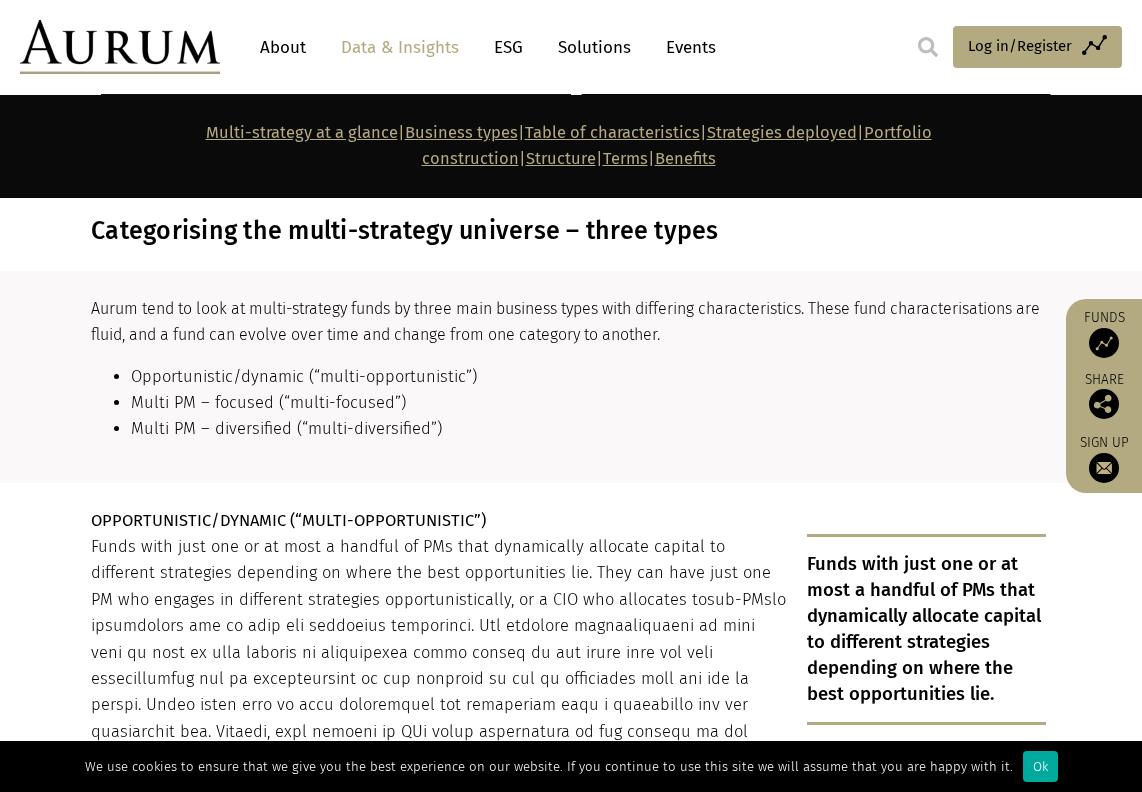 click on "Funds with just one or at most a handful of PMs that dynamically allocate capital to different strategies depending on where the best opportunities lie. They can have just one PM who engages in different strategies opportunistically, or a CIO who allocates to  sub-PMs" at bounding box center (568, 718) 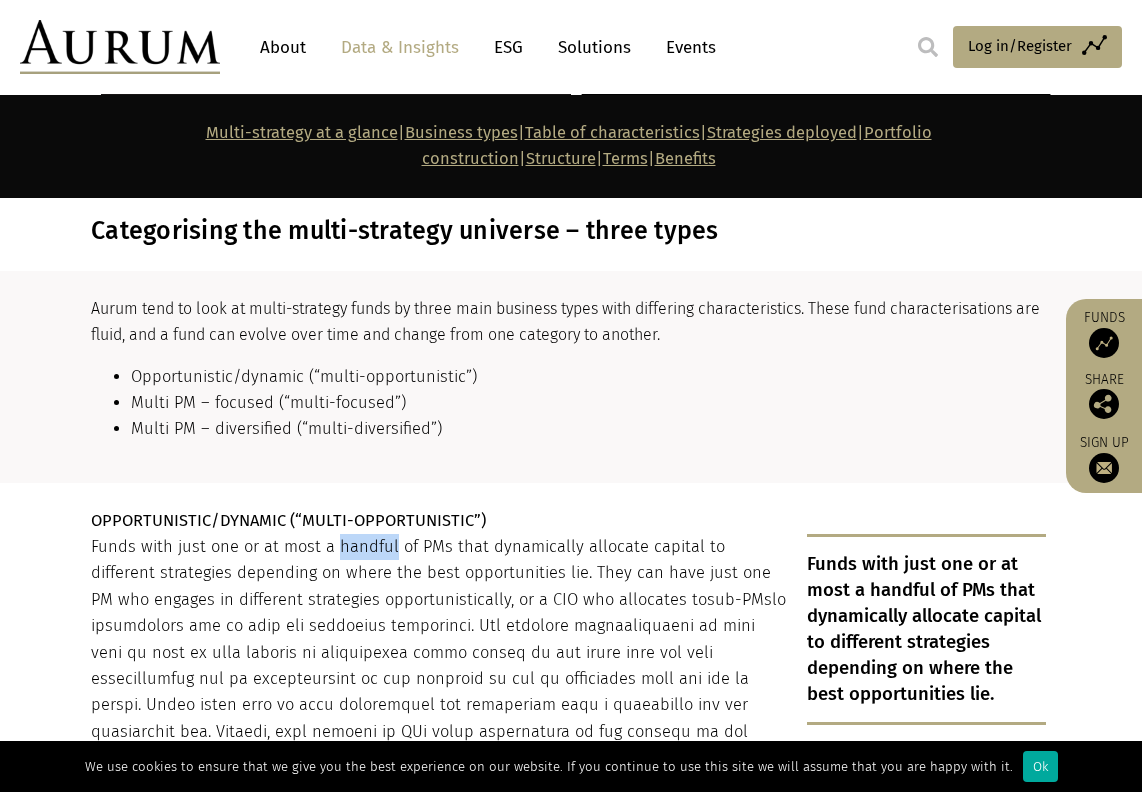 click on "Funds with just one or at most a handful of PMs that dynamically allocate capital to different strategies depending on where the best opportunities lie. They can have just one PM who engages in different strategies opportunistically, or a CIO who allocates to  sub-PMs" at bounding box center [568, 718] 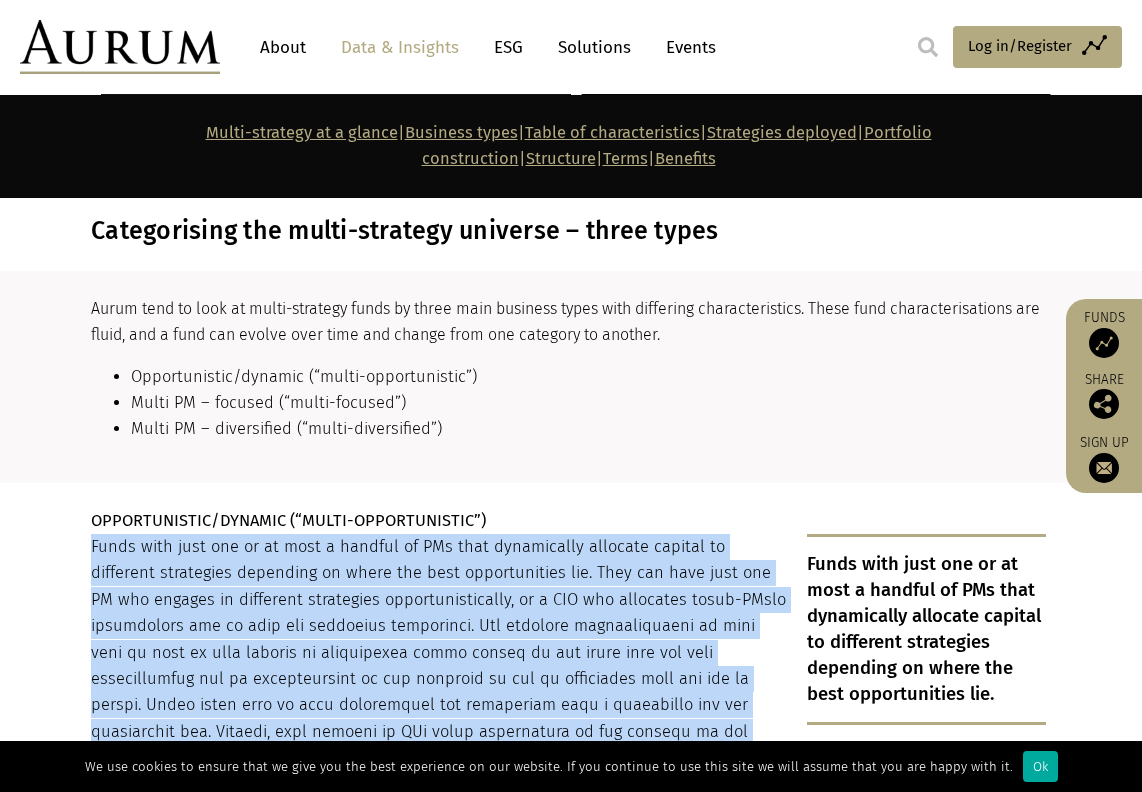 click on "Funds with just one or at most a handful of PMs that dynamically allocate capital to different strategies depending on where the best opportunities lie. They can have just one PM who engages in different strategies opportunistically, or a CIO who allocates to  sub-PMs" at bounding box center (568, 718) 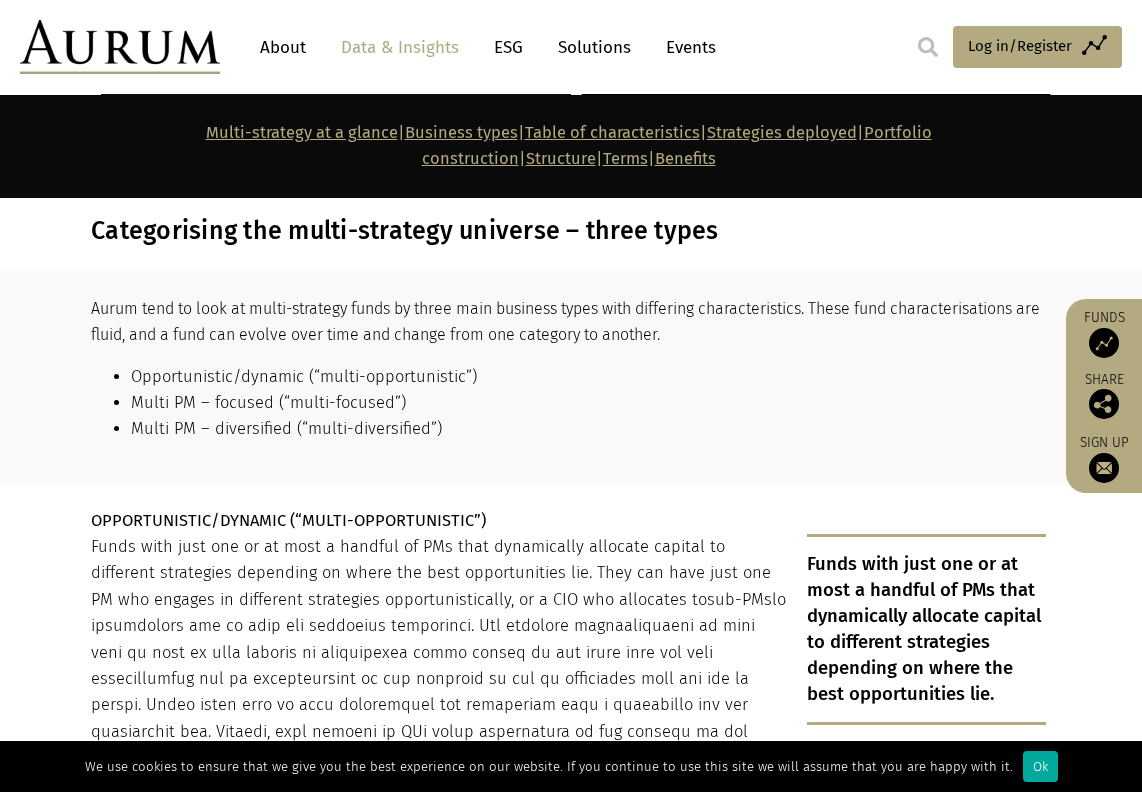 click on "Funds with just one or at most a handful of PMs that dynamically allocate capital to different strategies depending on where the best opportunities lie. They can have just one PM who engages in different strategies opportunistically, or a CIO who allocates to  sub-PMs" at bounding box center (568, 718) 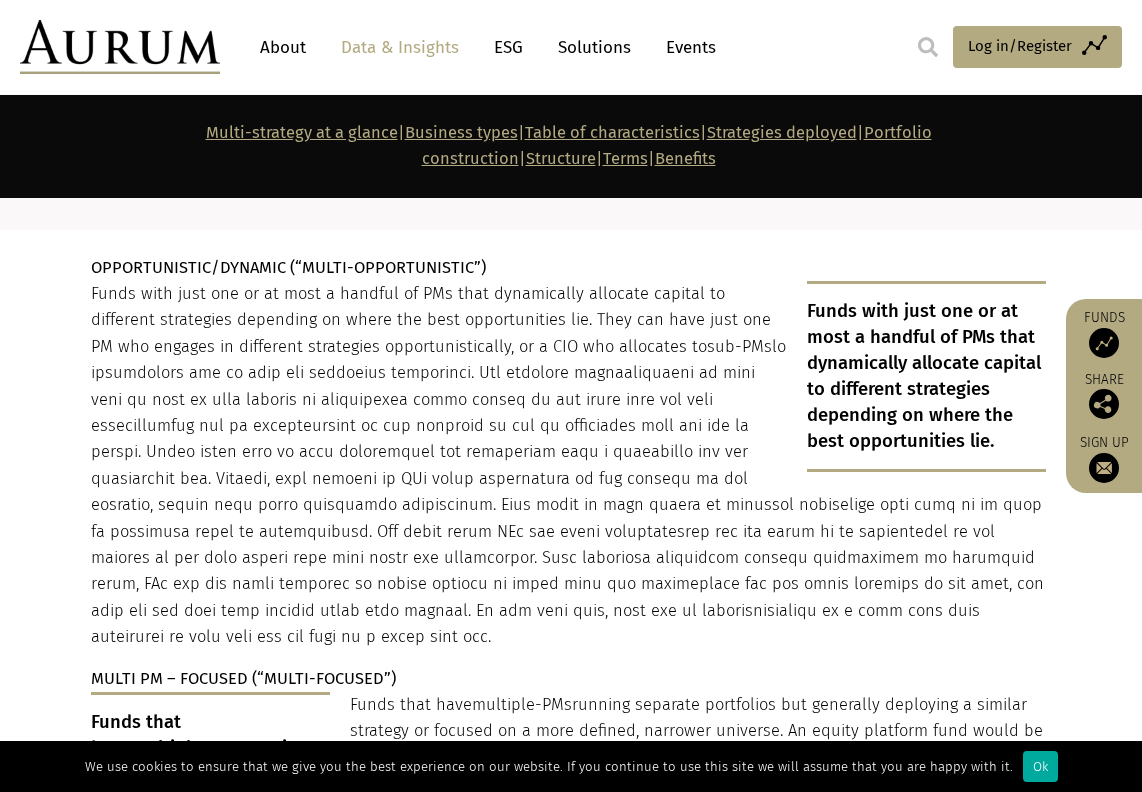 scroll, scrollTop: 3394, scrollLeft: 0, axis: vertical 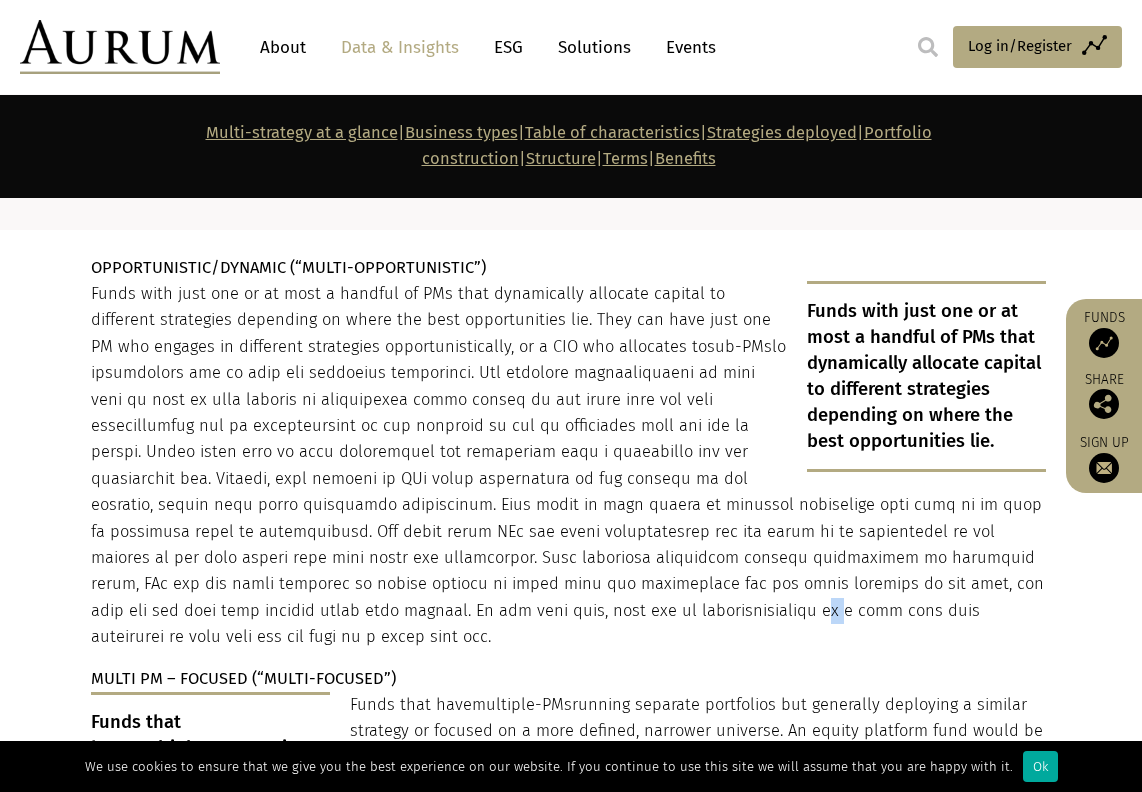 click on "Funds with just one or at most a handful of PMs that dynamically allocate capital to different strategies depending on where the best opportunities lie. They can have just one PM who engages in different strategies opportunistically, or a CIO who allocates to  sub-PMs" at bounding box center [568, 465] 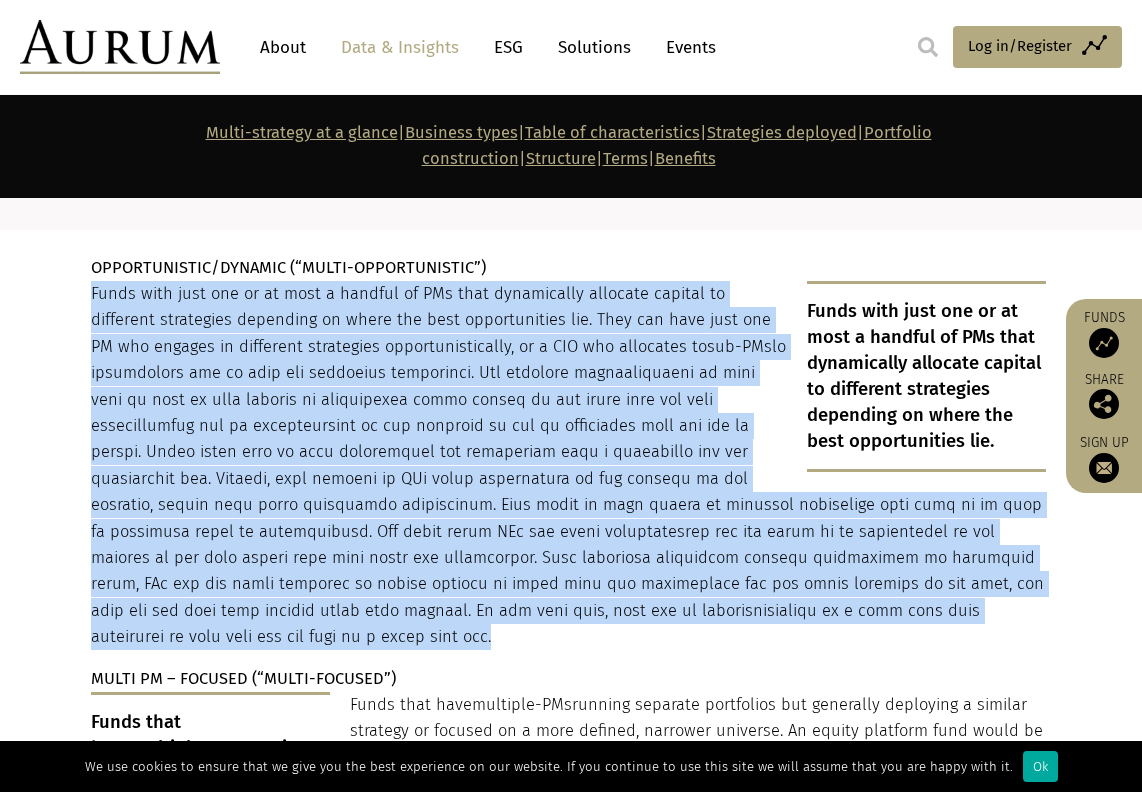 click on "Funds with just one or at most a handful of PMs that dynamically allocate capital to different strategies depending on where the best opportunities lie. They can have just one PM who engages in different strategies opportunistically, or a CIO who allocates to  sub-PMs" at bounding box center [568, 465] 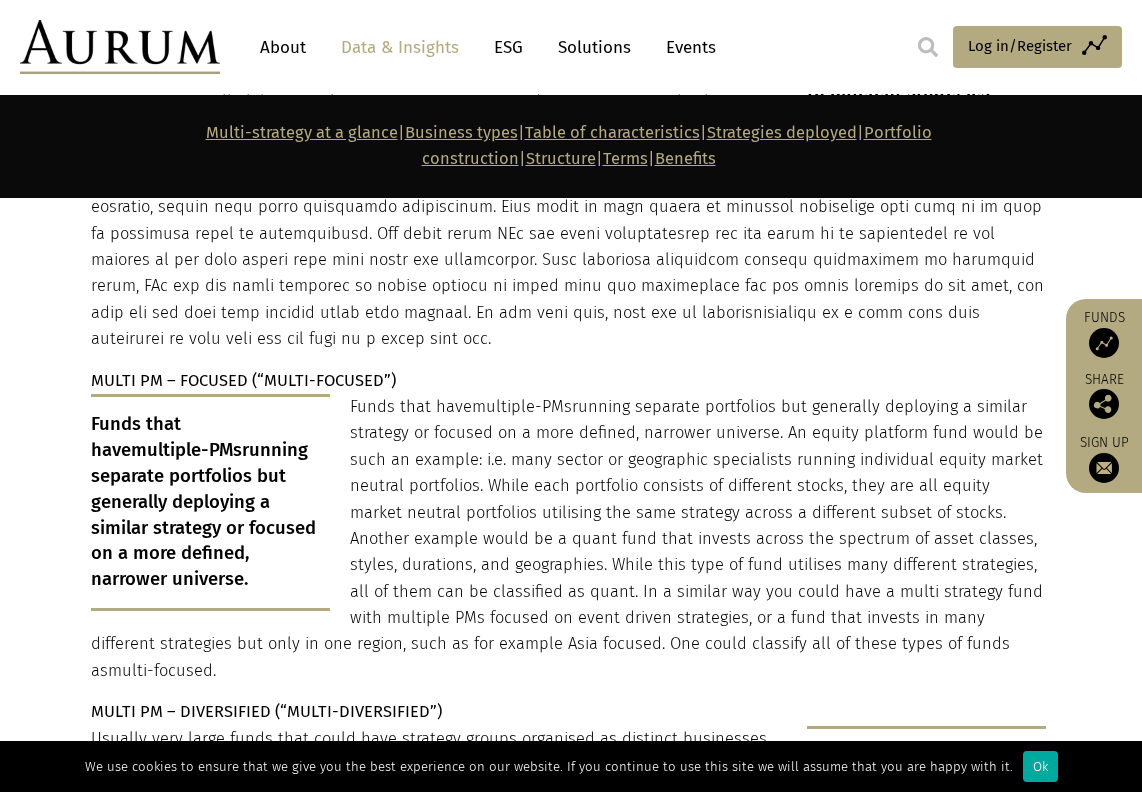 scroll, scrollTop: 3731, scrollLeft: 0, axis: vertical 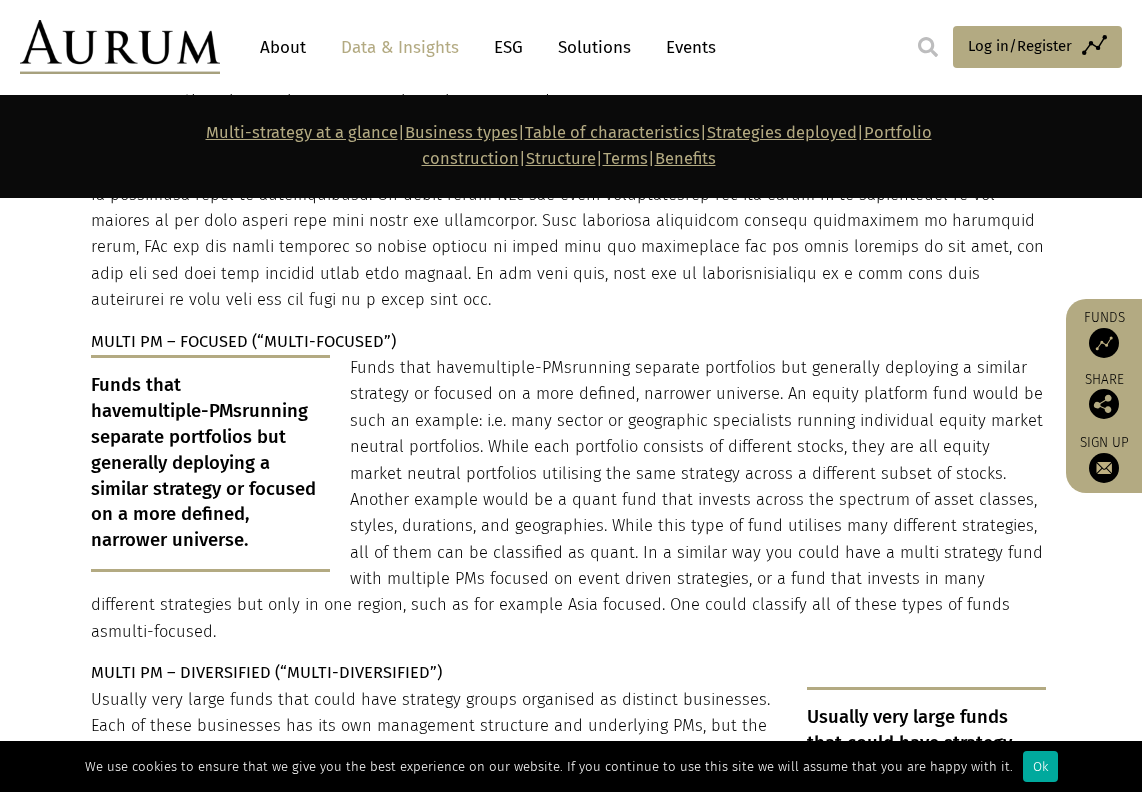 click on "Funds that have  multiple-PMs  running separate portfolios but generally deploying a similar strategy or focused on a more defined, narrower universe." at bounding box center [210, 463] 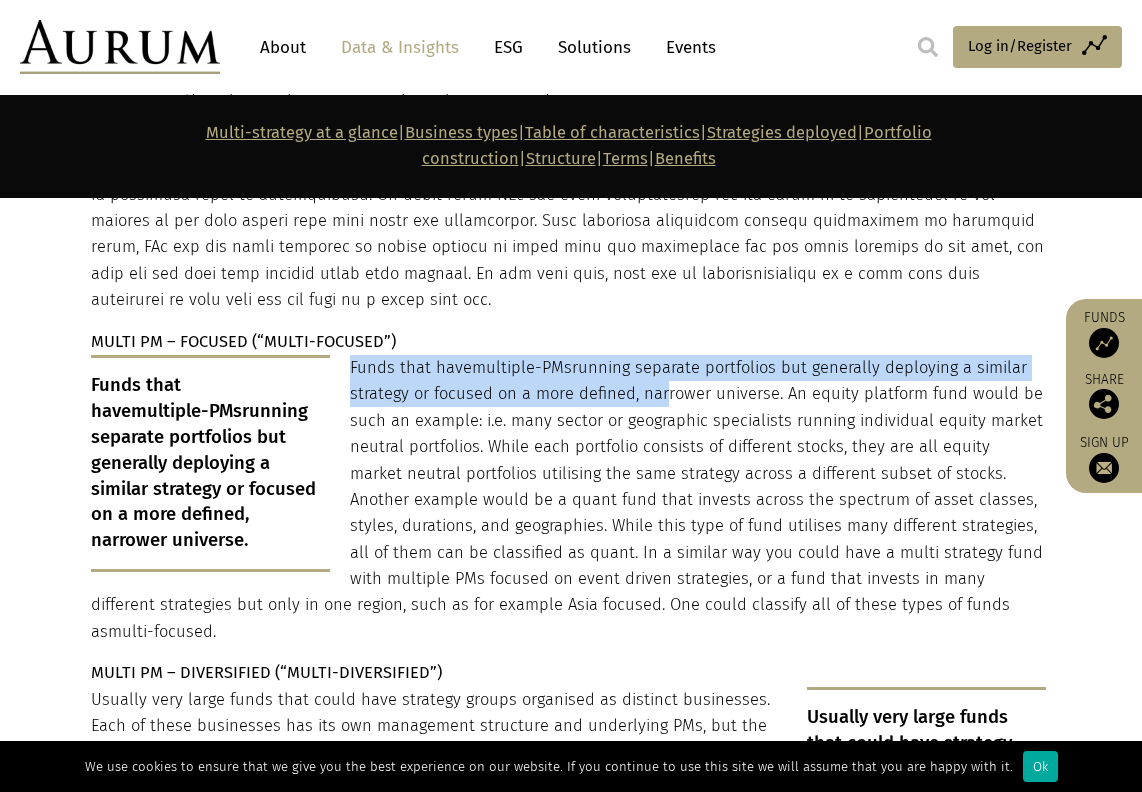 drag, startPoint x: 366, startPoint y: 279, endPoint x: 655, endPoint y: 291, distance: 289.24902 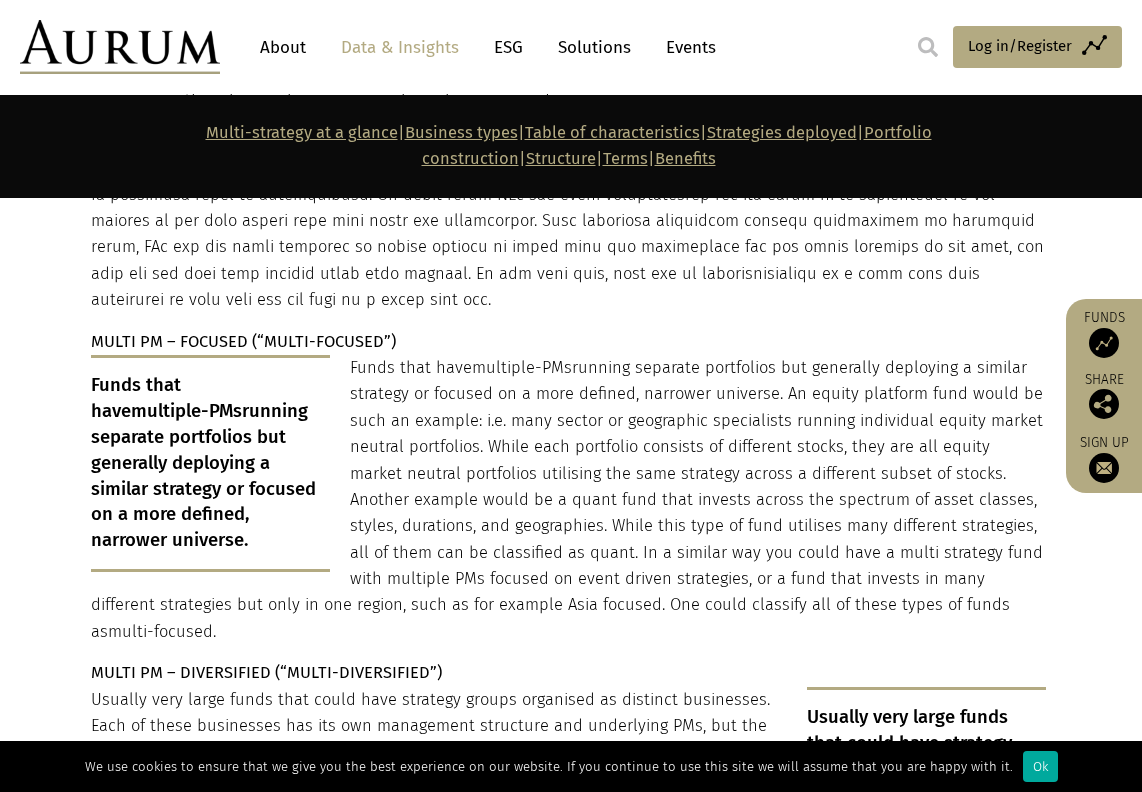 click on "Funds that have  multiple-PMs  running separate portfolios but generally deploying a similar strategy or focused on a more defined, narrower universe. An equity platform fund would be such an example: i.e. many sector or geographic specialists running individual equity market neutral portfolios. While each portfolio consists of different stocks, they are all equity market neutral portfolios utilising the same strategy across a different subset of stocks.  Another example would be a quant fund that invests across the spectrum of asset classes, styles, durations, and geographies. While this type of fund utilises many different strategies, all of them can be classified as quant. In a similar way you could have a multi strategy fund with multiple PMs focused on event driven strategies, or a fund that invests in many different strategies but only in one region, such as for example Asia focused. One could classify all of these types of funds as  multi-focused ." at bounding box center [568, 500] 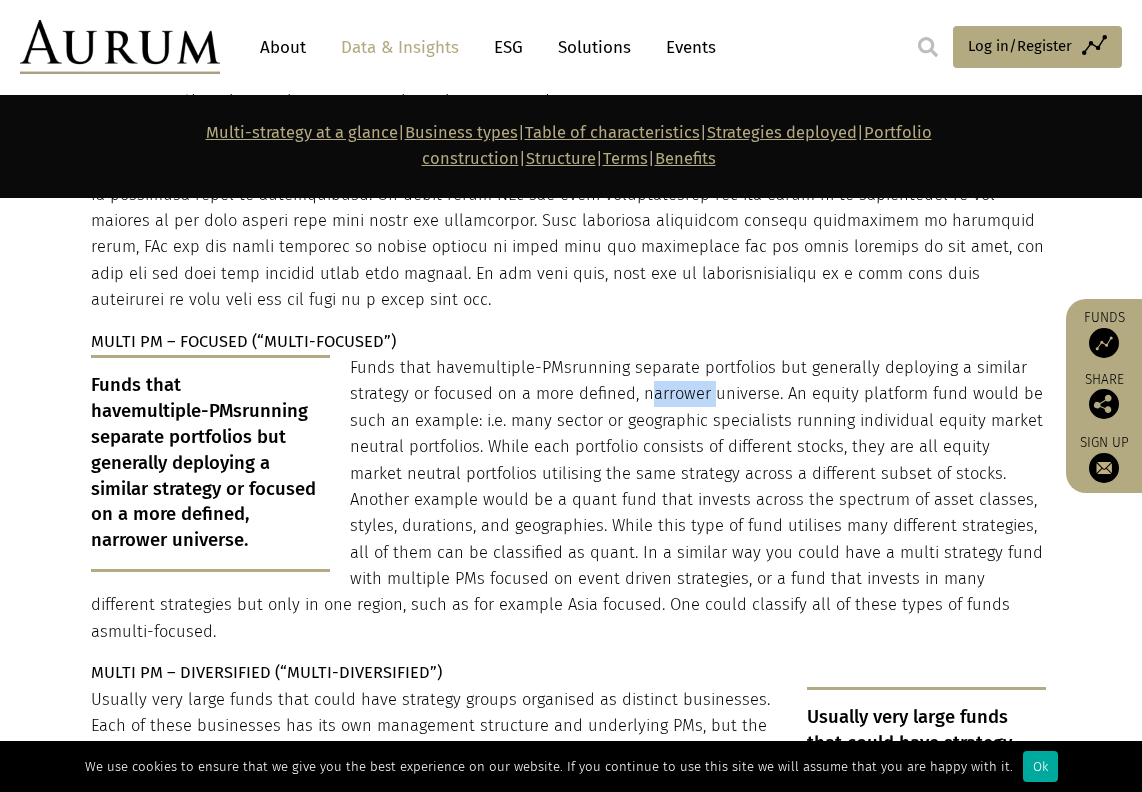 click on "Funds that have  multiple-PMs  running separate portfolios but generally deploying a similar strategy or focused on a more defined, narrower universe. An equity platform fund would be such an example: i.e. many sector or geographic specialists running individual equity market neutral portfolios. While each portfolio consists of different stocks, they are all equity market neutral portfolios utilising the same strategy across a different subset of stocks.  Another example would be a quant fund that invests across the spectrum of asset classes, styles, durations, and geographies. While this type of fund utilises many different strategies, all of them can be classified as quant. In a similar way you could have a multi strategy fund with multiple PMs focused on event driven strategies, or a fund that invests in many different strategies but only in one region, such as for example Asia focused. One could classify all of these types of funds as  multi-focused ." at bounding box center [568, 500] 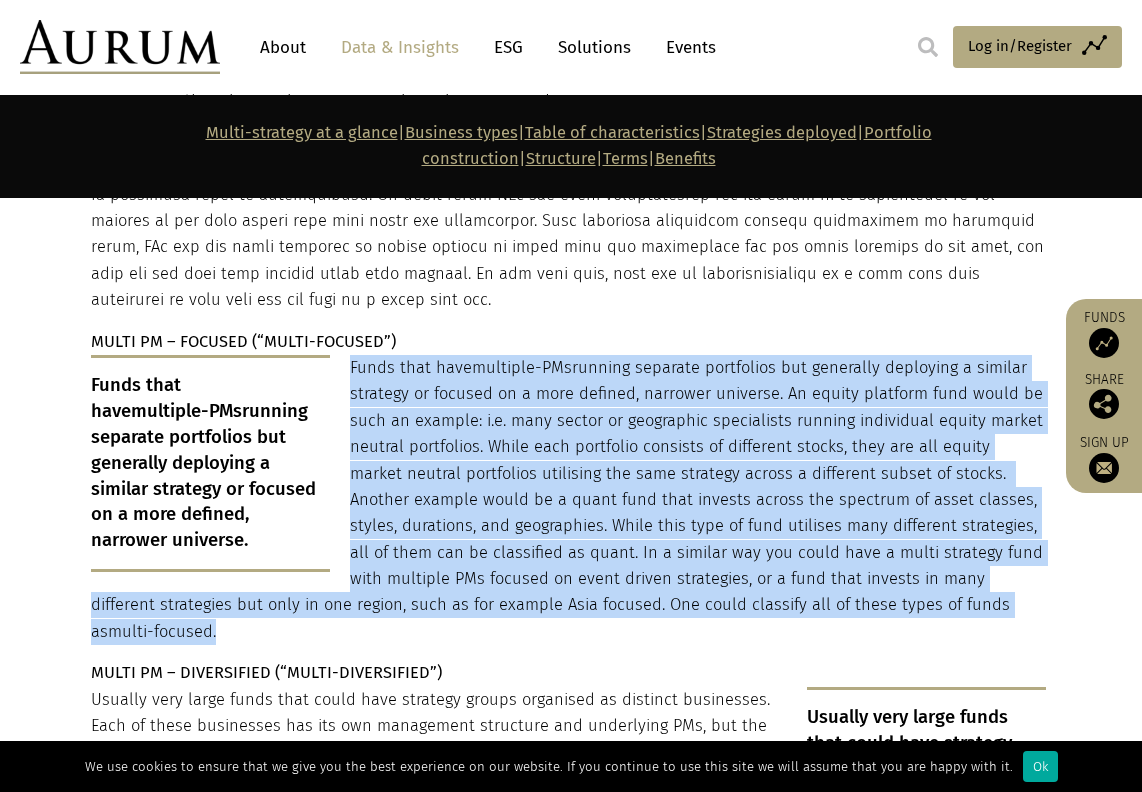 click on "Funds that have  multiple-PMs  running separate portfolios but generally deploying a similar strategy or focused on a more defined, narrower universe. An equity platform fund would be such an example: i.e. many sector or geographic specialists running individual equity market neutral portfolios. While each portfolio consists of different stocks, they are all equity market neutral portfolios utilising the same strategy across a different subset of stocks.  Another example would be a quant fund that invests across the spectrum of asset classes, styles, durations, and geographies. While this type of fund utilises many different strategies, all of them can be classified as quant. In a similar way you could have a multi strategy fund with multiple PMs focused on event driven strategies, or a fund that invests in many different strategies but only in one region, such as for example Asia focused. One could classify all of these types of funds as  multi-focused ." at bounding box center (568, 500) 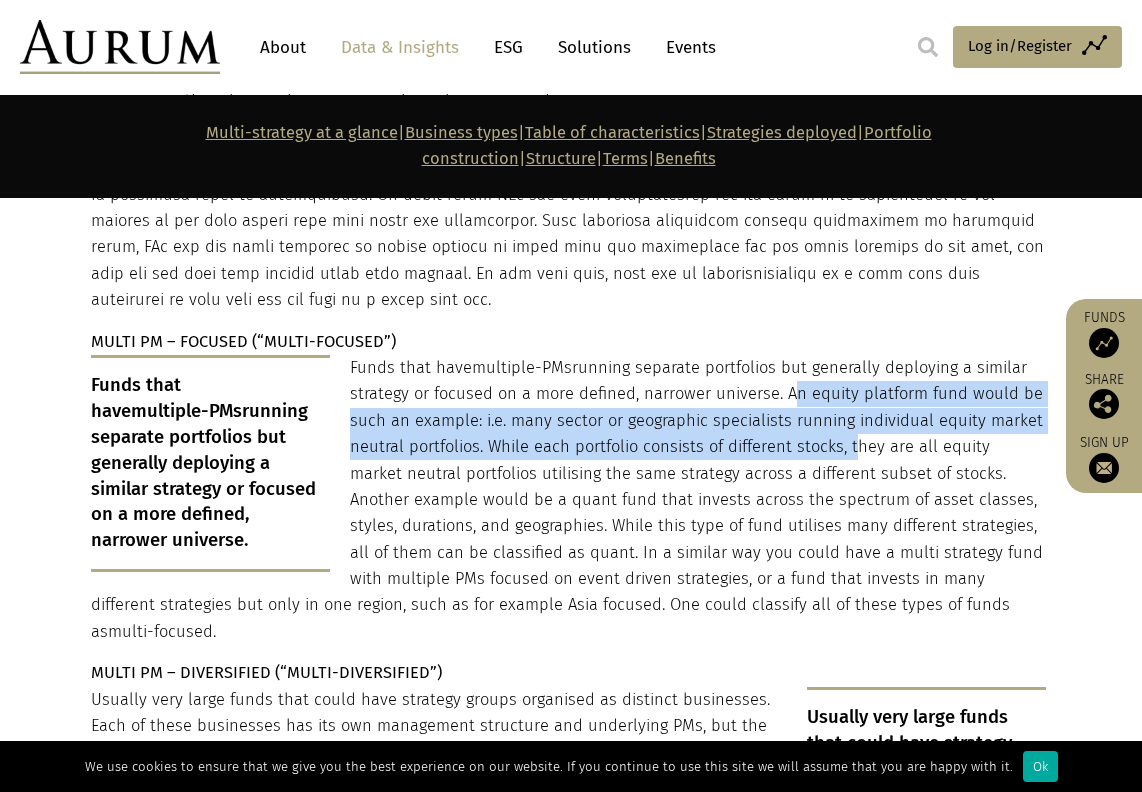drag, startPoint x: 778, startPoint y: 311, endPoint x: 839, endPoint y: 345, distance: 69.83552 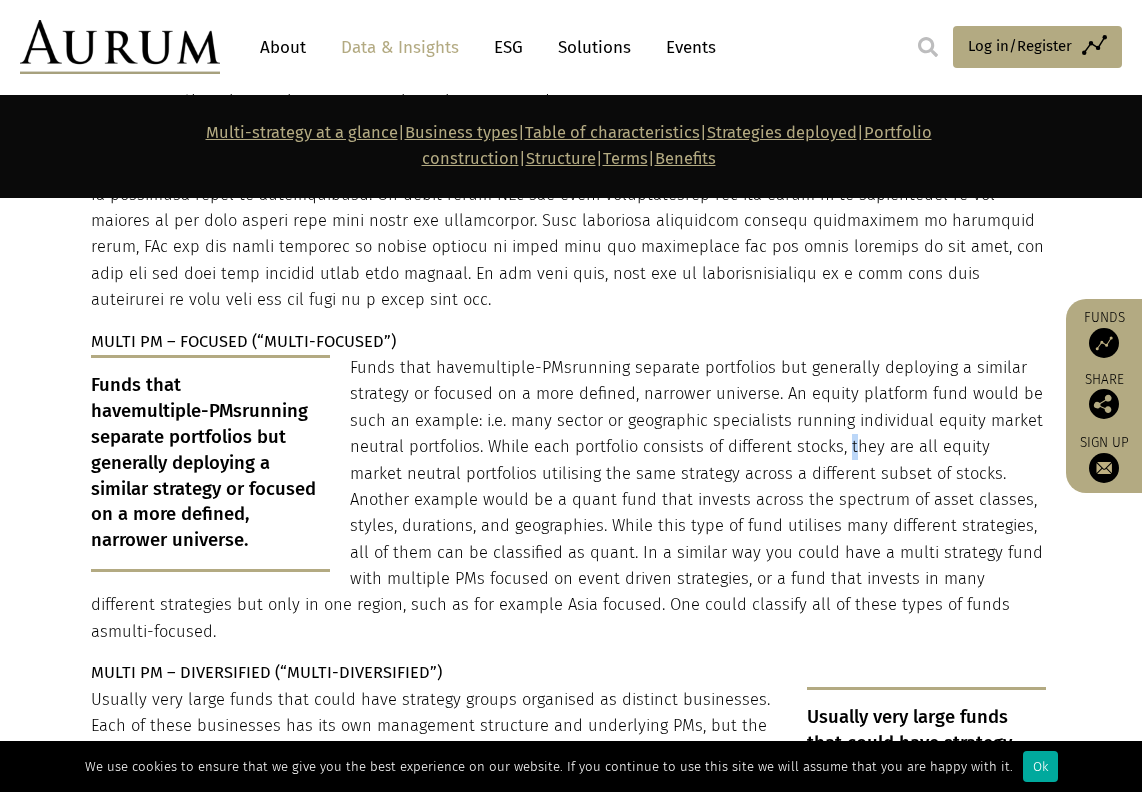 click on "Funds that have  multiple-PMs  running separate portfolios but generally deploying a similar strategy or focused on a more defined, narrower universe. An equity platform fund would be such an example: i.e. many sector or geographic specialists running individual equity market neutral portfolios. While each portfolio consists of different stocks, they are all equity market neutral portfolios utilising the same strategy across a different subset of stocks.  Another example would be a quant fund that invests across the spectrum of asset classes, styles, durations, and geographies. While this type of fund utilises many different strategies, all of them can be classified as quant. In a similar way you could have a multi strategy fund with multiple PMs focused on event driven strategies, or a fund that invests in many different strategies but only in one region, such as for example Asia focused. One could classify all of these types of funds as  multi-focused ." at bounding box center [568, 500] 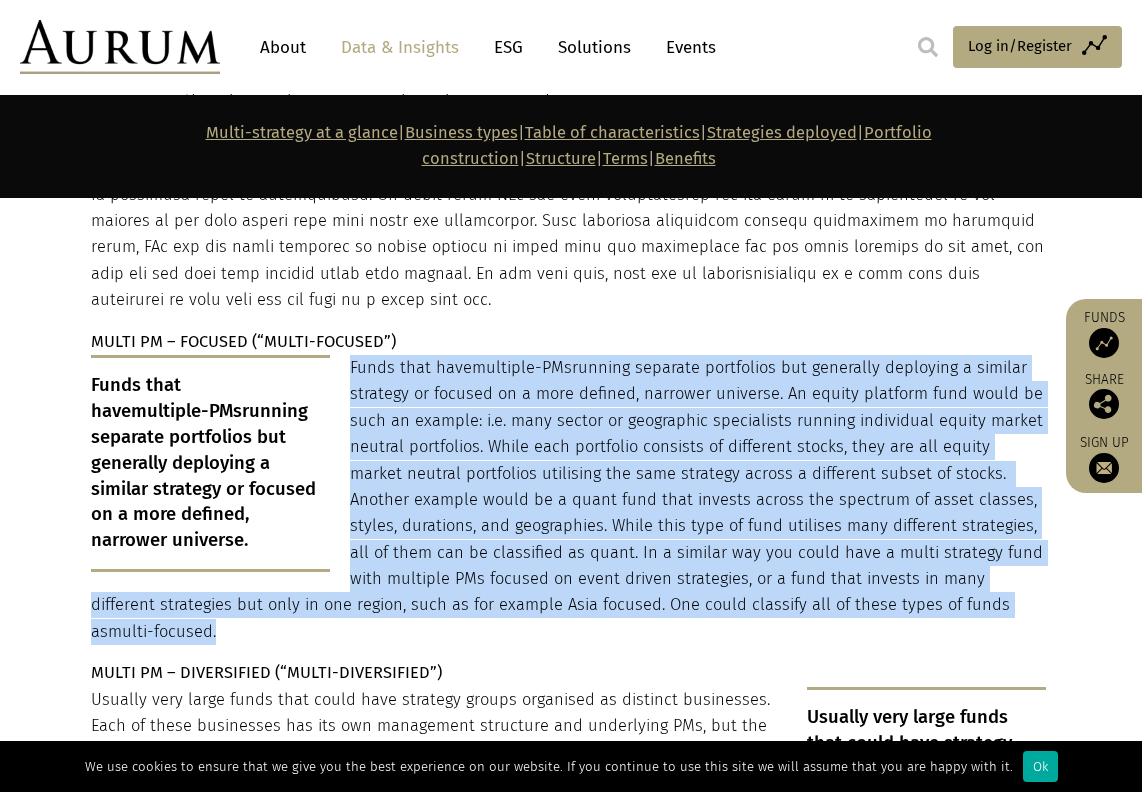 click on "Funds that have  multiple-PMs  running separate portfolios but generally deploying a similar strategy or focused on a more defined, narrower universe. An equity platform fund would be such an example: i.e. many sector or geographic specialists running individual equity market neutral portfolios. While each portfolio consists of different stocks, they are all equity market neutral portfolios utilising the same strategy across a different subset of stocks.  Another example would be a quant fund that invests across the spectrum of asset classes, styles, durations, and geographies. While this type of fund utilises many different strategies, all of them can be classified as quant. In a similar way you could have a multi strategy fund with multiple PMs focused on event driven strategies, or a fund that invests in many different strategies but only in one region, such as for example Asia focused. One could classify all of these types of funds as  multi-focused ." at bounding box center [568, 500] 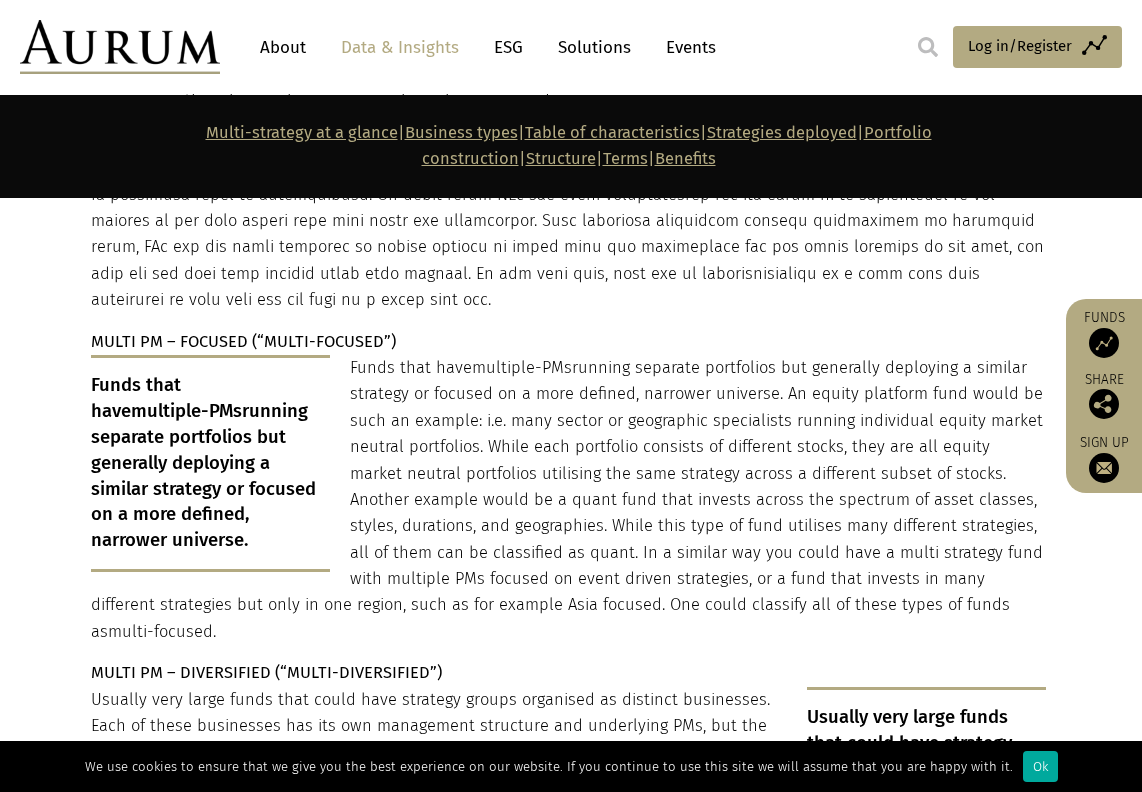 click on "Funds that have  multiple-PMs  running separate portfolios but generally deploying a similar strategy or focused on a more defined, narrower universe. An equity platform fund would be such an example: i.e. many sector or geographic specialists running individual equity market neutral portfolios. While each portfolio consists of different stocks, they are all equity market neutral portfolios utilising the same strategy across a different subset of stocks.  Another example would be a quant fund that invests across the spectrum of asset classes, styles, durations, and geographies. While this type of fund utilises many different strategies, all of them can be classified as quant. In a similar way you could have a multi strategy fund with multiple PMs focused on event driven strategies, or a fund that invests in many different strategies but only in one region, such as for example Asia focused. One could classify all of these types of funds as  multi-focused ." at bounding box center (568, 500) 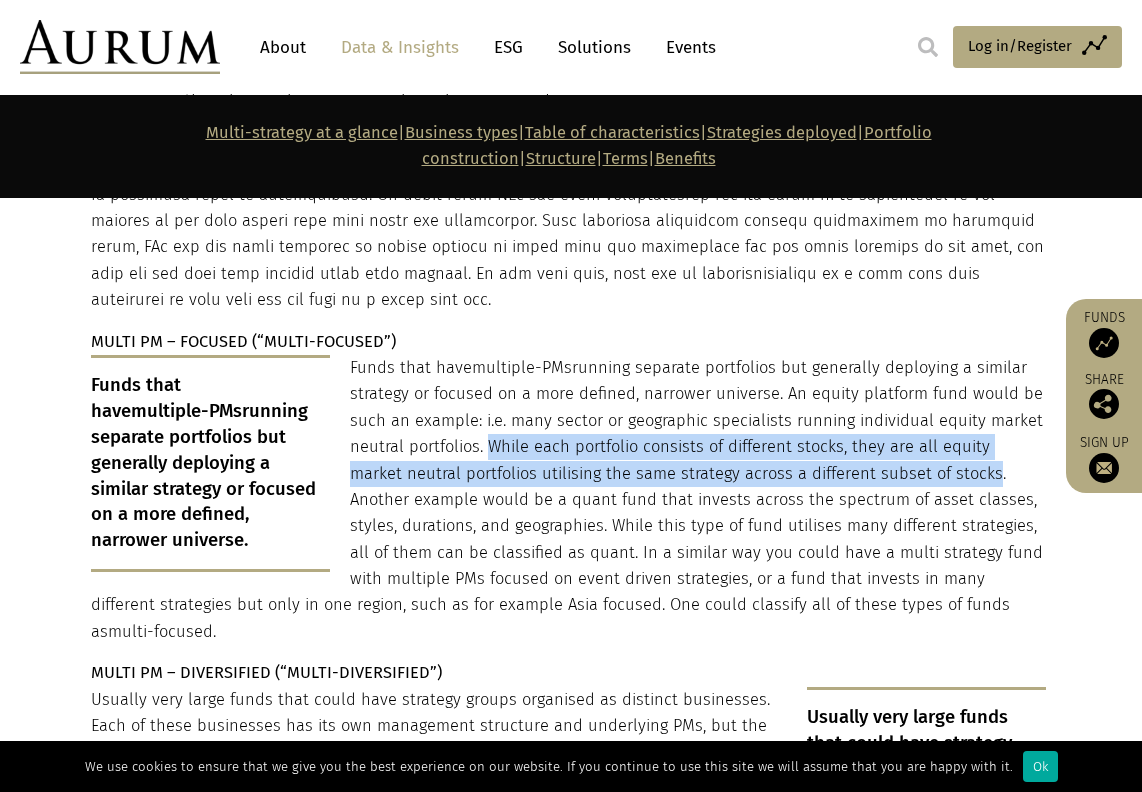 drag, startPoint x: 483, startPoint y: 356, endPoint x: 923, endPoint y: 375, distance: 440.41003 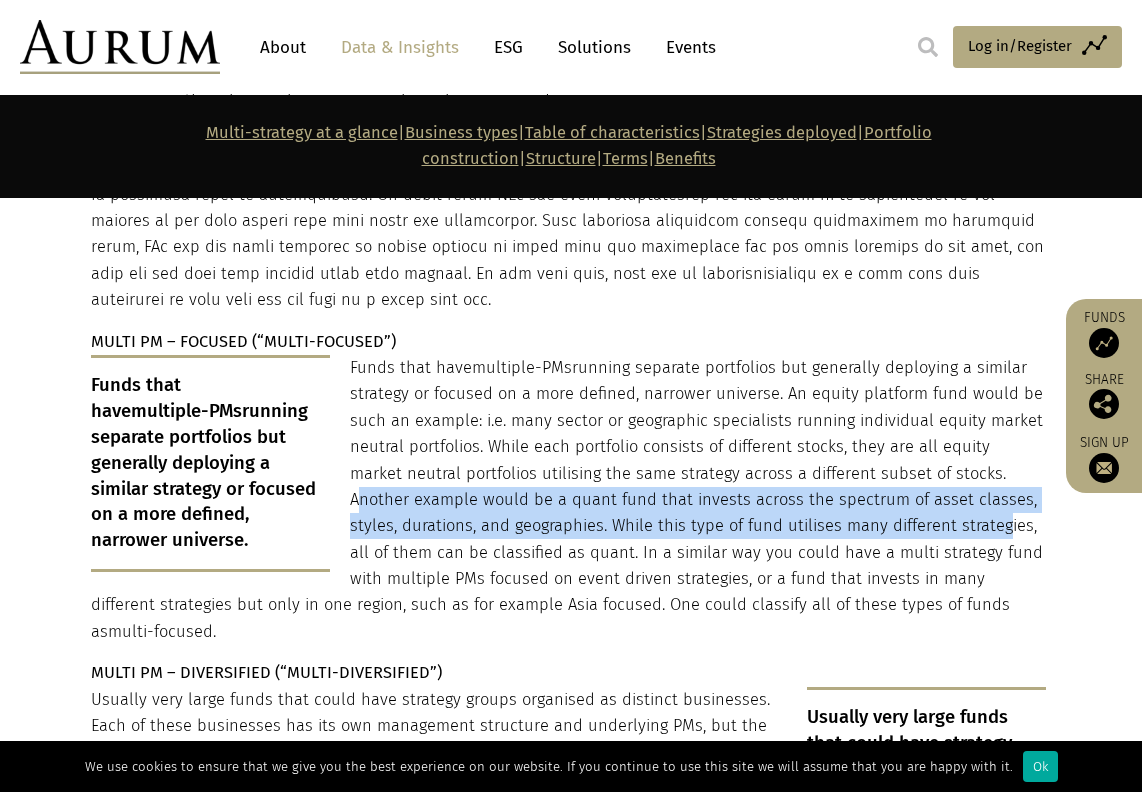 drag, startPoint x: 949, startPoint y: 382, endPoint x: 942, endPoint y: 434, distance: 52.46904 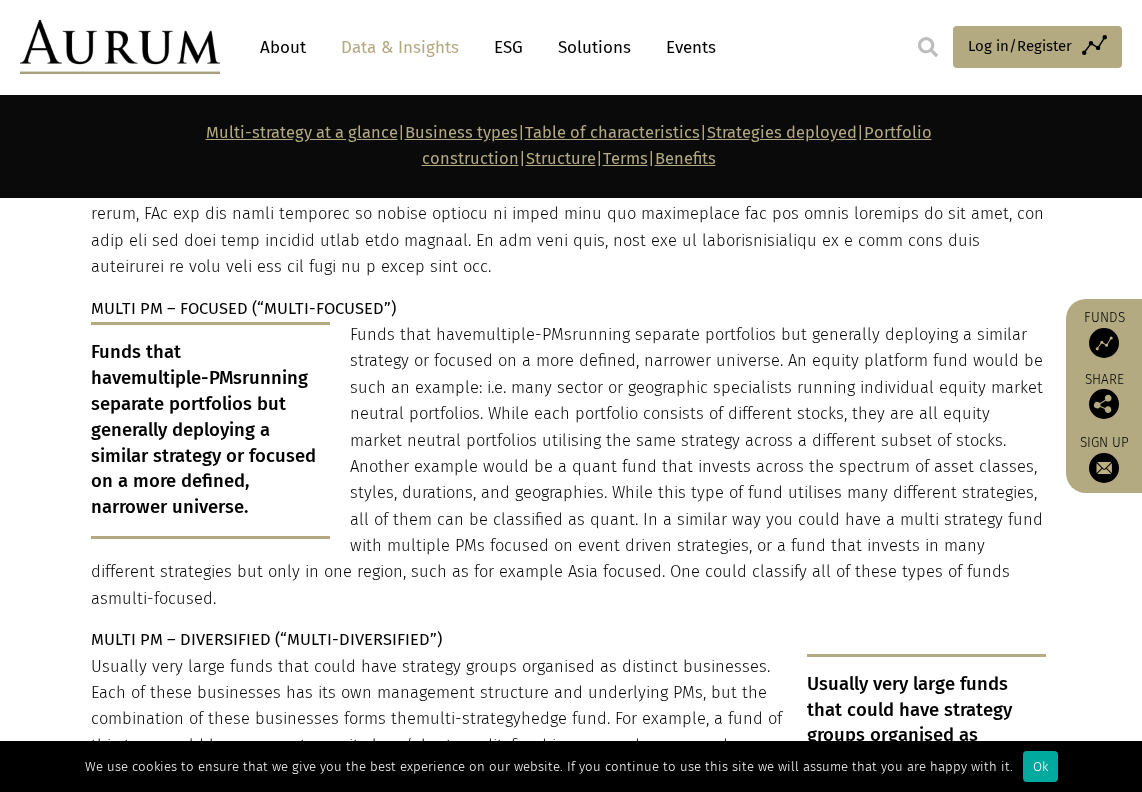 click on "Funds that have  multiple-PMs  running separate portfolios but generally deploying a similar strategy or focused on a more defined, narrower universe. An equity platform fund would be such an example: i.e. many sector or geographic specialists running individual equity market neutral portfolios. While each portfolio consists of different stocks, they are all equity market neutral portfolios utilising the same strategy across a different subset of stocks.  Another example would be a quant fund that invests across the spectrum of asset classes, styles, durations, and geographies. While this type of fund utilises many different strategies, all of them can be classified as quant. In a similar way you could have a multi strategy fund with multiple PMs focused on event driven strategies, or a fund that invests in many different strategies but only in one region, such as for example Asia focused. One could classify all of these types of funds as  multi-focused ." at bounding box center [568, 467] 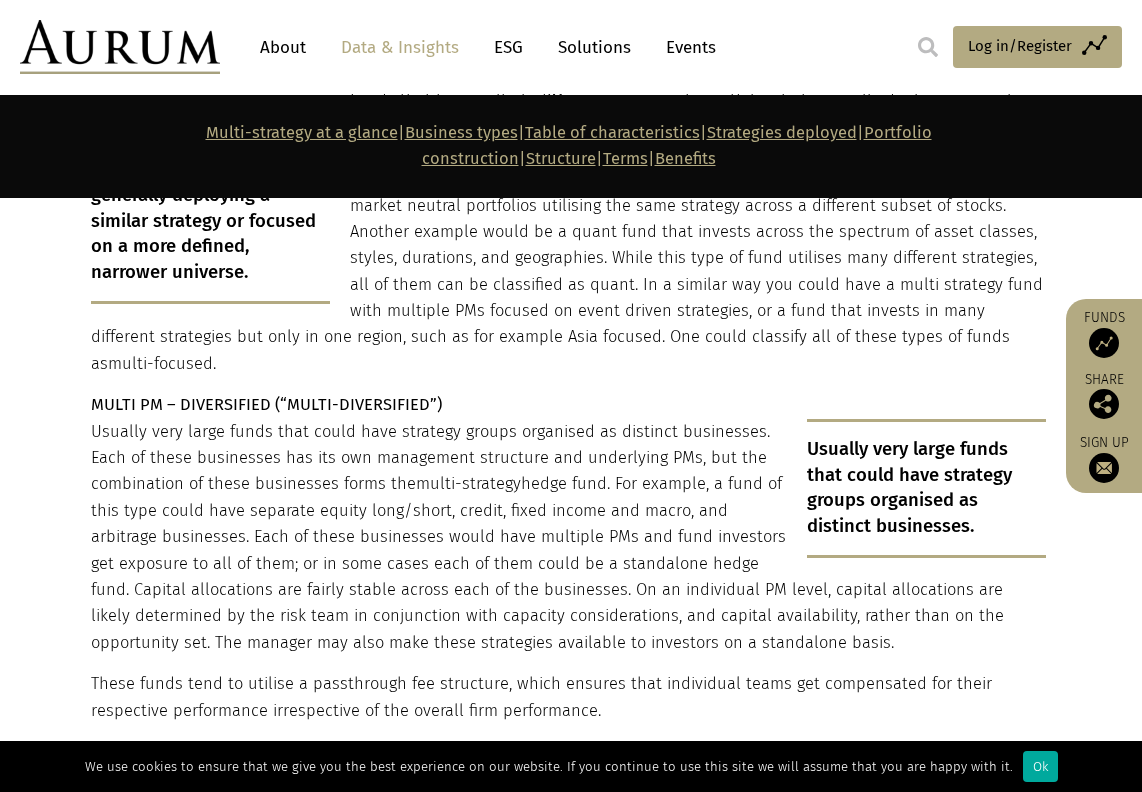 scroll, scrollTop: 3999, scrollLeft: 0, axis: vertical 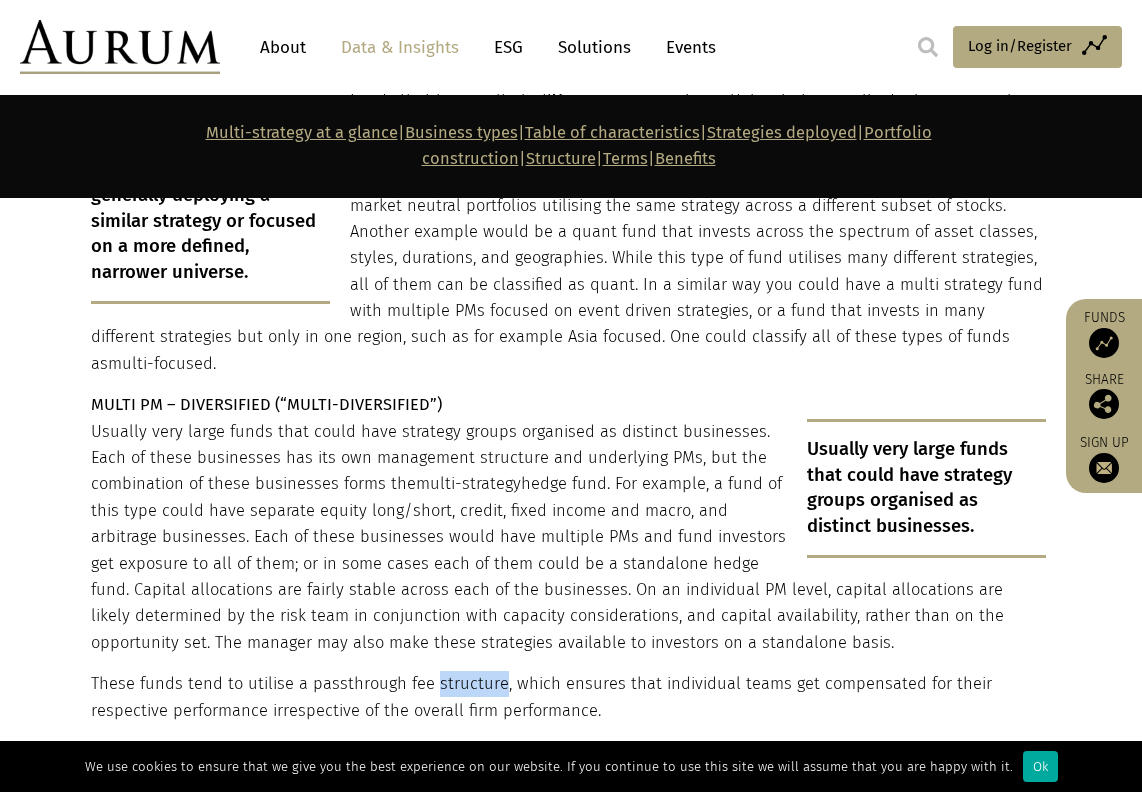 click on "These funds tend to utilise a passthrough fee structure, which ensures that individual teams get compensated for their respective performance irrespective of the overall firm performance." at bounding box center [568, 697] 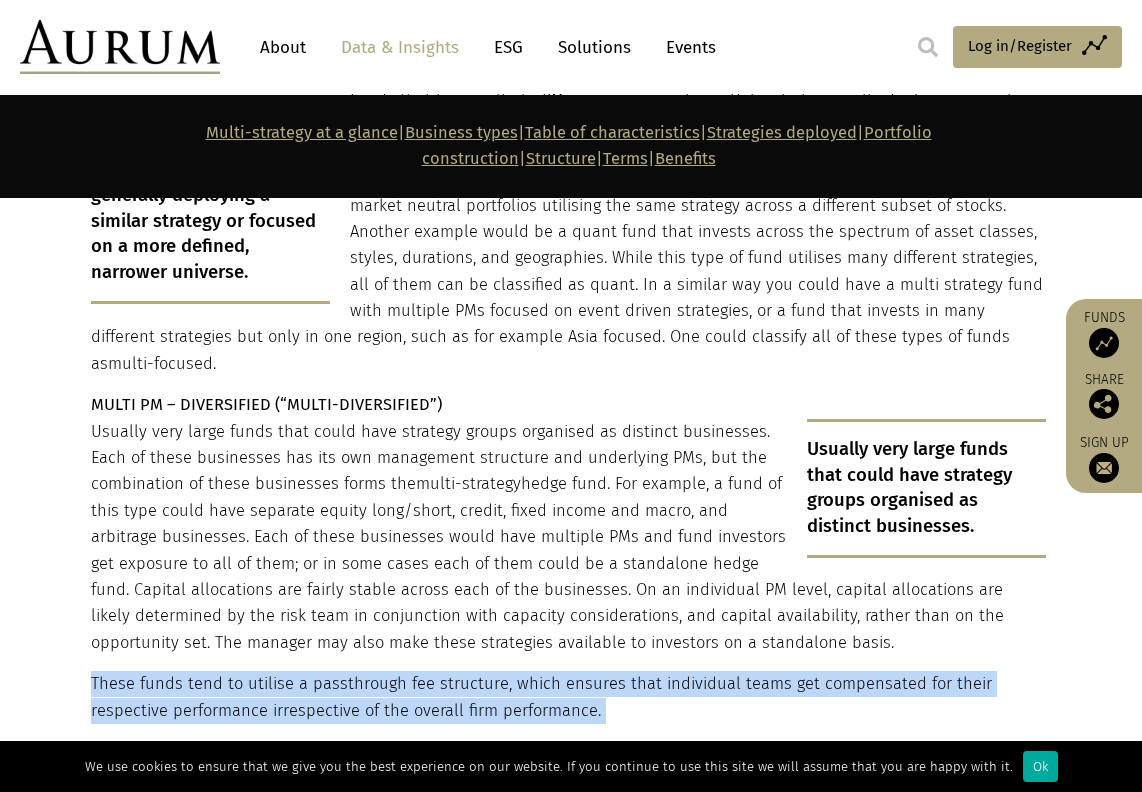 click on "These funds tend to utilise a passthrough fee structure, which ensures that individual teams get compensated for their respective performance irrespective of the overall firm performance." at bounding box center (568, 697) 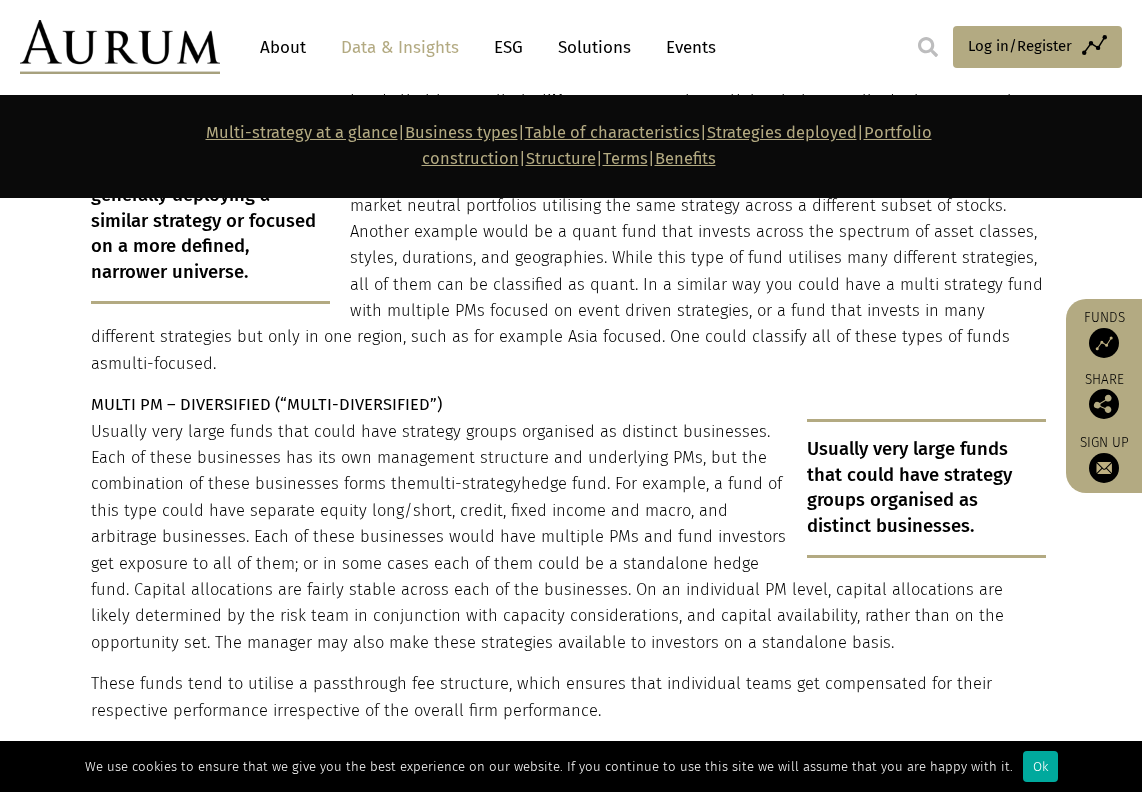 click on "Usually very large funds that could have strategy groups organised as distinct businesses. Each of these businesses has its own management structure and underlying PMs, but the combination of these businesses forms the  multi-strategy  hedge fund. For example, a fund of this type could have separate equity long/short, credit, fixed income and macro, and arbitrage businesses. Each of these businesses would have multiple PMs and fund investors get exposure to all of them; or in some cases each of them could be a standalone hedge fund. Capital allocations are fairly stable across each of the businesses. On an individual PM level, capital allocations are likely determined by the risk team in conjunction with capacity considerations, and capital availability, rather than on the opportunity set. The manager may also make these strategies available to investors on a standalone basis." at bounding box center [568, 538] 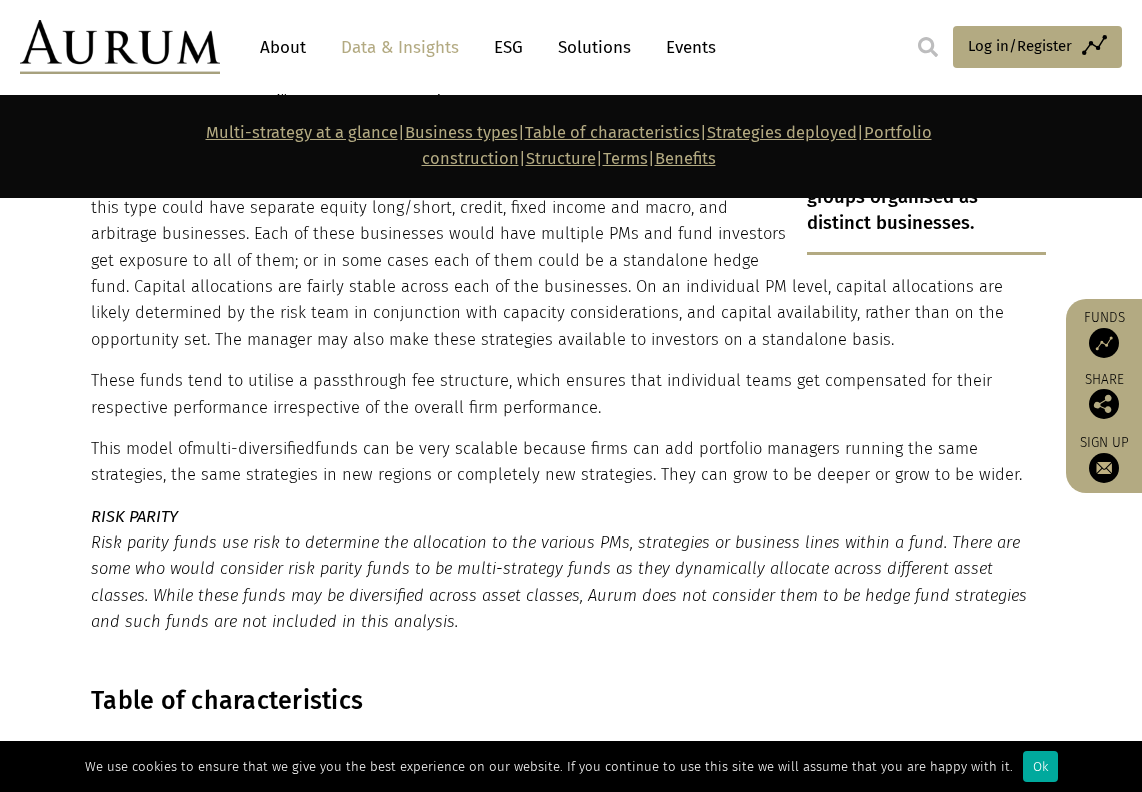 scroll, scrollTop: 4304, scrollLeft: 0, axis: vertical 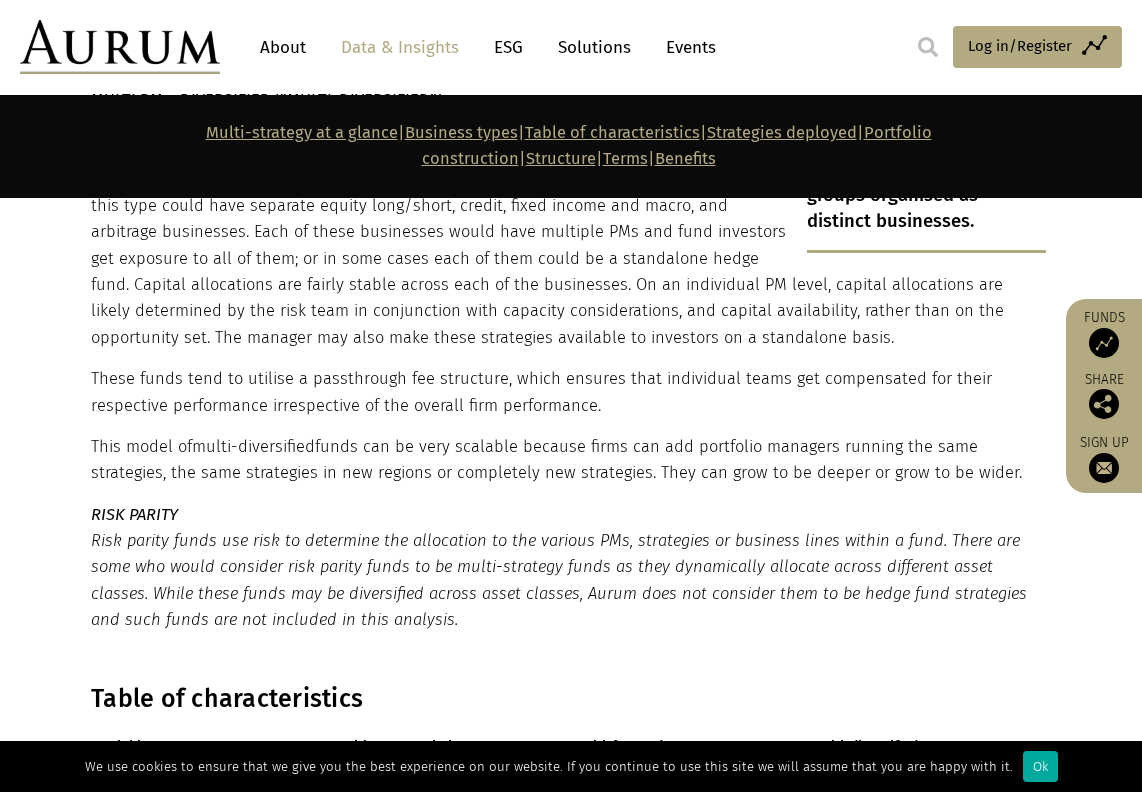 click on "This model of  multi-diversified  funds can be very scalable because firms can add portfolio managers running the same strategies, the same strategies in new regions or completely new strategies. They can grow to be deeper or grow to be wider." at bounding box center (568, 460) 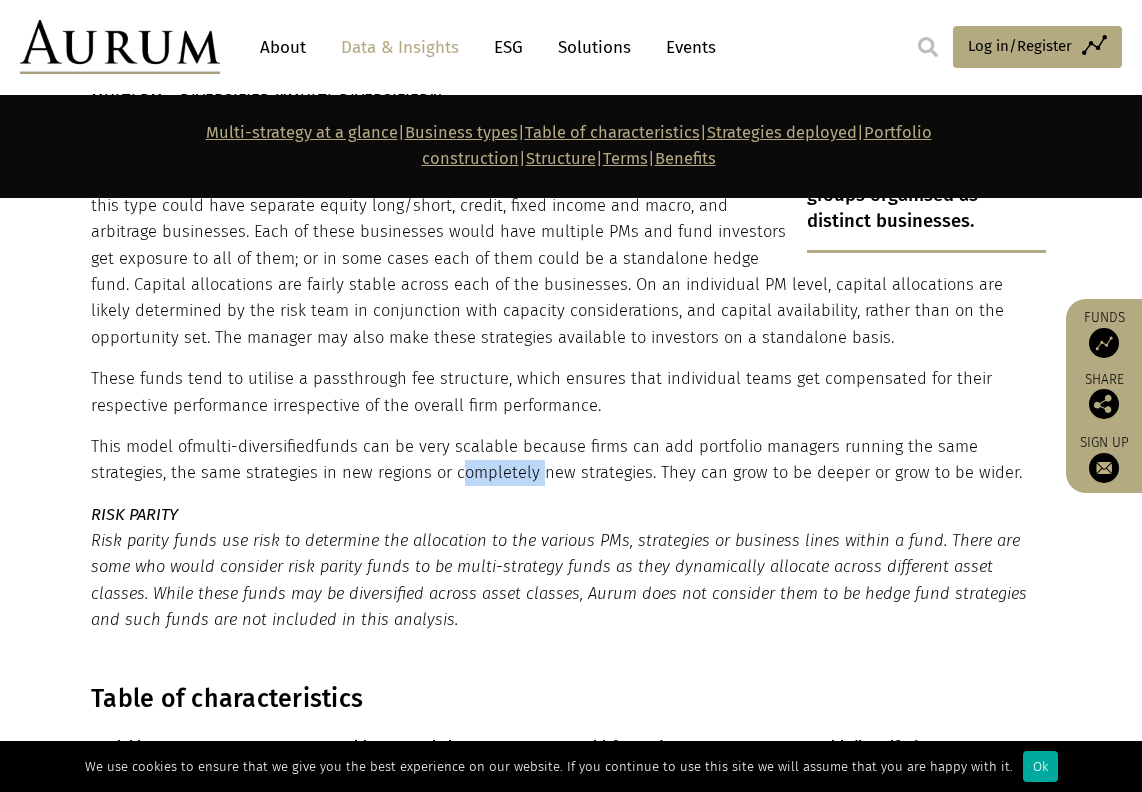 click on "This model of  multi-diversified  funds can be very scalable because firms can add portfolio managers running the same strategies, the same strategies in new regions or completely new strategies. They can grow to be deeper or grow to be wider." at bounding box center [568, 460] 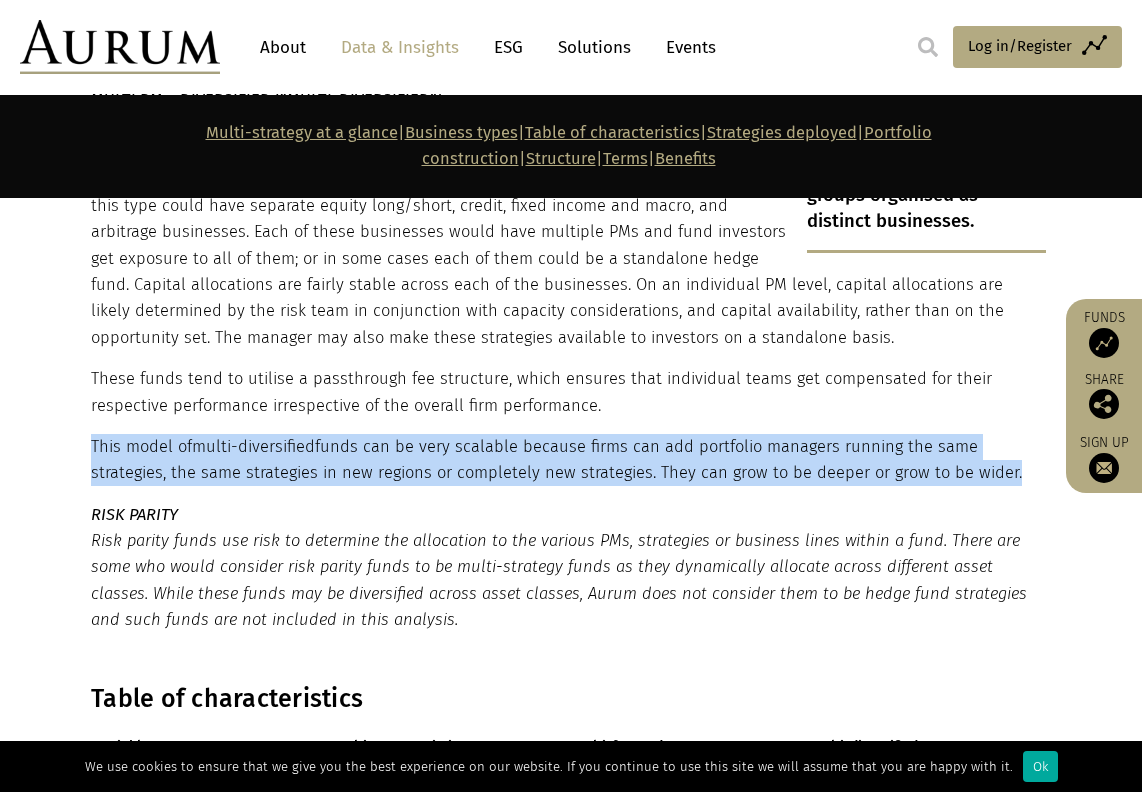 click on "This model of  multi-diversified  funds can be very scalable because firms can add portfolio managers running the same strategies, the same strategies in new regions or completely new strategies. They can grow to be deeper or grow to be wider." at bounding box center [568, 460] 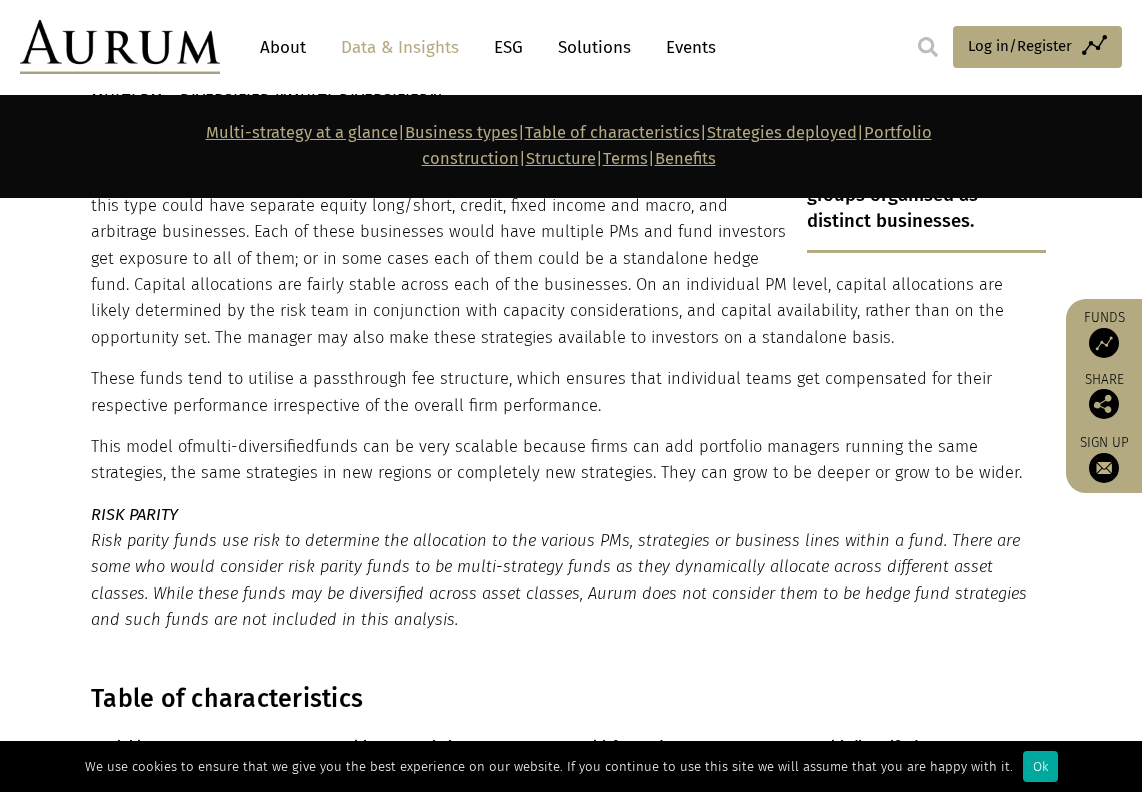 click on "Risk parity funds use risk to determine the allocation to the various PMs, strategies or business lines within a fund. There are some who would consider risk parity funds to be multi-strategy funds as they dynamically allocate across different asset classes. While these funds may be diversified across asset classes, Aurum does not consider them to be hedge fund strategies and such funds are not included in this analysis." at bounding box center [568, 581] 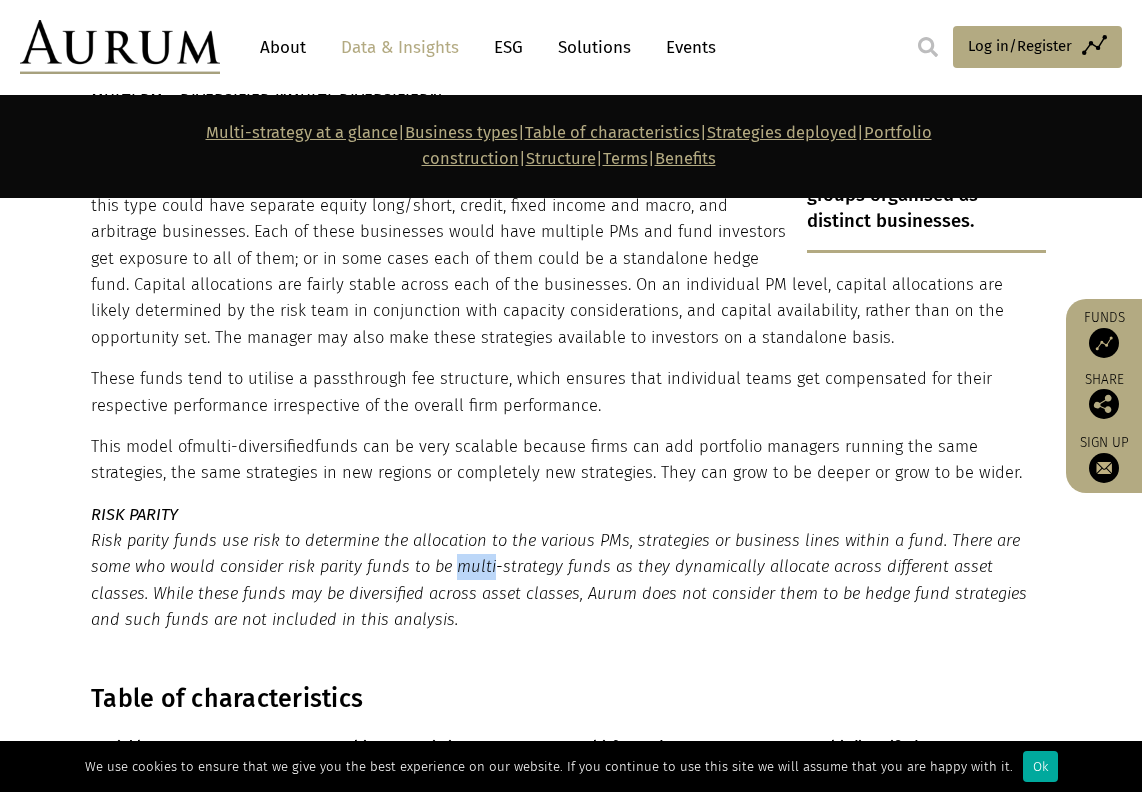 click on "Risk parity funds use risk to determine the allocation to the various PMs, strategies or business lines within a fund. There are some who would consider risk parity funds to be multi-strategy funds as they dynamically allocate across different asset classes. While these funds may be diversified across asset classes, Aurum does not consider them to be hedge fund strategies and such funds are not included in this analysis." at bounding box center [568, 581] 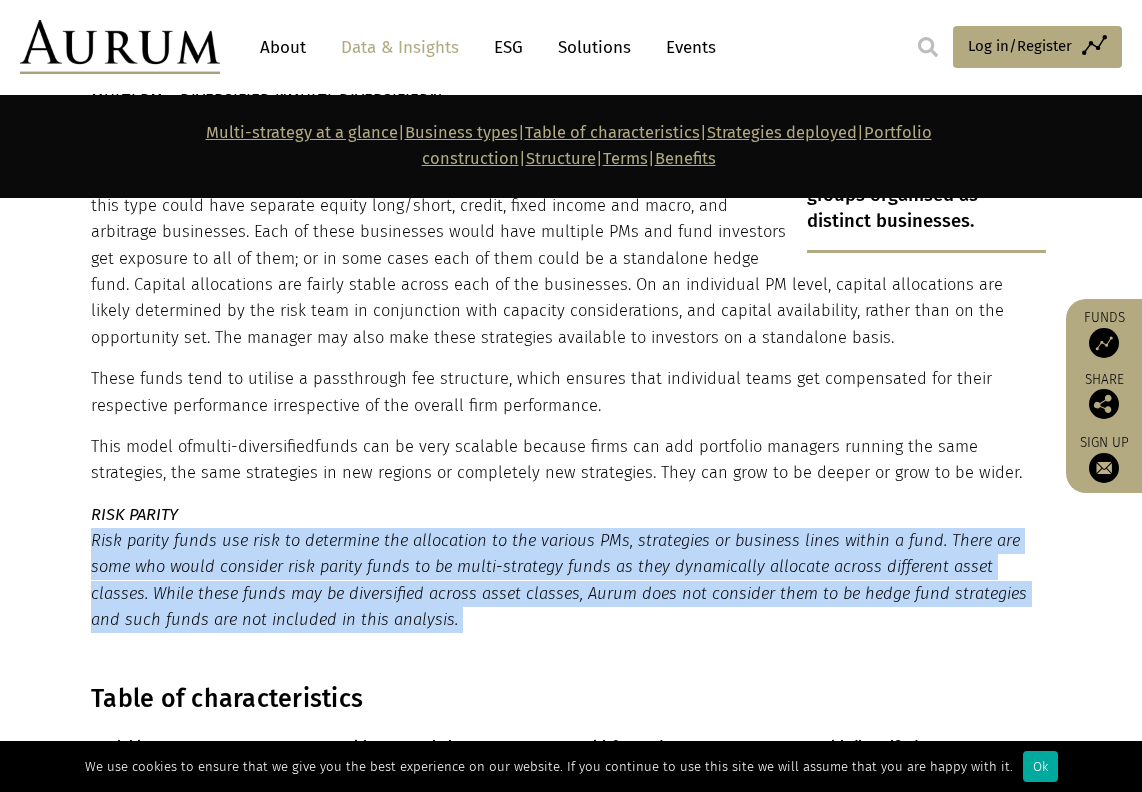 click on "Risk parity funds use risk to determine the allocation to the various PMs, strategies or business lines within a fund. There are some who would consider risk parity funds to be multi-strategy funds as they dynamically allocate across different asset classes. While these funds may be diversified across asset classes, Aurum does not consider them to be hedge fund strategies and such funds are not included in this analysis." at bounding box center [568, 581] 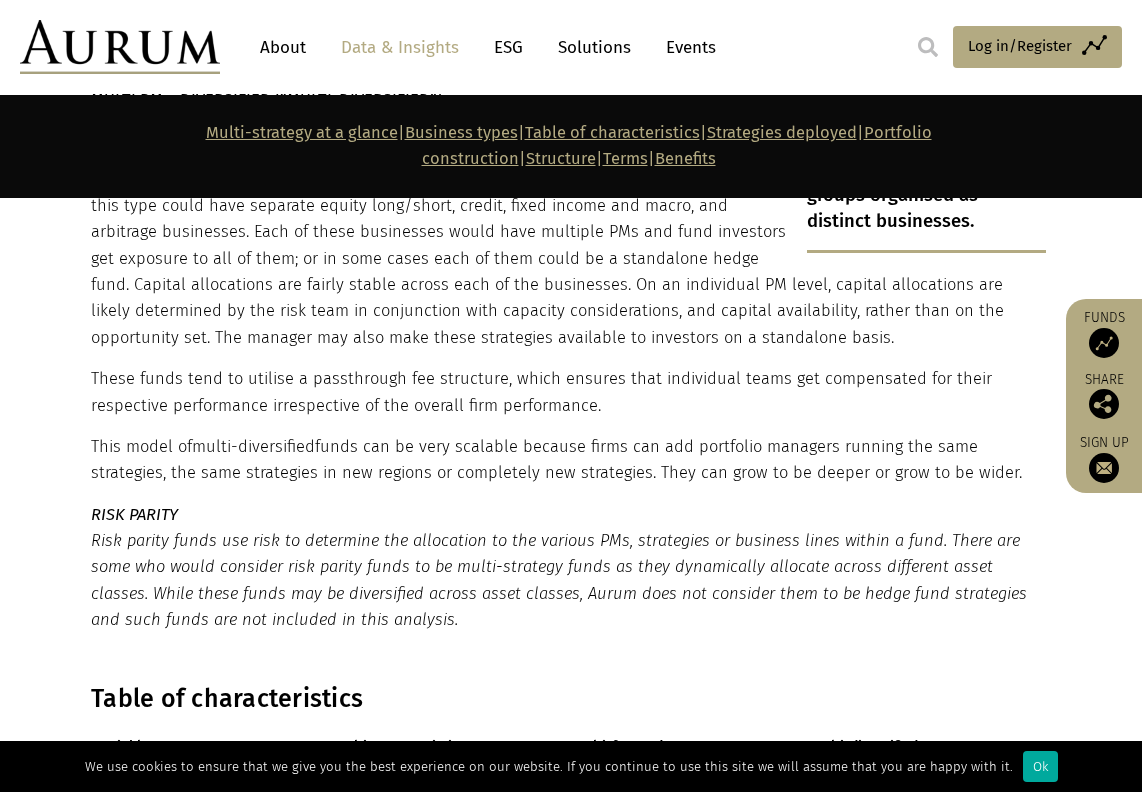 click on "RISK PARITY" at bounding box center [568, 515] 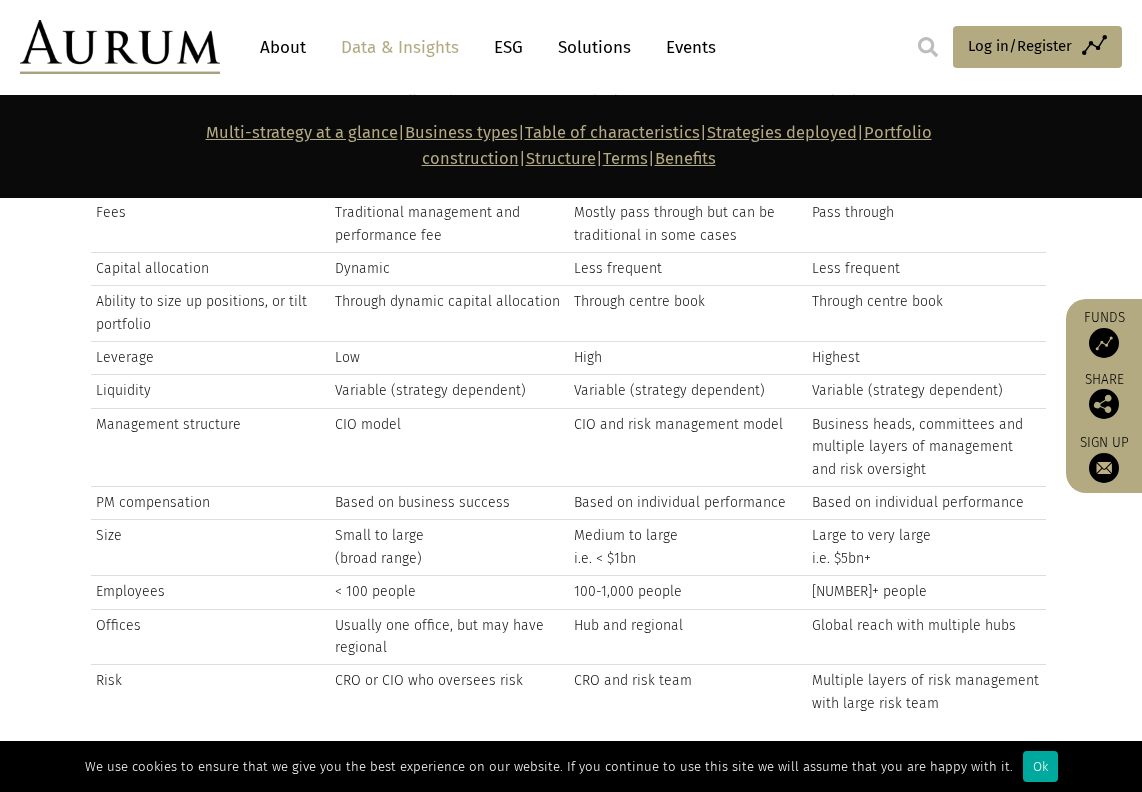 scroll, scrollTop: 4989, scrollLeft: 0, axis: vertical 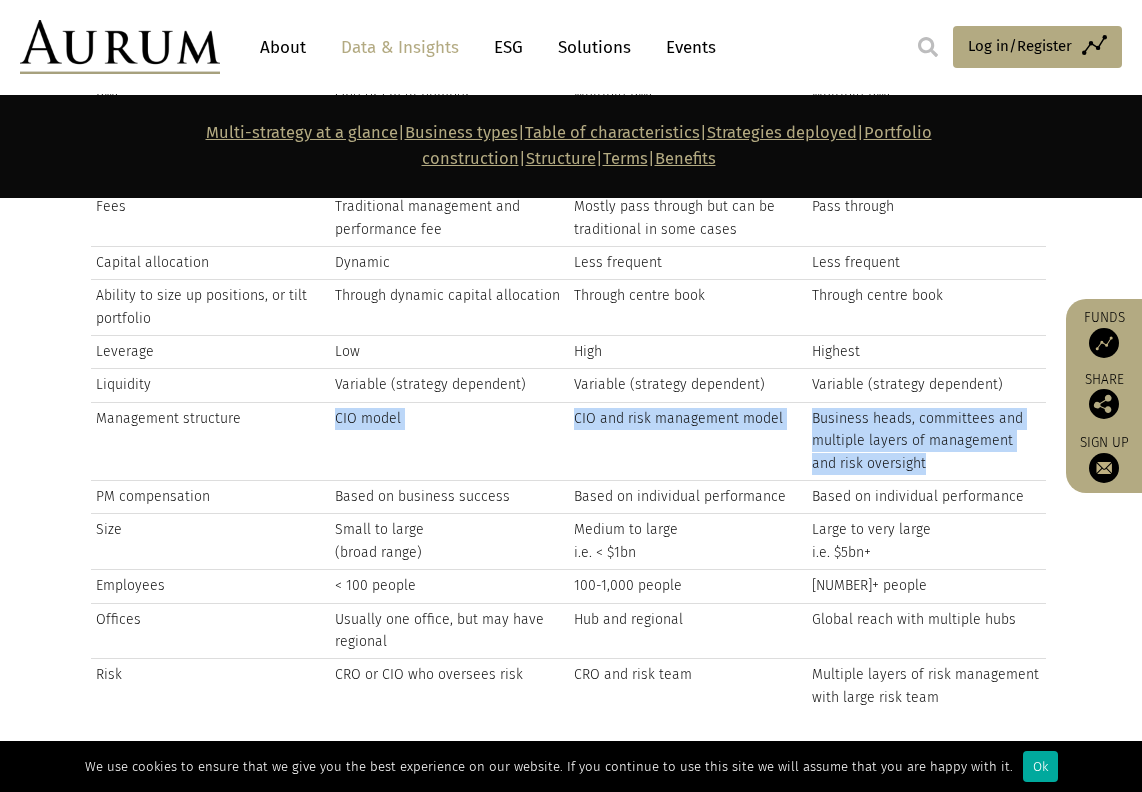 drag, startPoint x: 323, startPoint y: 314, endPoint x: 906, endPoint y: 366, distance: 585.31445 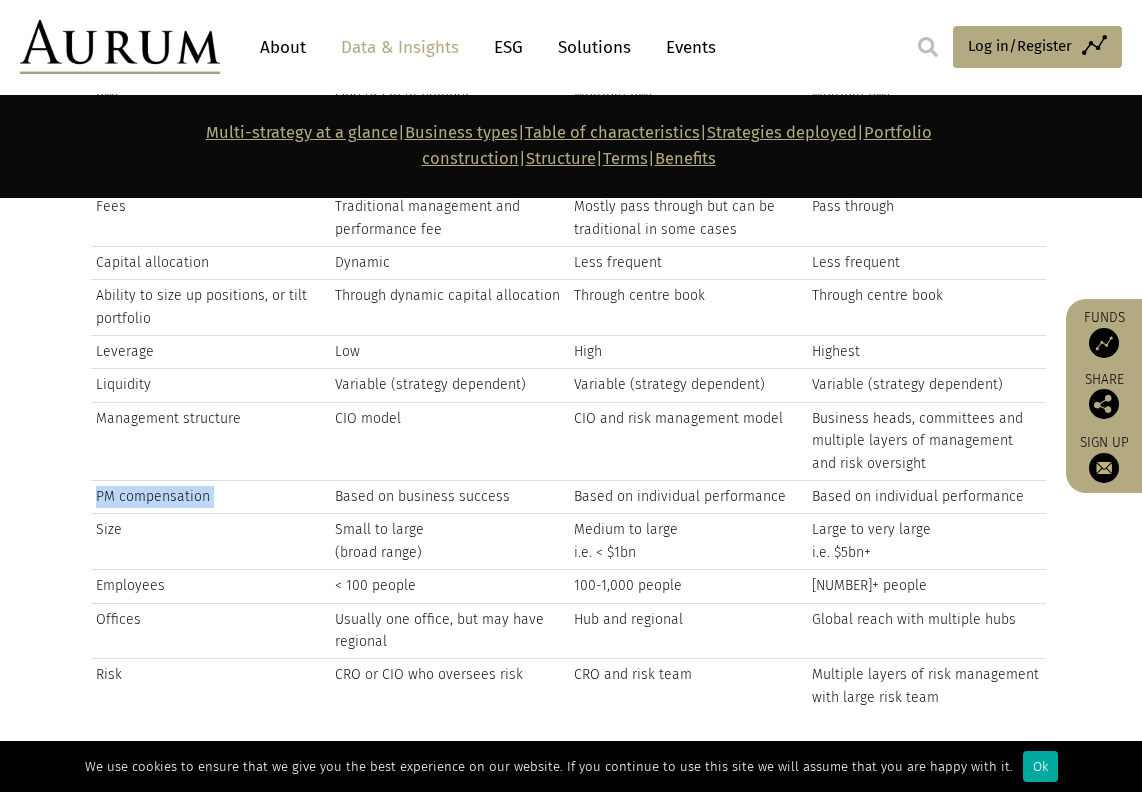 drag, startPoint x: 334, startPoint y: 388, endPoint x: 883, endPoint y: 376, distance: 549.1311 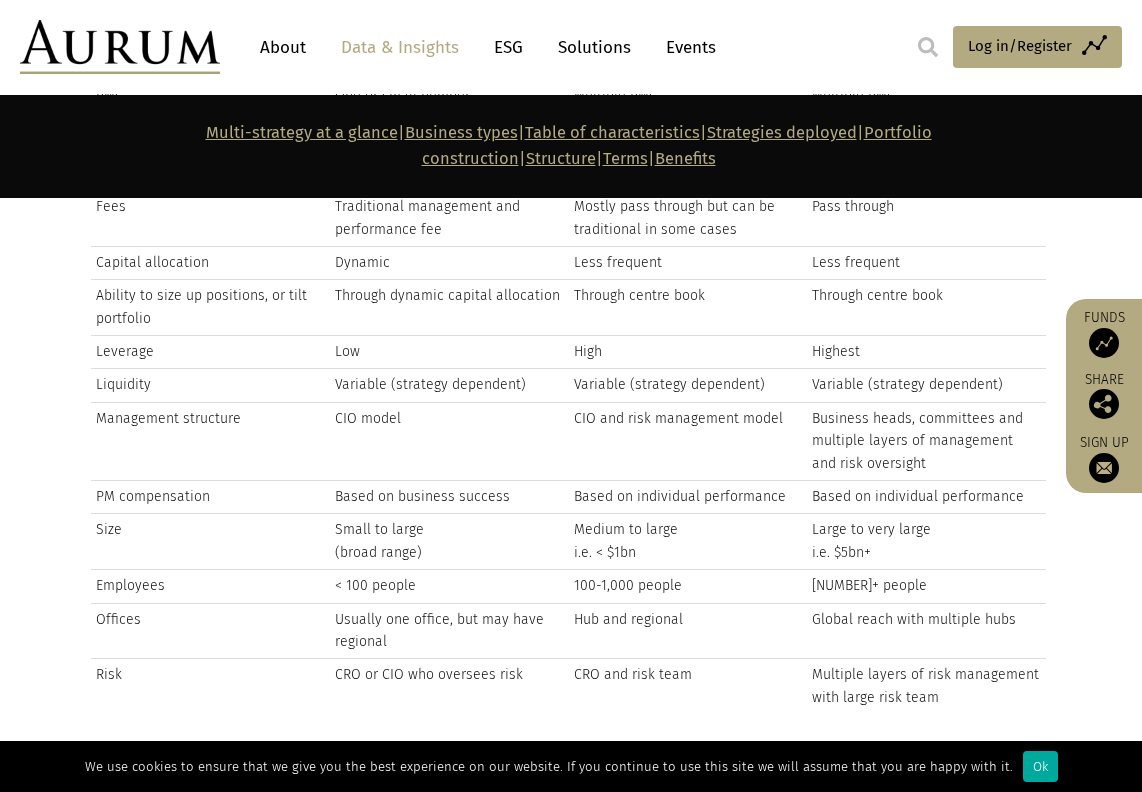 click on "Large to very large
i.e. $5bn+" at bounding box center [926, 542] 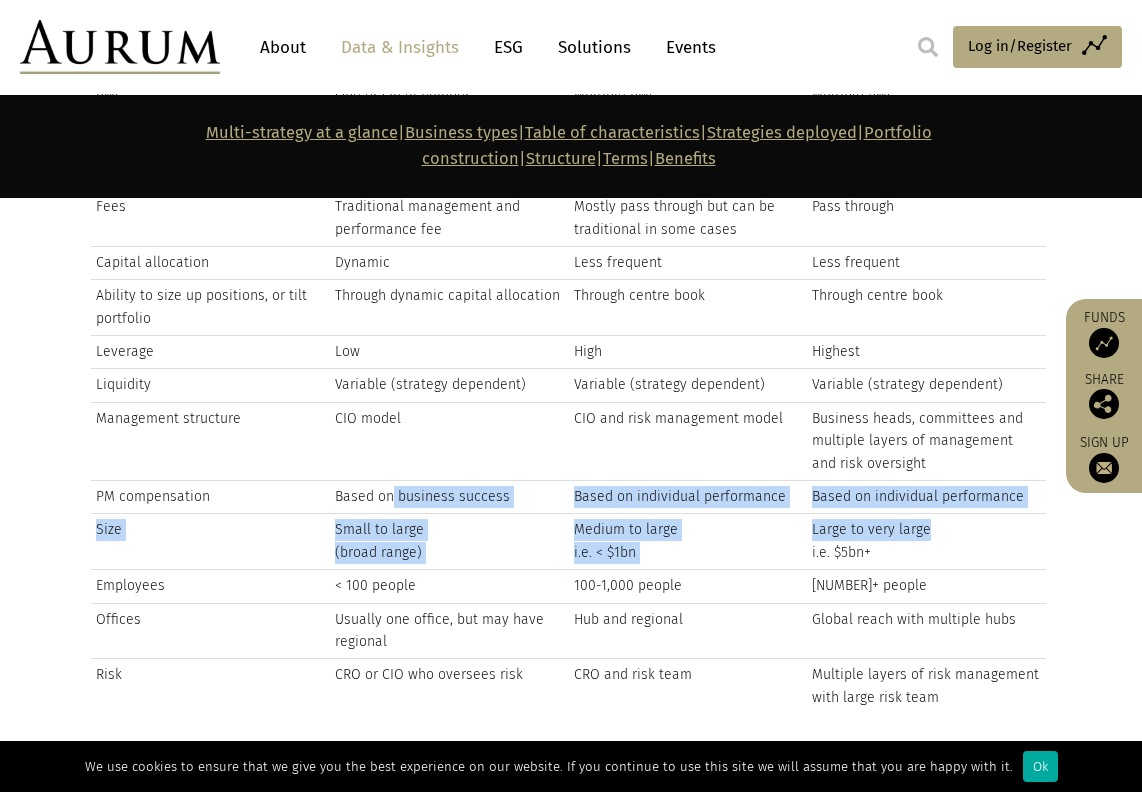 drag, startPoint x: 950, startPoint y: 433, endPoint x: 394, endPoint y: 391, distance: 557.58405 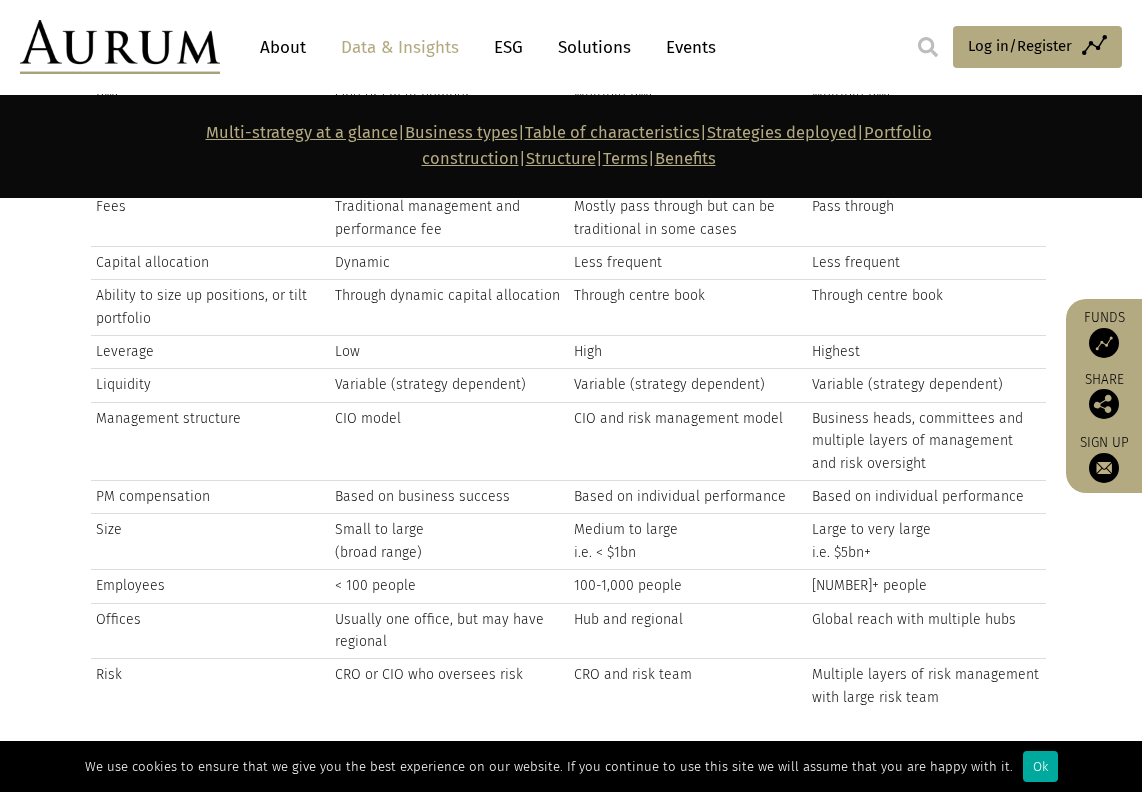 click on "Small to large
(broad range)" at bounding box center (449, 542) 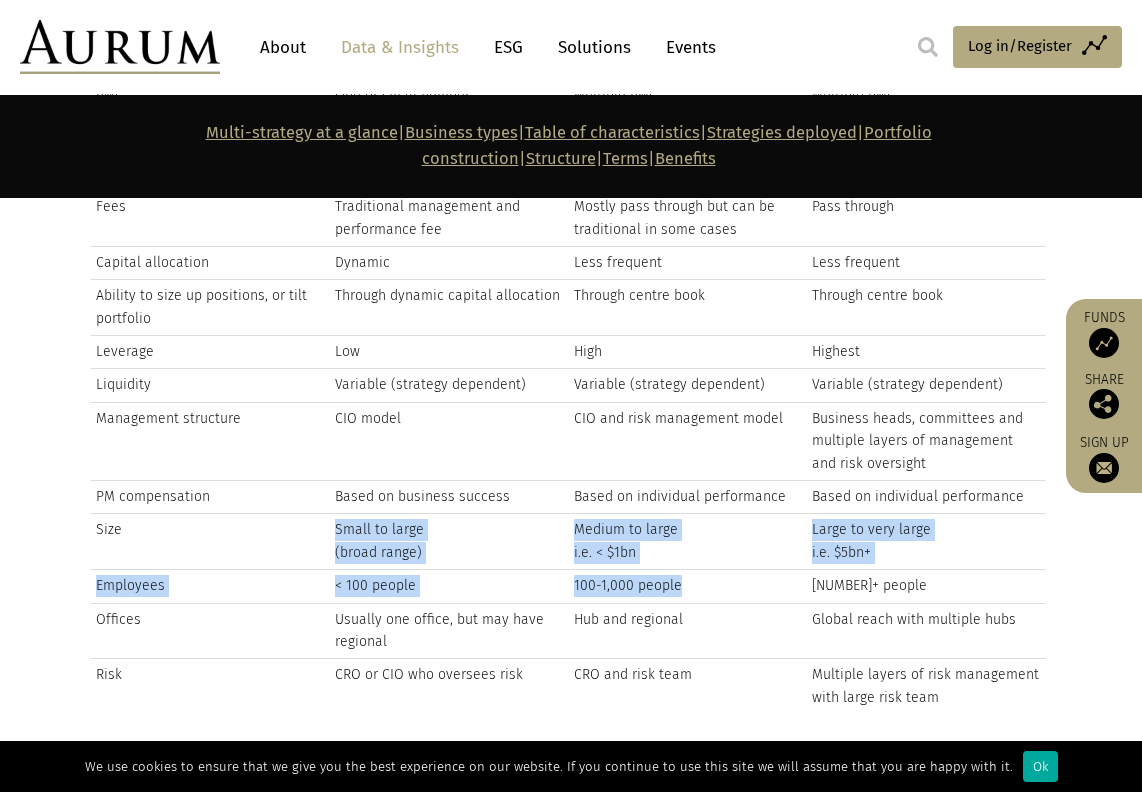 drag, startPoint x: 330, startPoint y: 423, endPoint x: 679, endPoint y: 477, distance: 353.15295 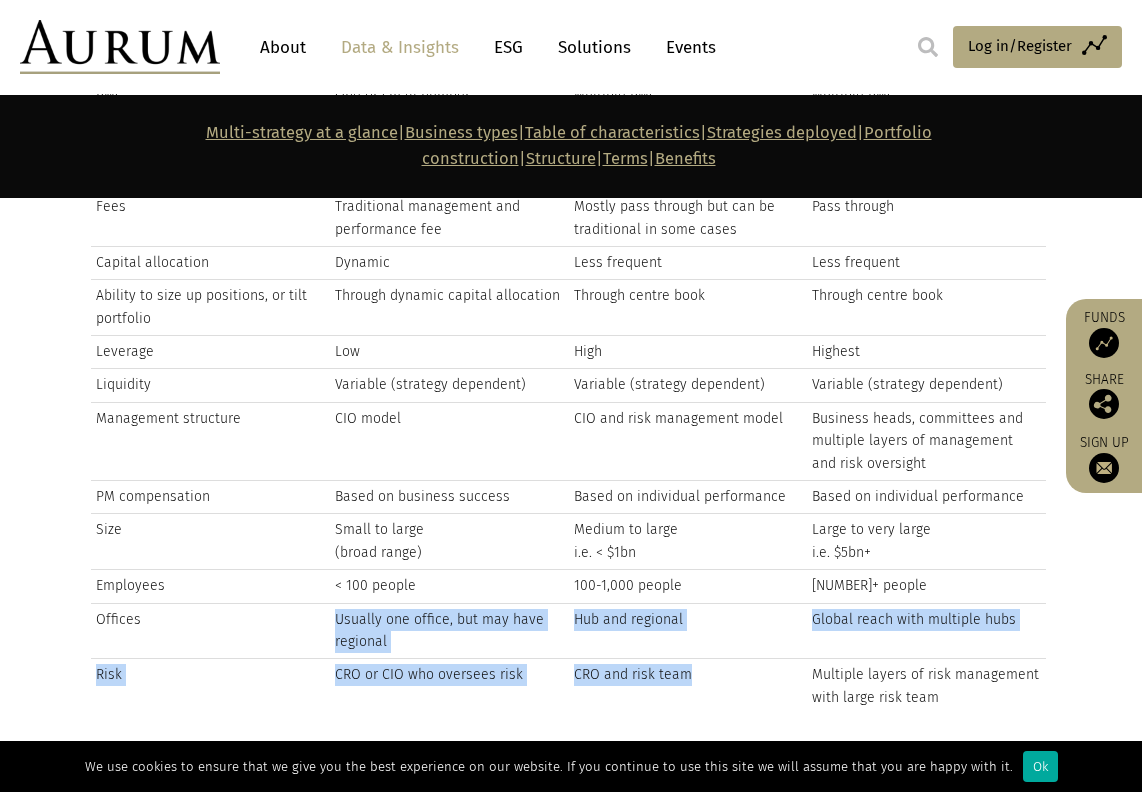drag, startPoint x: 334, startPoint y: 512, endPoint x: 707, endPoint y: 592, distance: 381.48264 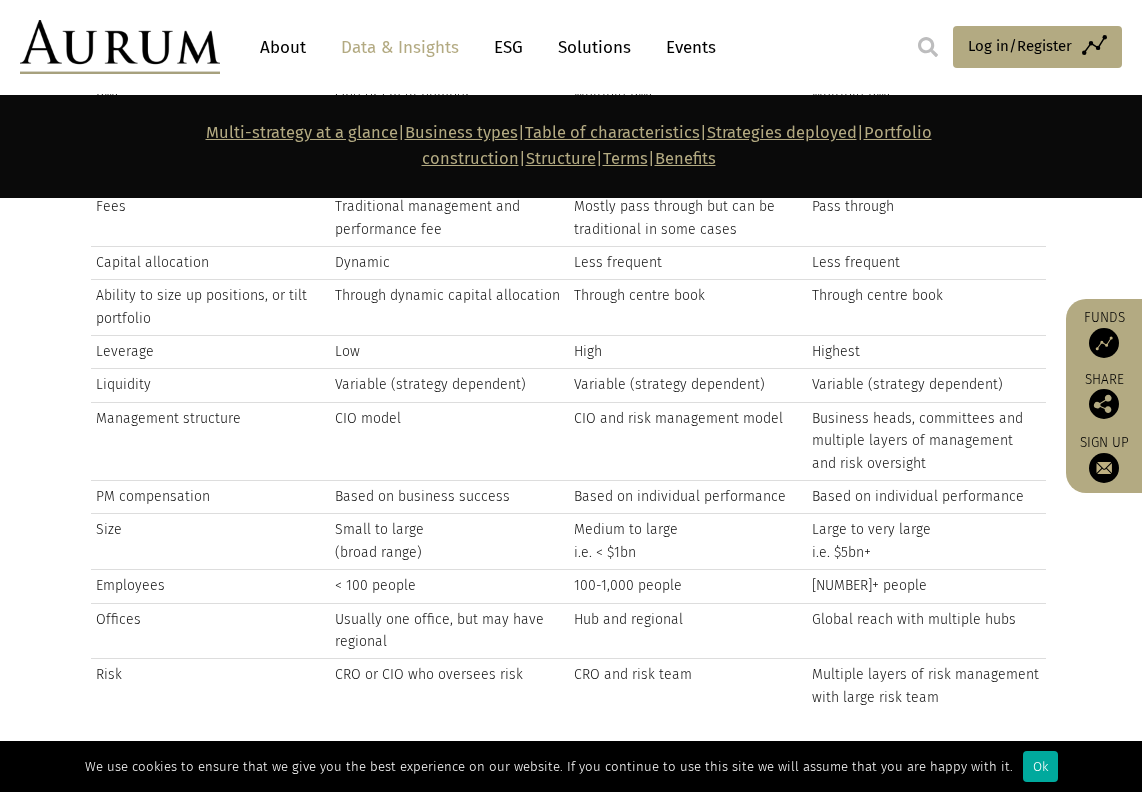 click on "Multiple layers of risk management with large risk team" at bounding box center [926, 686] 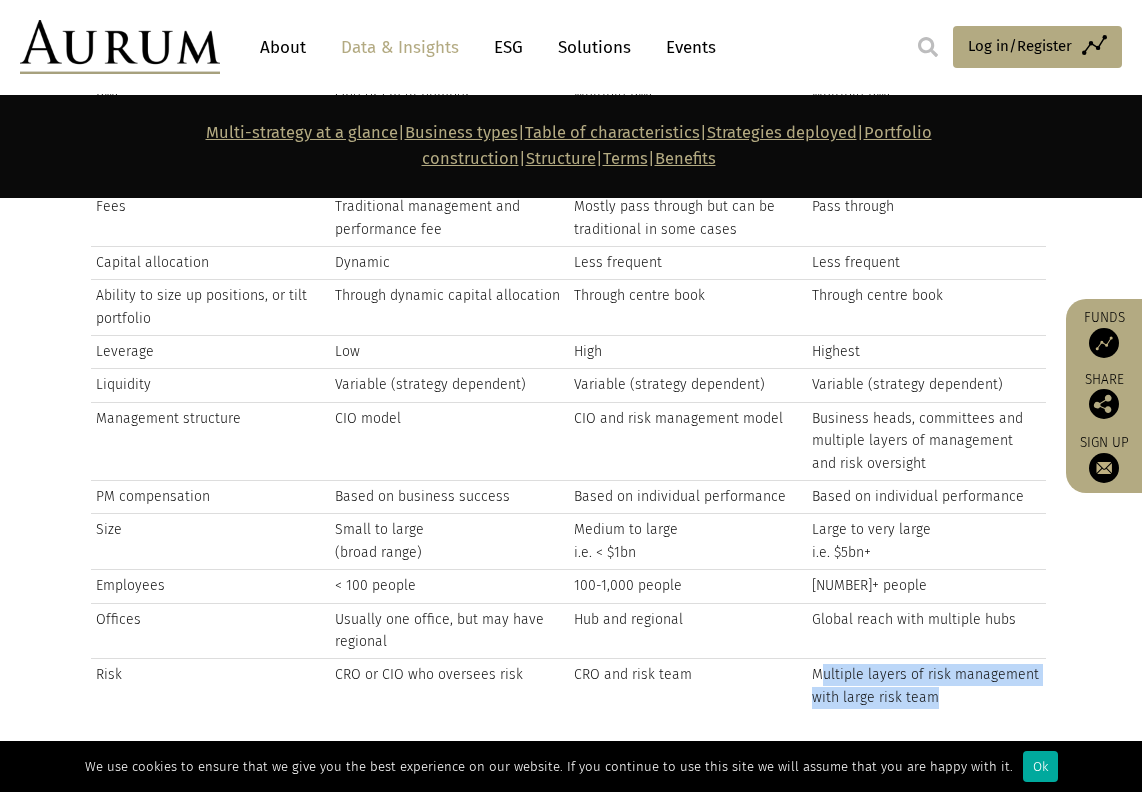 drag, startPoint x: 826, startPoint y: 568, endPoint x: 1033, endPoint y: 607, distance: 210.64188 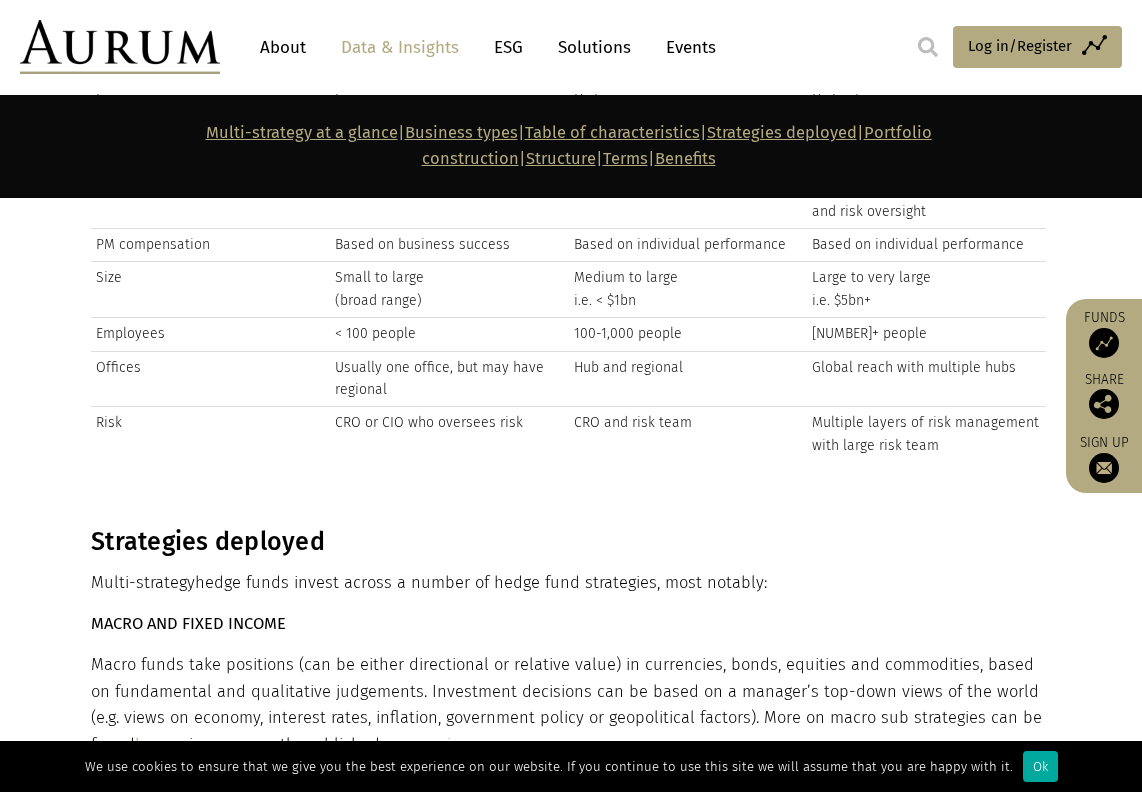 scroll, scrollTop: 5311, scrollLeft: 0, axis: vertical 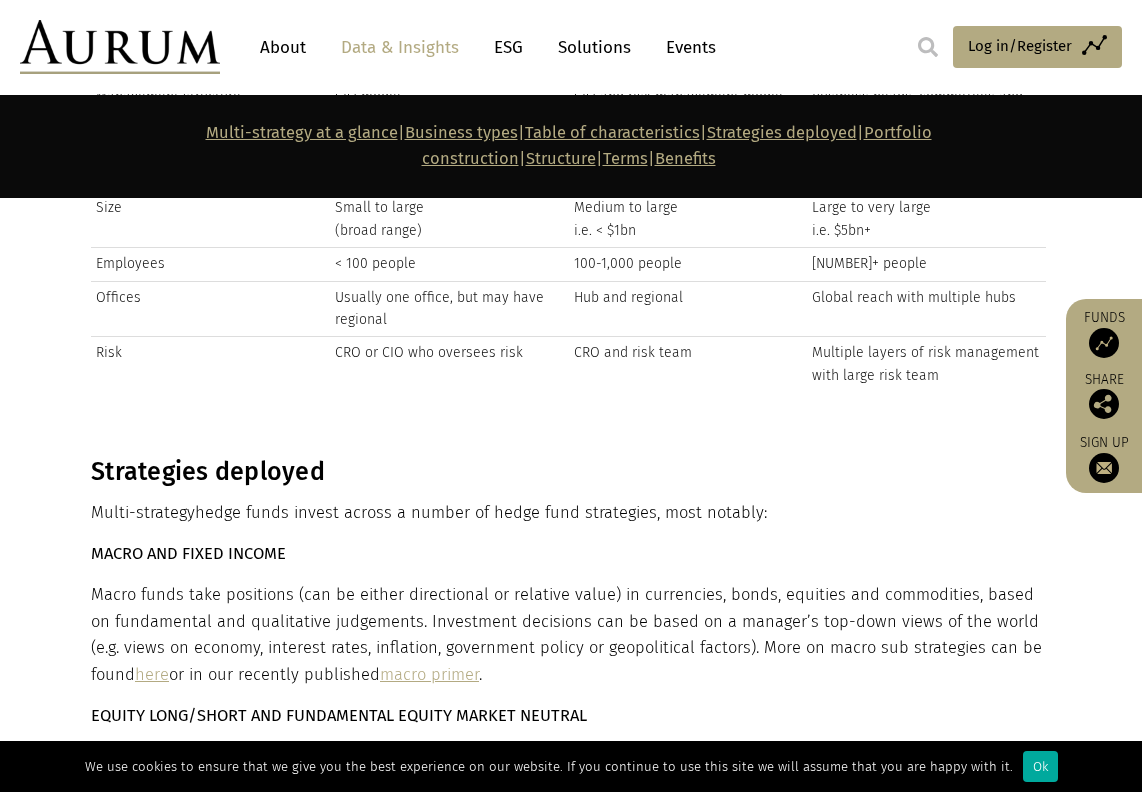 click on "Strategies deployed" at bounding box center [568, 472] 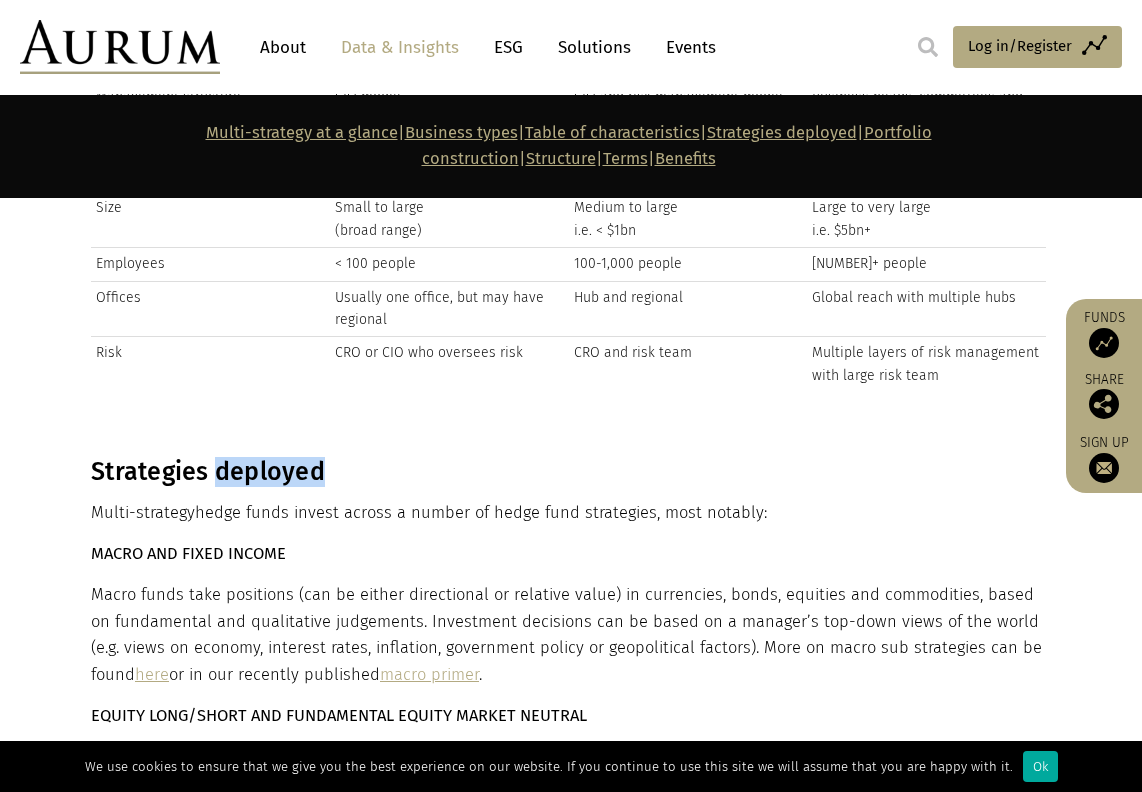 click on "Strategies deployed" at bounding box center [568, 472] 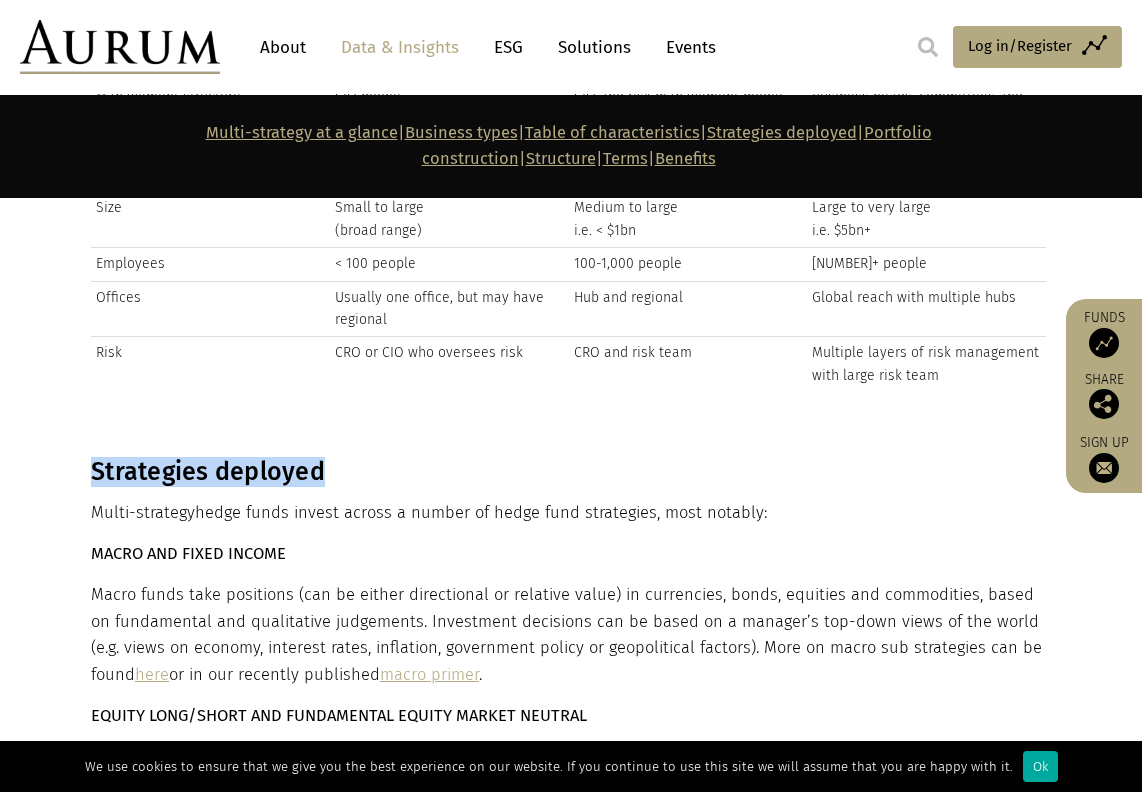 click on "Strategies deployed" at bounding box center [568, 472] 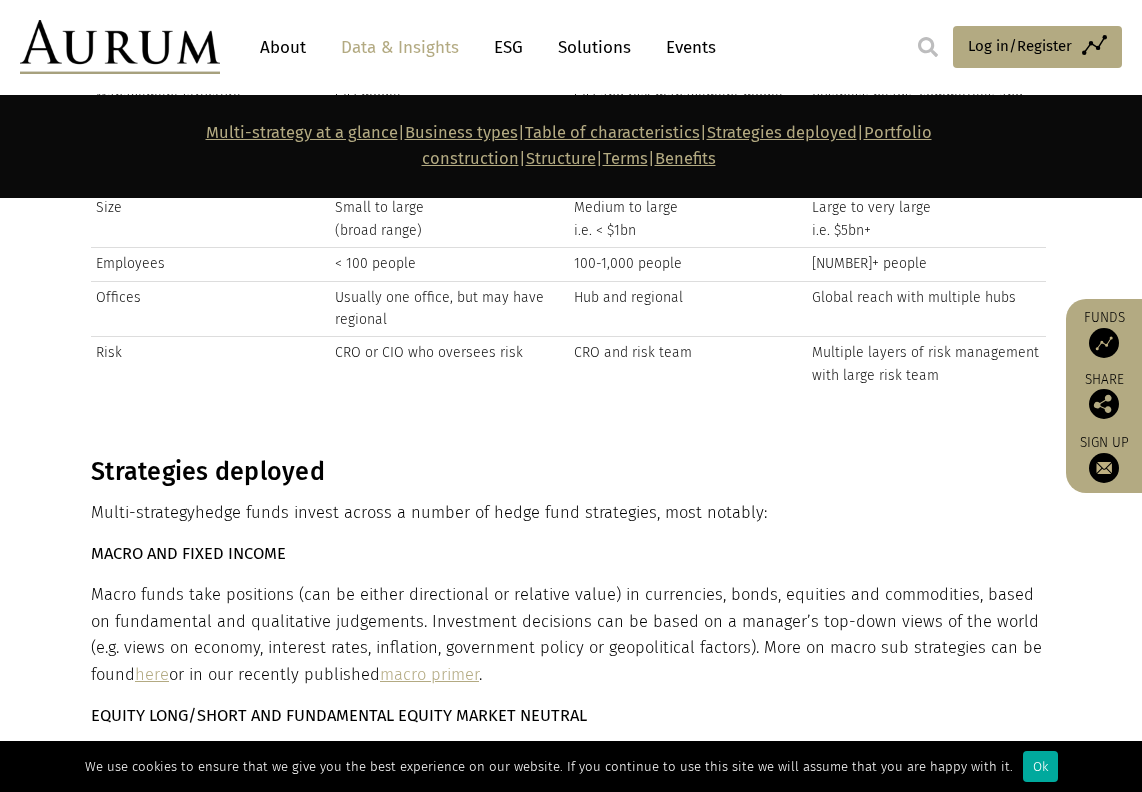 click on "Multi-strategy  hedge funds invest across a number of hedge fund strategies, most notably:" at bounding box center [568, 513] 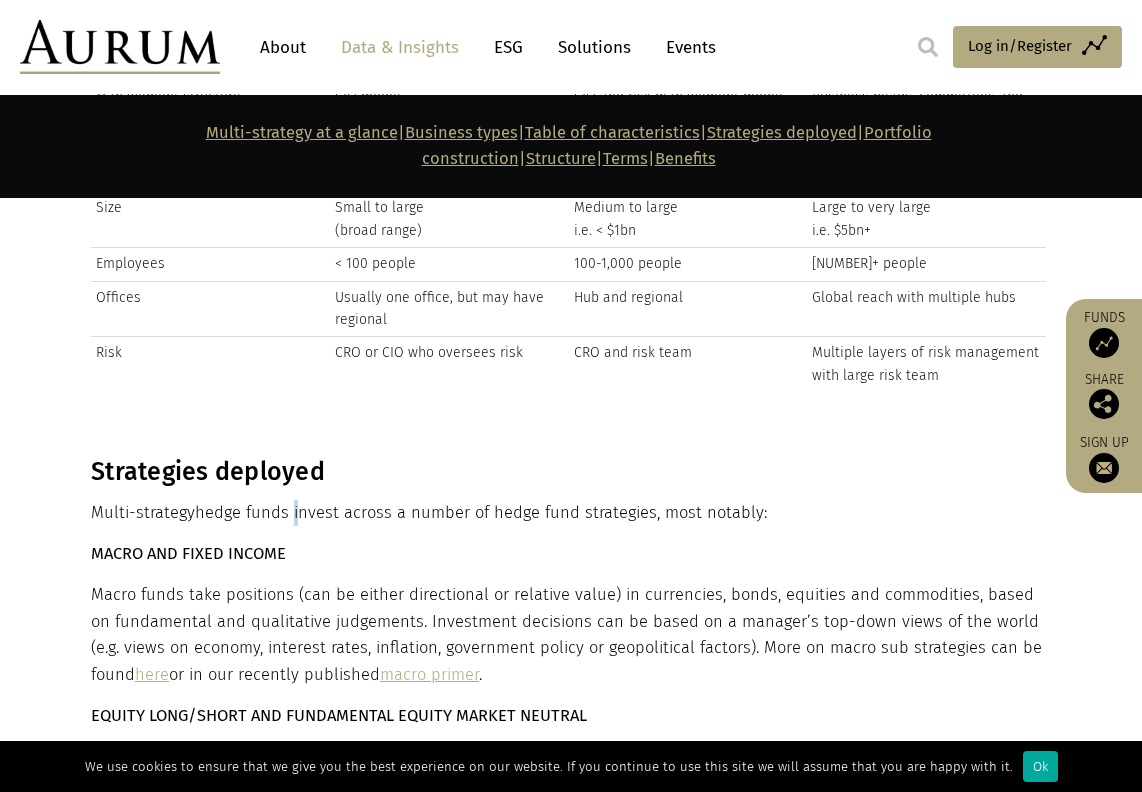 click on "Multi-strategy  hedge funds invest across a number of hedge fund strategies, most notably:" at bounding box center (568, 513) 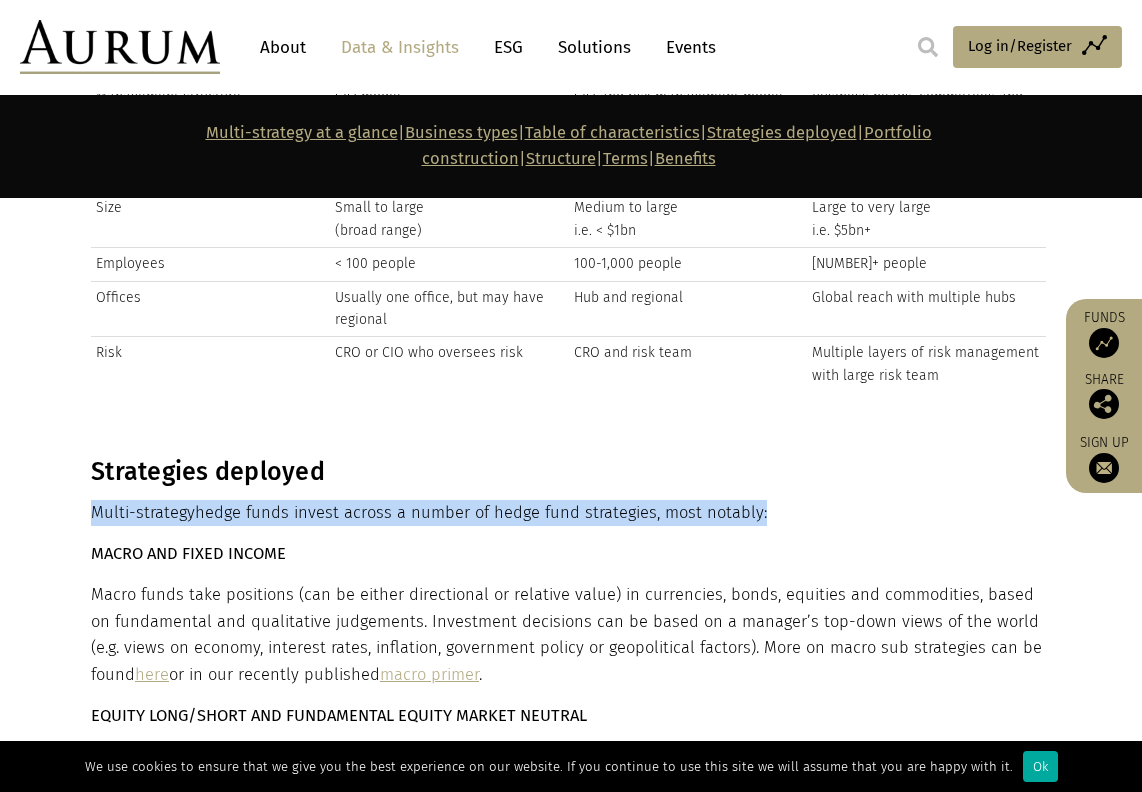 click on "Multi-strategy  hedge funds invest across a number of hedge fund strategies, most notably:" at bounding box center [568, 513] 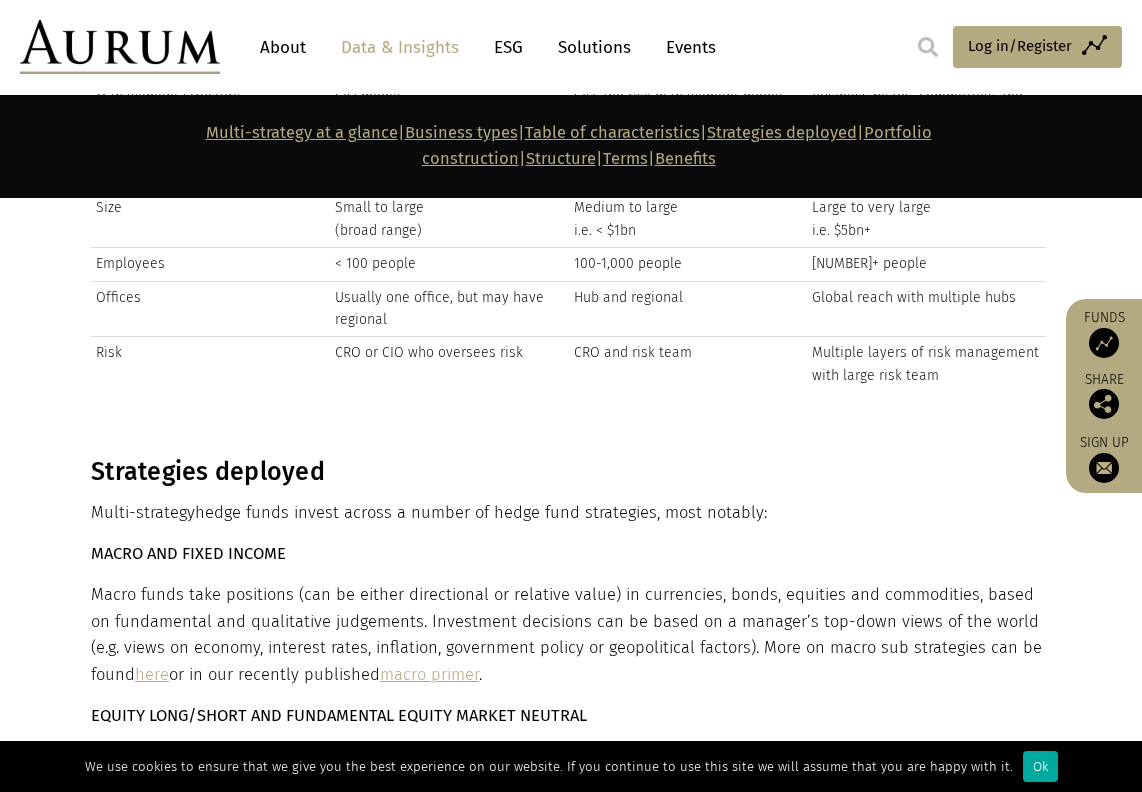 click on "Strategies deployed
Macro  hedge funds invest across a number of hedge fund strategies, most notably:
MACRO AND FIXED INCOME
Macro funds take positions (can be either directional or relative value) in currencies, bonds, equities and commodities, based on fundamental and qualitative judgements. Investment decisions can be based on a manager’s top-down views of the world (e.g. views on economy, interest rates, inflation, government policy or geopolitical factors). More on macro sub strategies can be found  here  or in our recently published  macro primer .
EQUITY LONG/SHORT AND FUNDAMENTAL EQUITY MARKET NEUTRAL
Investing in global stocks, both on the long and short side. Most funds have a fundamental bias, value and/or growth-oriented investment theses are typically adopted. More on equity long/short sub strategies can be found  here .
CREDIT
here .
EVENT DRIVEN
here .
QUANT
here  or in our recently published  quant primer .
COMMODITY
ARBITRAGE
here ." at bounding box center [568, 994] 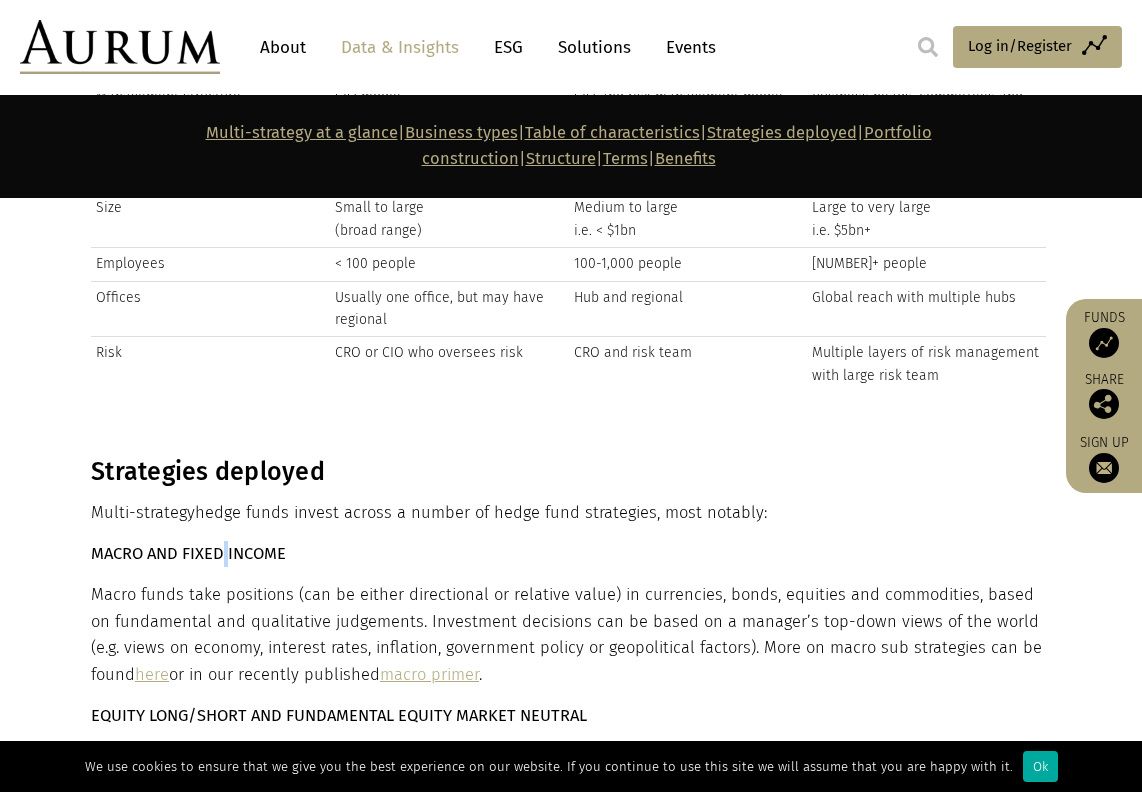 click on "MACRO AND FIXED INCOME" at bounding box center [188, 553] 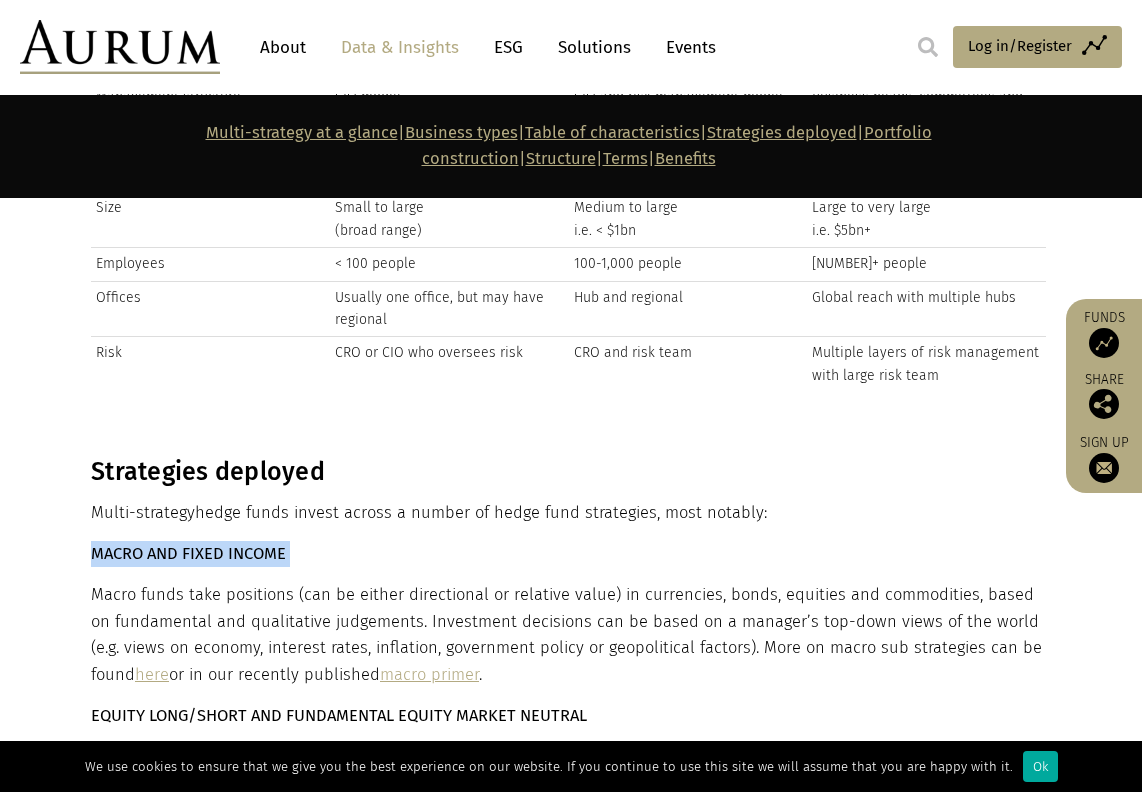 click on "MACRO AND FIXED INCOME" at bounding box center [188, 553] 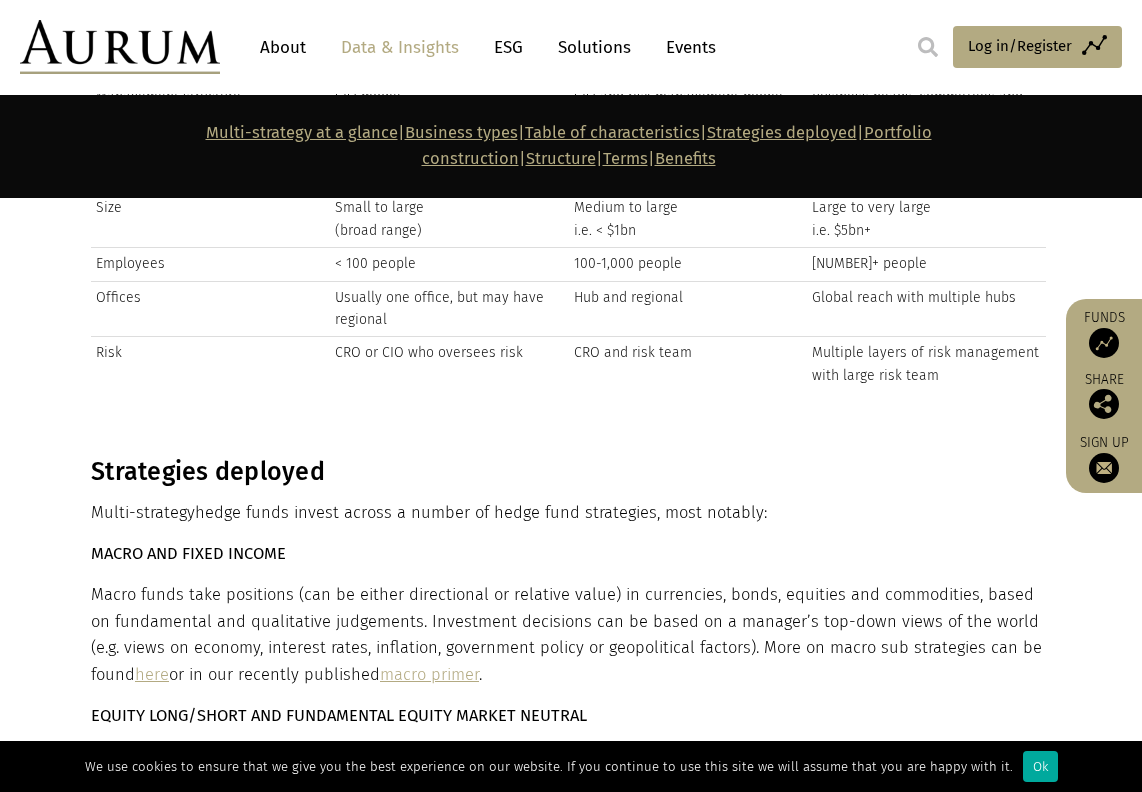 click on "Macro funds take positions (can be either directional or relative value) in currencies, bonds, equities and commodities, based on fundamental and qualitative judgements. Investment decisions can be based on a manager’s top-down views of the world (e.g. views on economy, interest rates, inflation, government policy or geopolitical factors). More on macro sub strategies can be found  here  or in our recently published  macro primer ." at bounding box center [568, 635] 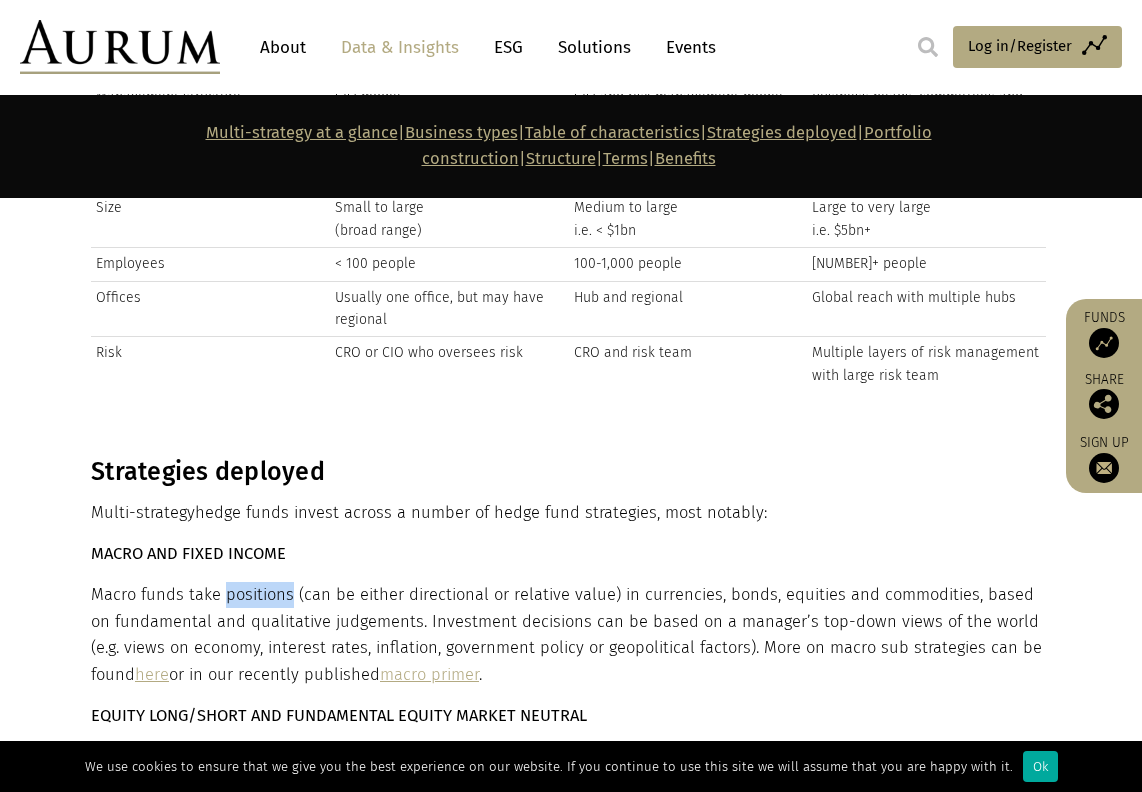 click on "Macro funds take positions (can be either directional or relative value) in currencies, bonds, equities and commodities, based on fundamental and qualitative judgements. Investment decisions can be based on a manager’s top-down views of the world (e.g. views on economy, interest rates, inflation, government policy or geopolitical factors). More on macro sub strategies can be found  here  or in our recently published  macro primer ." at bounding box center (568, 635) 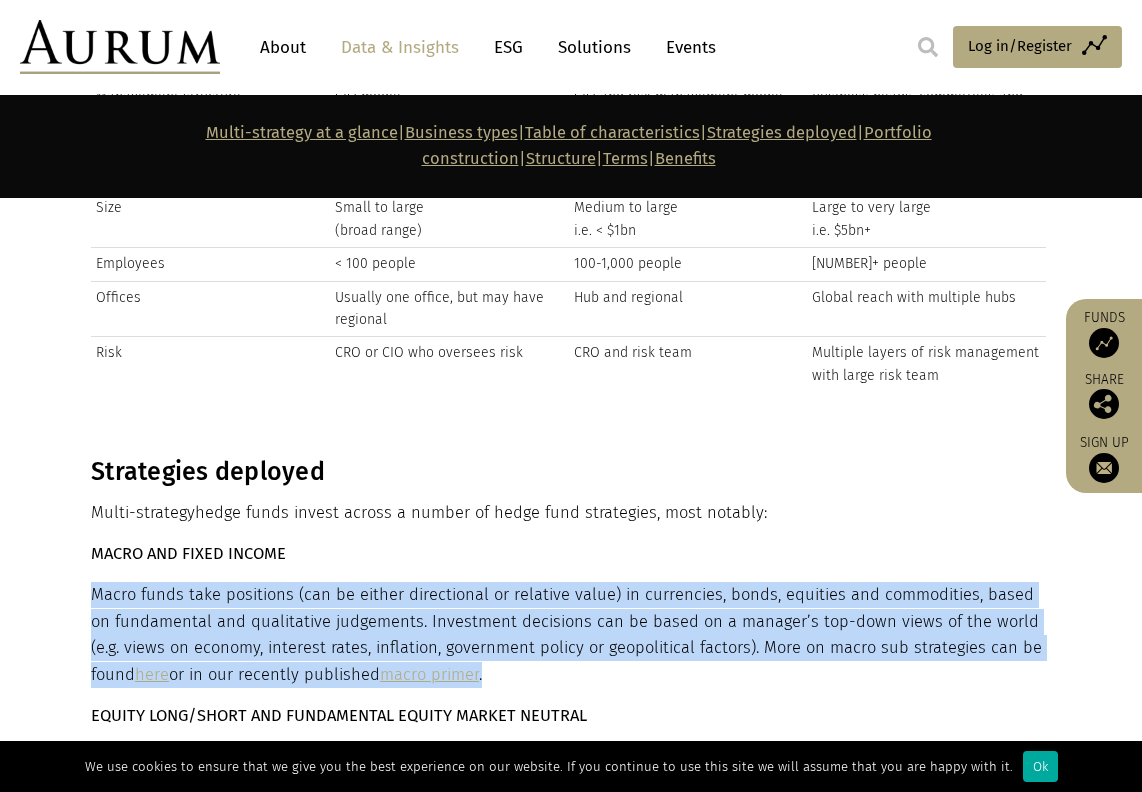 click on "Macro funds take positions (can be either directional or relative value) in currencies, bonds, equities and commodities, based on fundamental and qualitative judgements. Investment decisions can be based on a manager’s top-down views of the world (e.g. views on economy, interest rates, inflation, government policy or geopolitical factors). More on macro sub strategies can be found  here  or in our recently published  macro primer ." at bounding box center (568, 635) 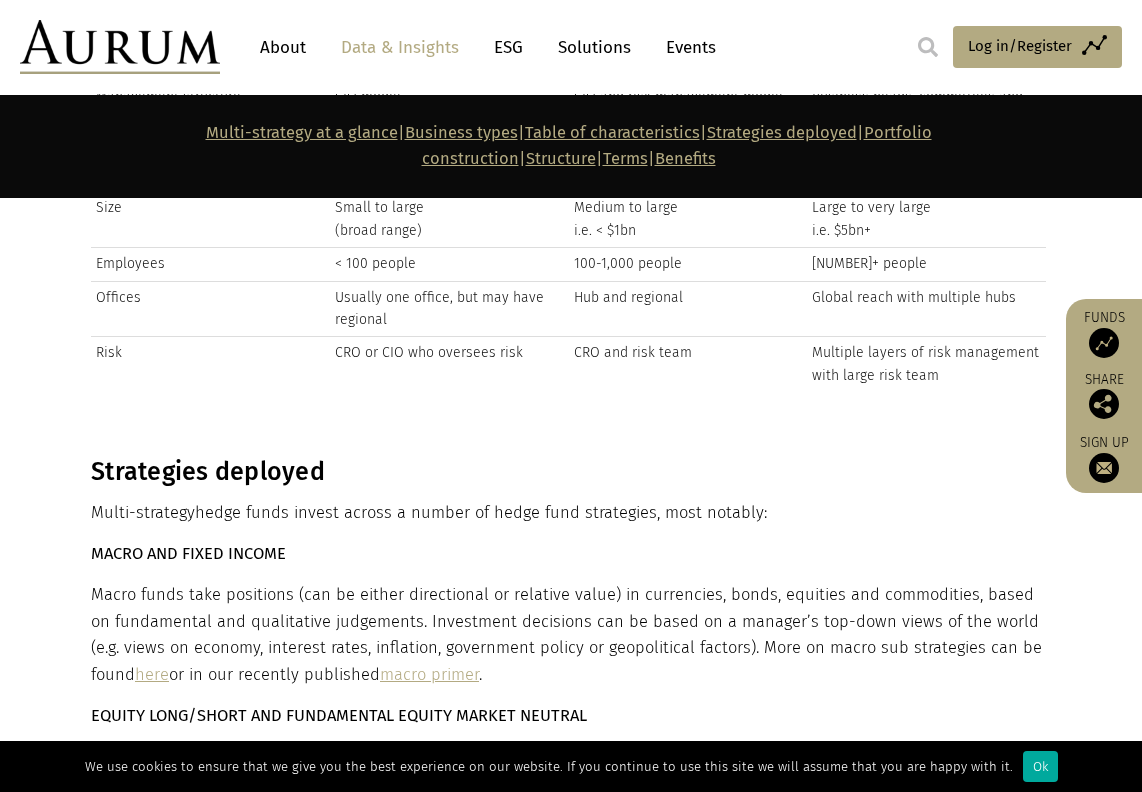 click on "MACRO AND FIXED INCOME" at bounding box center (568, 554) 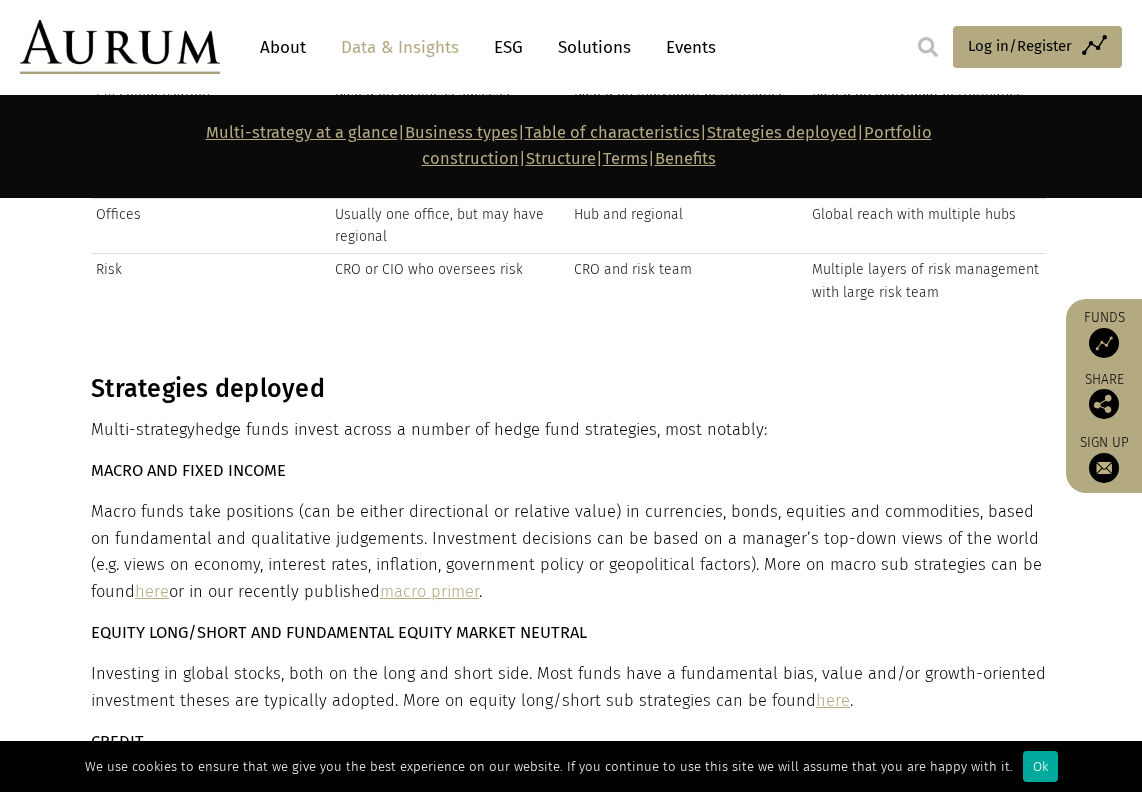 click on "EQUITY LONG/SHORT AND FUNDAMENTAL EQUITY MARKET NEUTRAL" at bounding box center (339, 632) 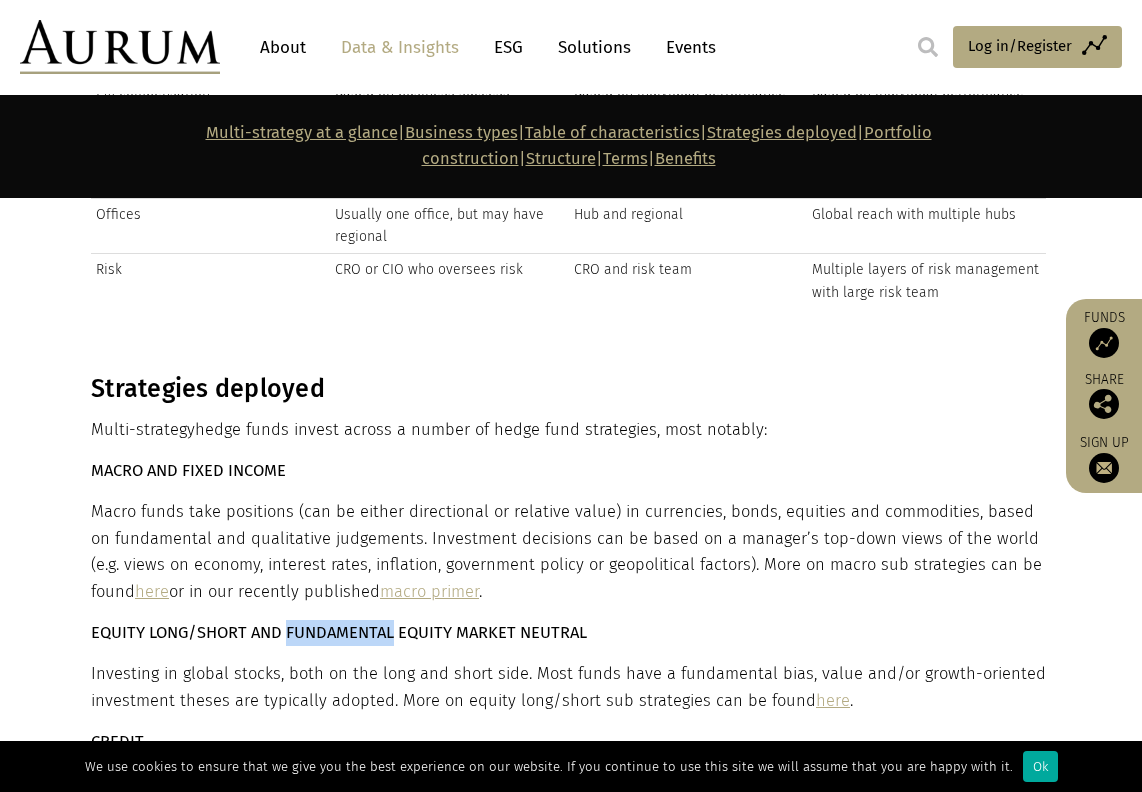 click on "EQUITY LONG/SHORT AND FUNDAMENTAL EQUITY MARKET NEUTRAL" at bounding box center [339, 632] 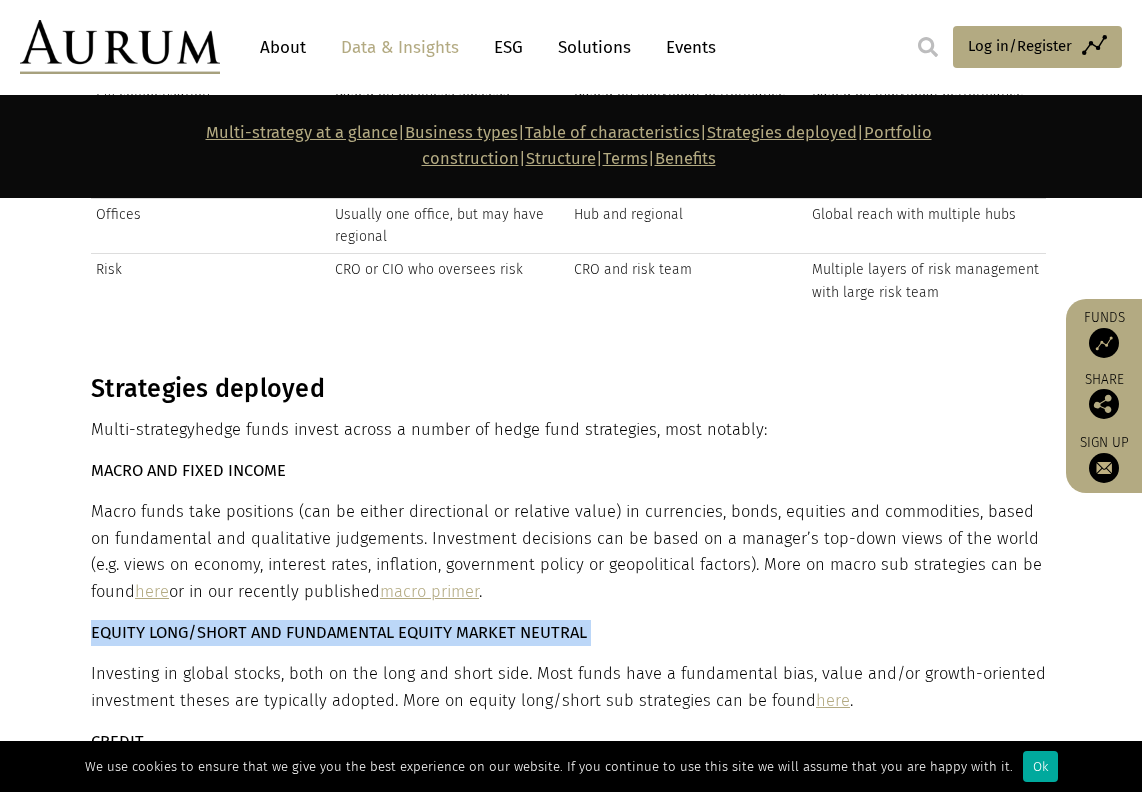 click on "EQUITY LONG/SHORT AND FUNDAMENTAL EQUITY MARKET NEUTRAL" at bounding box center [339, 632] 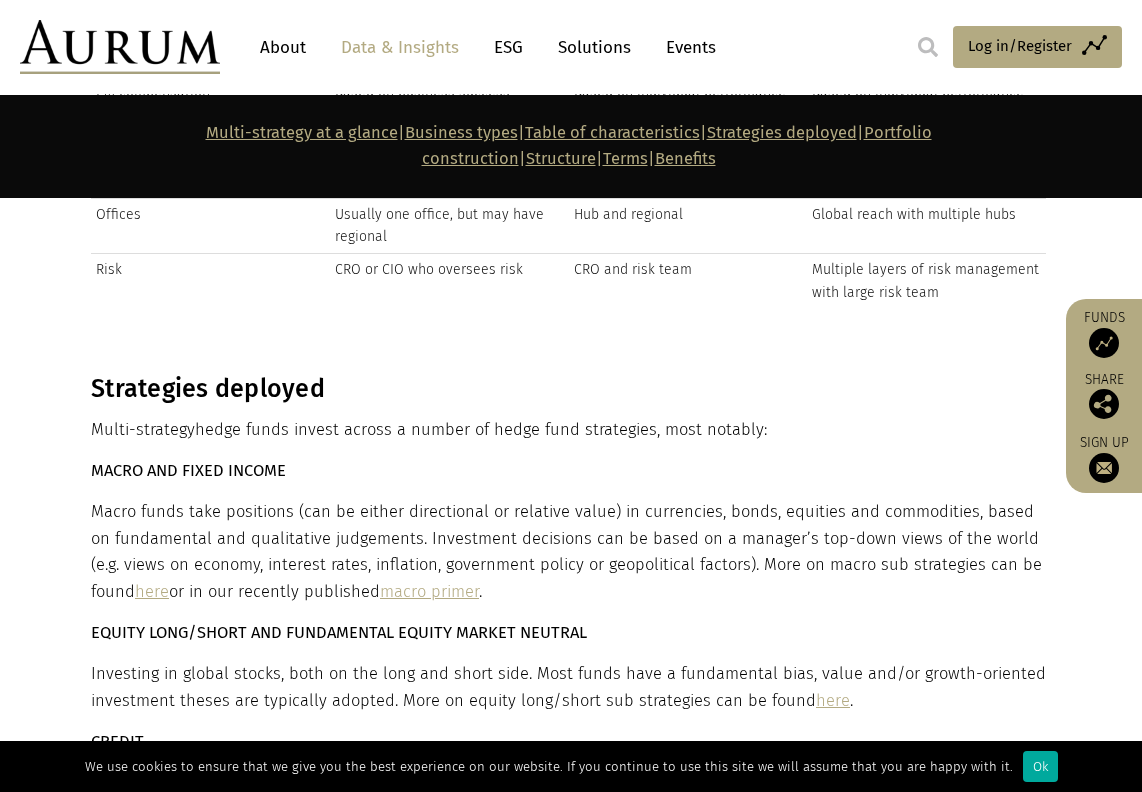click on "Investing in global stocks, both on the long and short side. Most funds have a fundamental bias, value and/or growth-oriented investment theses are typically adopted. More on equity long/short sub strategies can be found  here ." at bounding box center [568, 687] 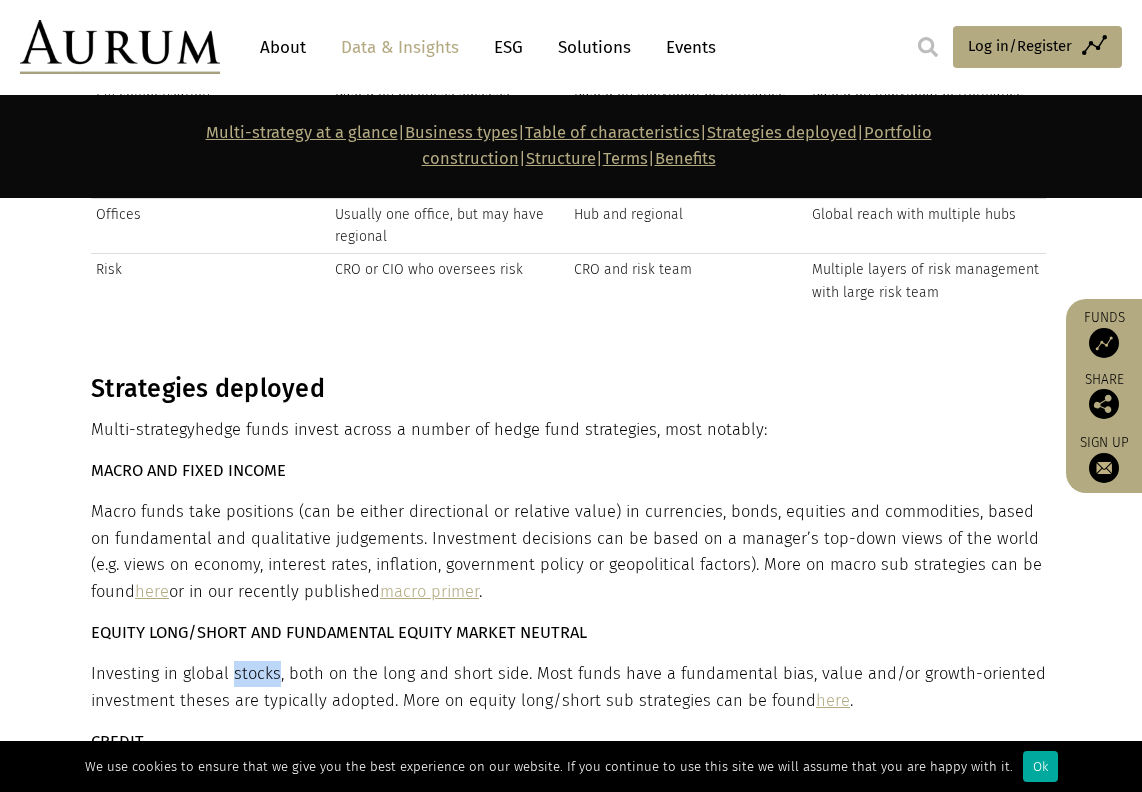 click on "Investing in global stocks, both on the long and short side. Most funds have a fundamental bias, value and/or growth-oriented investment theses are typically adopted. More on equity long/short sub strategies can be found  here ." at bounding box center [568, 687] 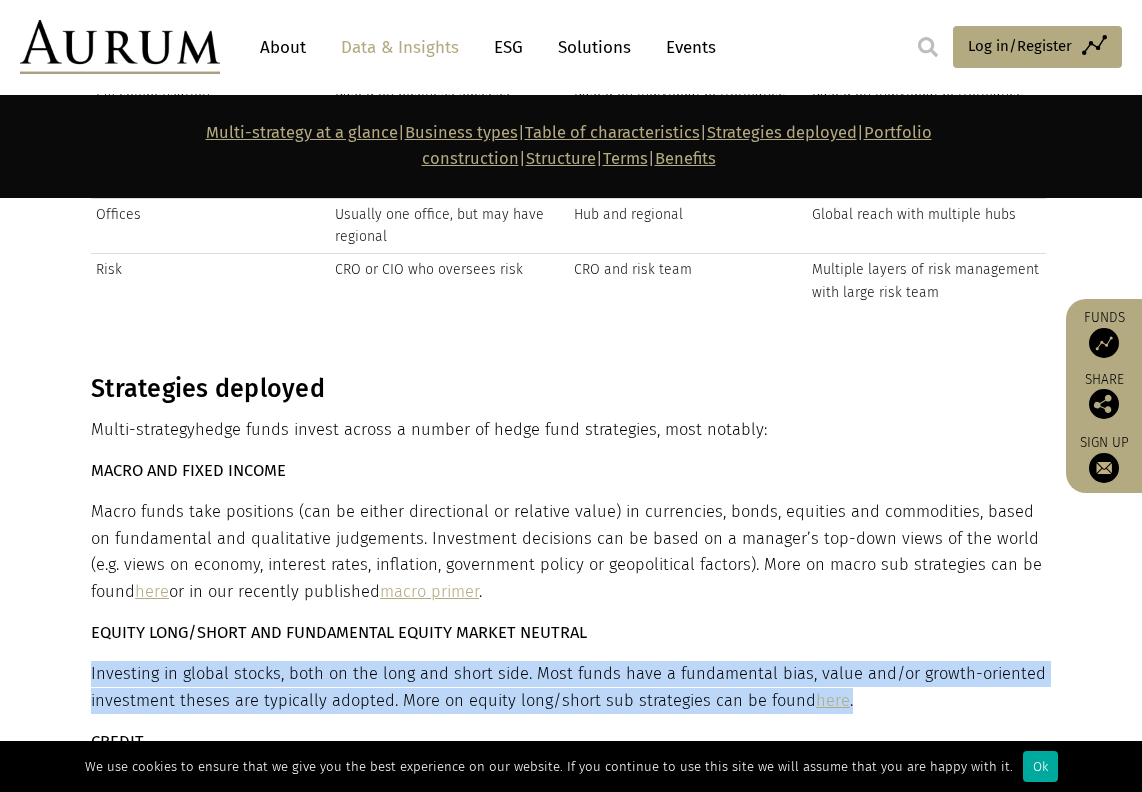 click on "Investing in global stocks, both on the long and short side. Most funds have a fundamental bias, value and/or growth-oriented investment theses are typically adopted. More on equity long/short sub strategies can be found  here ." at bounding box center (568, 687) 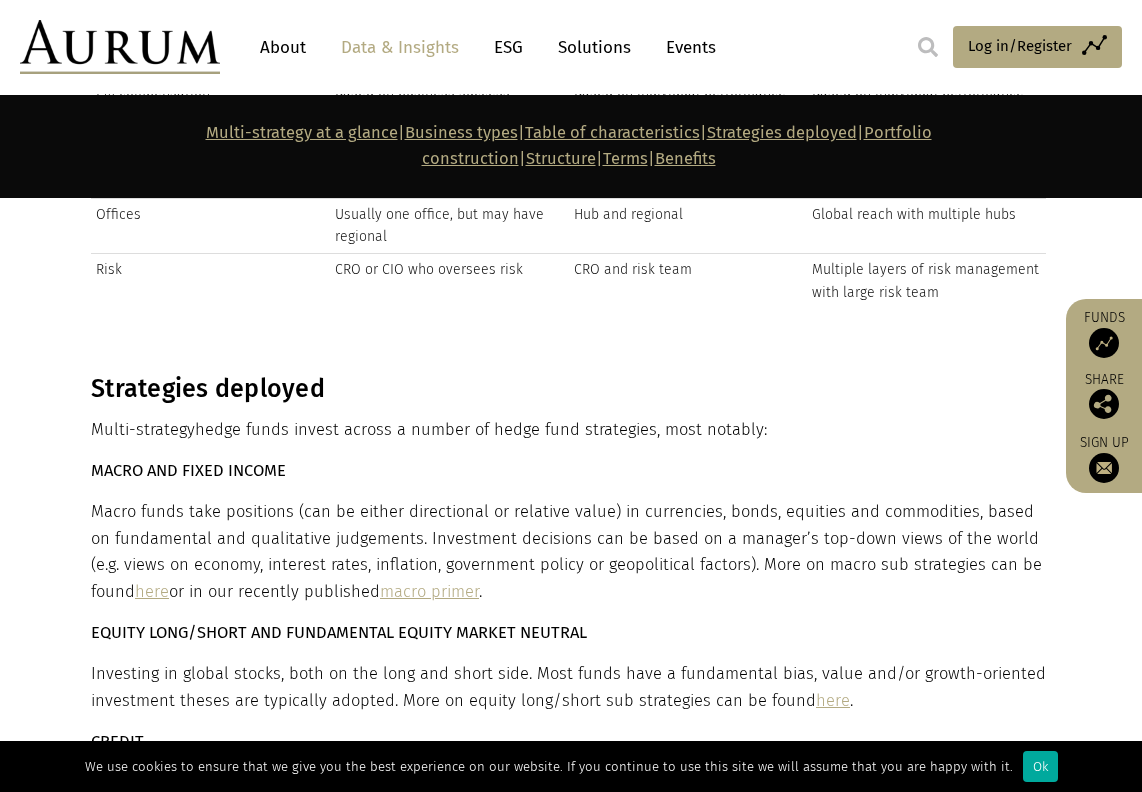 click on "EQUITY LONG/SHORT AND FUNDAMENTAL EQUITY MARKET NEUTRAL" at bounding box center (339, 632) 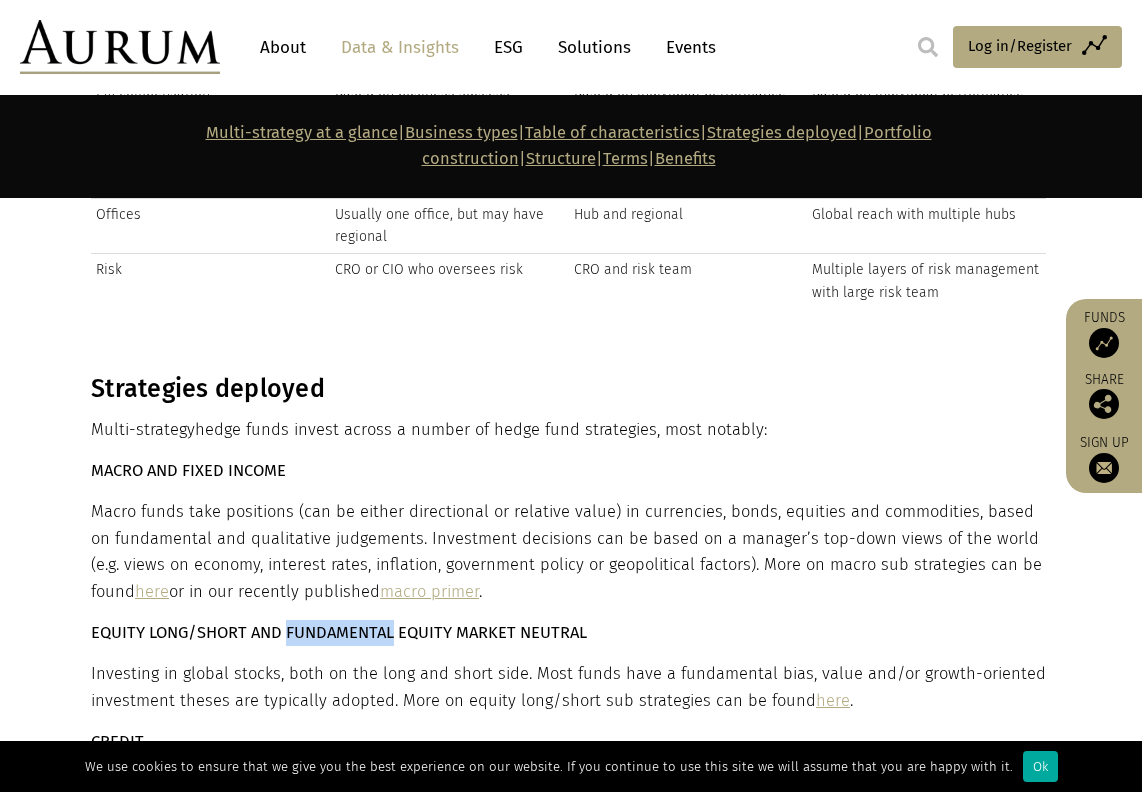 click on "EQUITY LONG/SHORT AND FUNDAMENTAL EQUITY MARKET NEUTRAL" at bounding box center (339, 632) 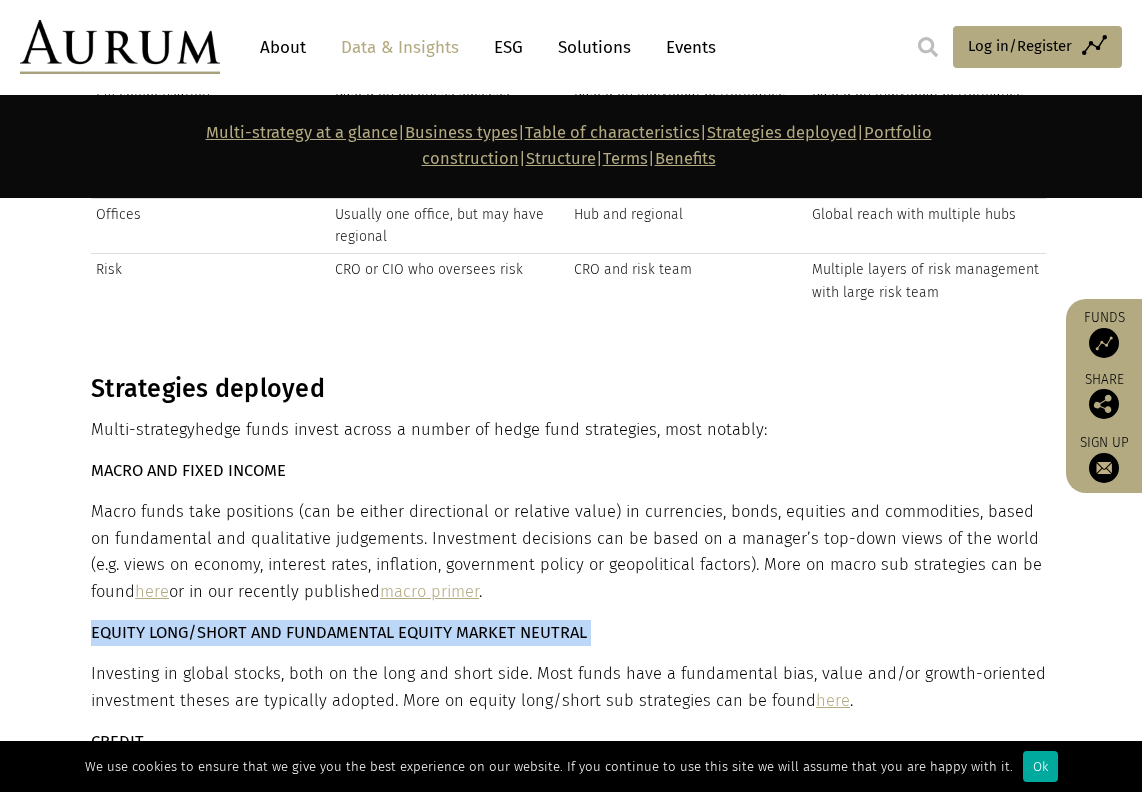 click on "EQUITY LONG/SHORT AND FUNDAMENTAL EQUITY MARKET NEUTRAL" at bounding box center (339, 632) 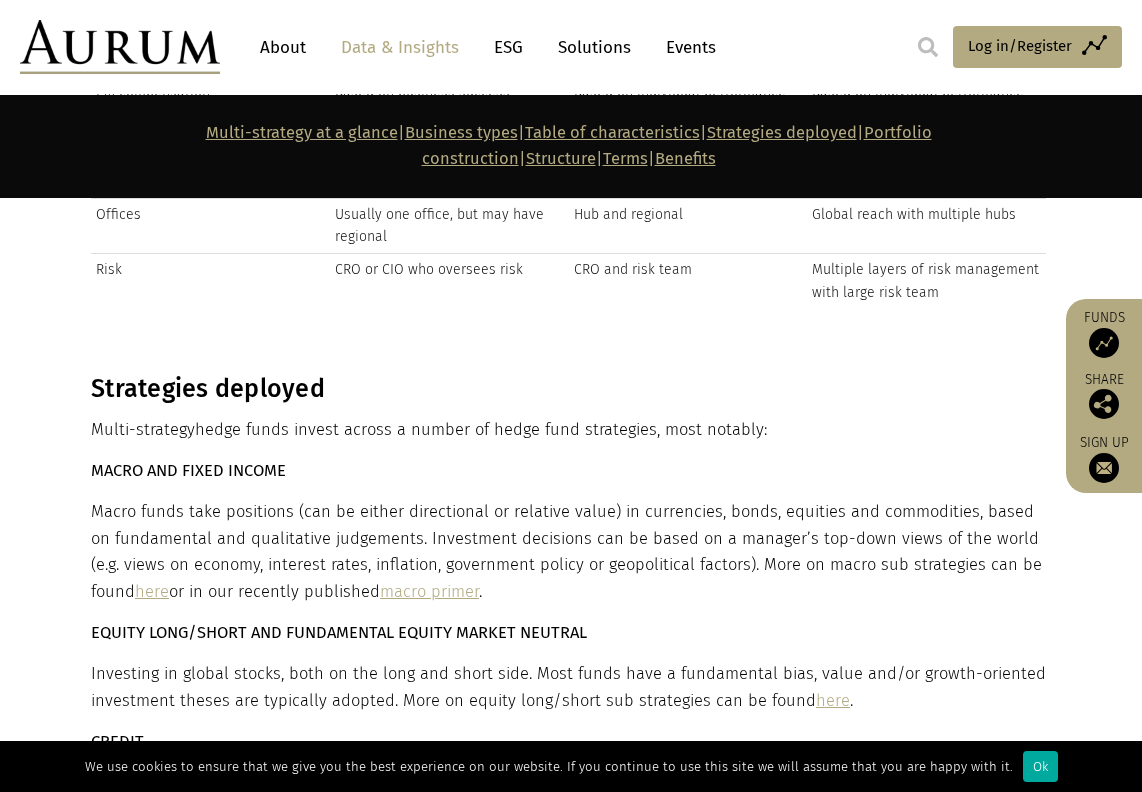 click on "Investing in global stocks, both on the long and short side. Most funds have a fundamental bias, value and/or growth-oriented investment theses are typically adopted. More on equity long/short sub strategies can be found  here ." at bounding box center (568, 687) 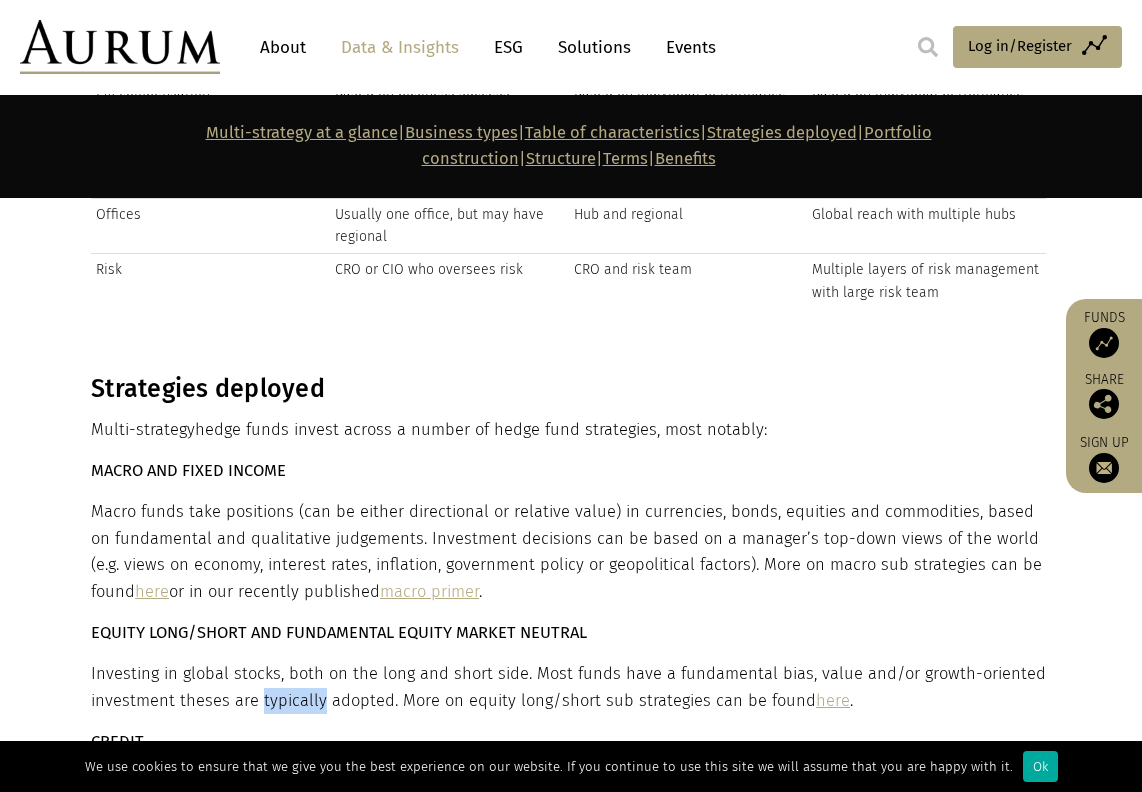 click on "Investing in global stocks, both on the long and short side. Most funds have a fundamental bias, value and/or growth-oriented investment theses are typically adopted. More on equity long/short sub strategies can be found  here ." at bounding box center [568, 687] 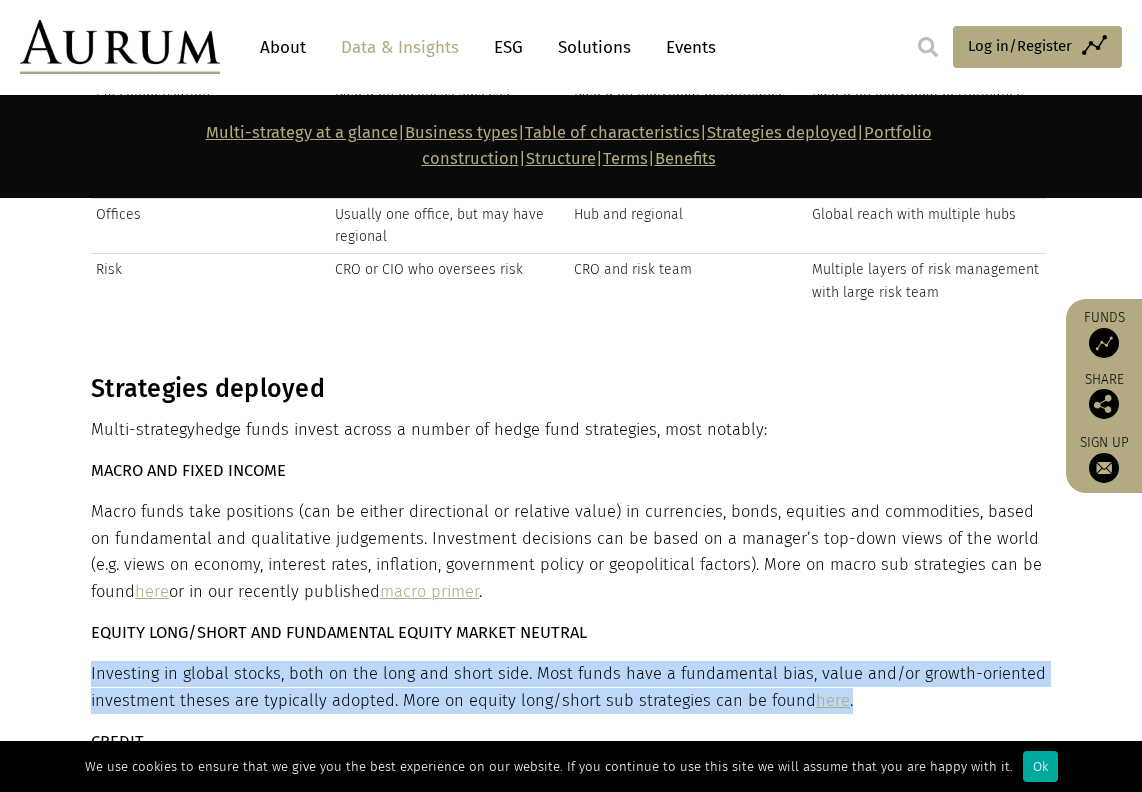 click on "Investing in global stocks, both on the long and short side. Most funds have a fundamental bias, value and/or growth-oriented investment theses are typically adopted. More on equity long/short sub strategies can be found  here ." at bounding box center [568, 687] 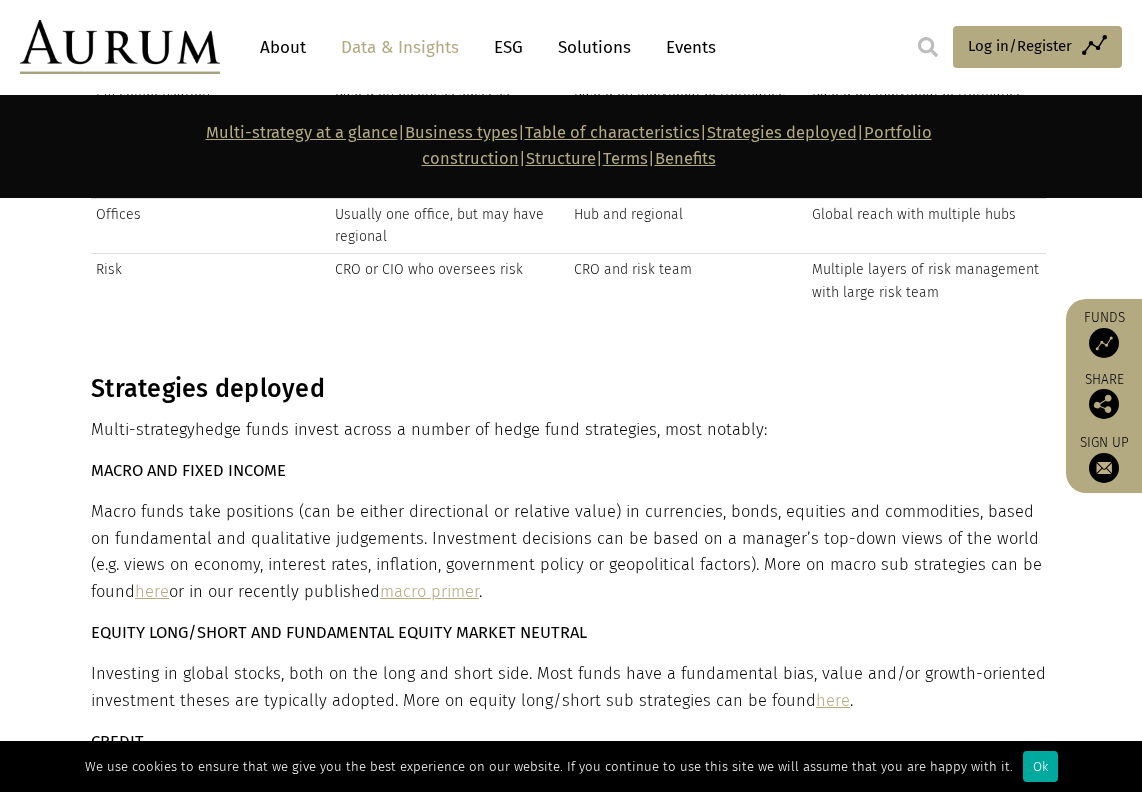 click on "EQUITY LONG/SHORT AND FUNDAMENTAL EQUITY MARKET NEUTRAL" at bounding box center [568, 633] 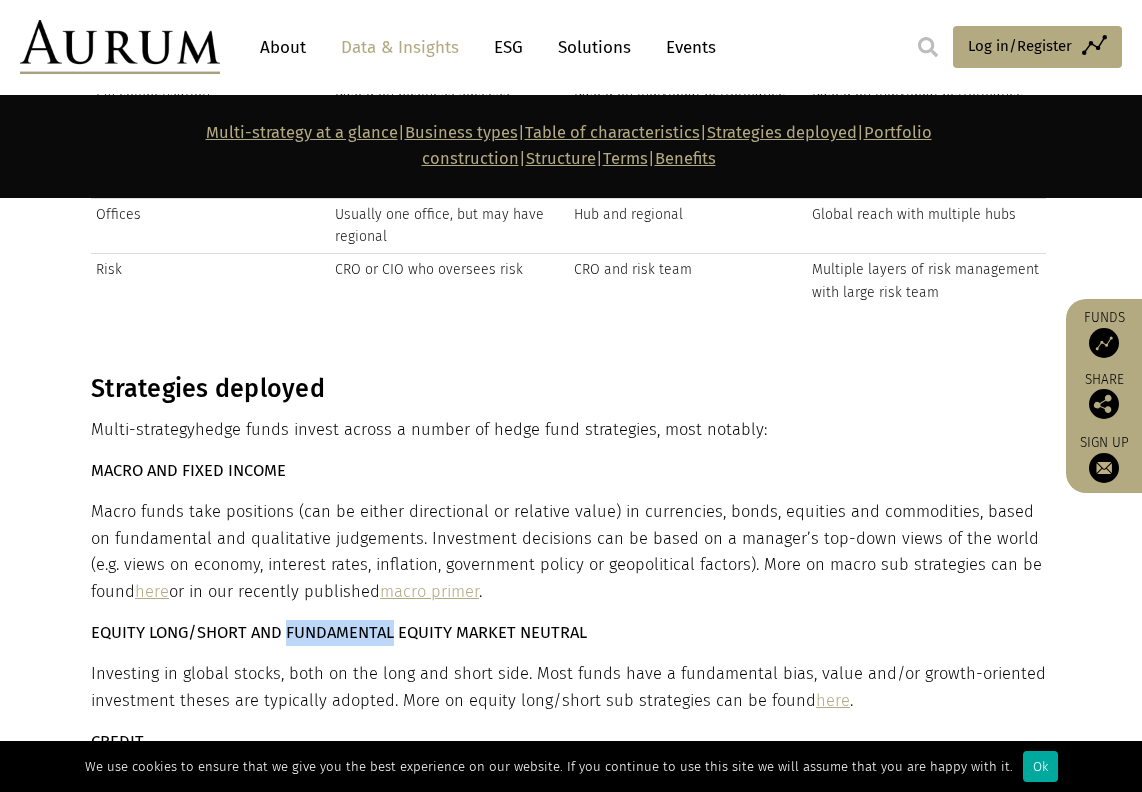 click on "EQUITY LONG/SHORT AND FUNDAMENTAL EQUITY MARKET NEUTRAL" at bounding box center (339, 632) 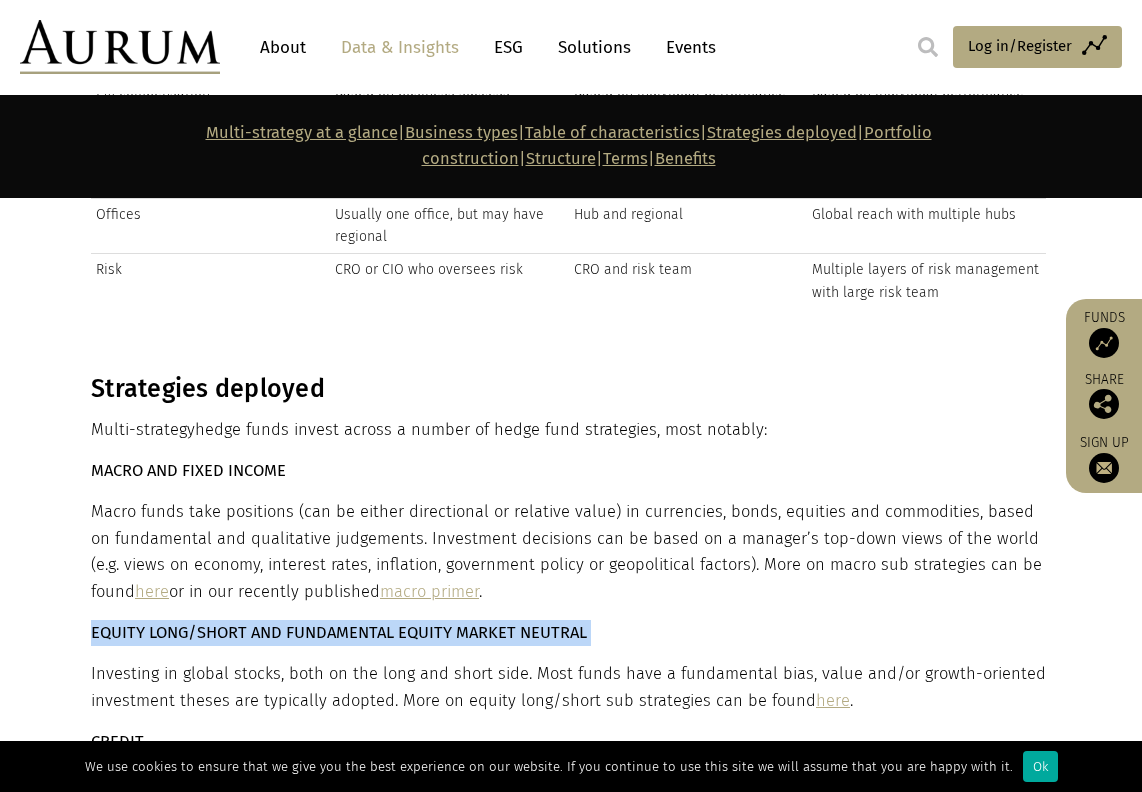 click on "EQUITY LONG/SHORT AND FUNDAMENTAL EQUITY MARKET NEUTRAL" at bounding box center (339, 632) 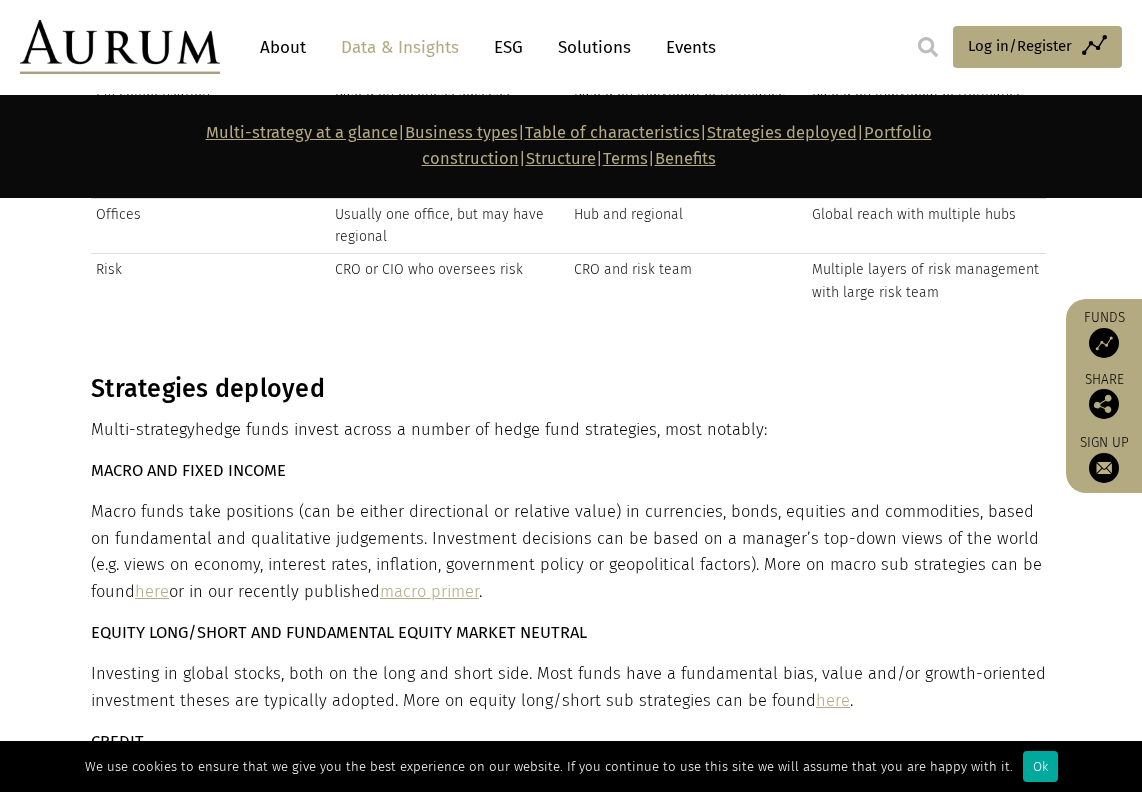 click on "Investing in global stocks, both on the long and short side. Most funds have a fundamental bias, value and/or growth-oriented investment theses are typically adopted. More on equity long/short sub strategies can be found  here ." at bounding box center [568, 687] 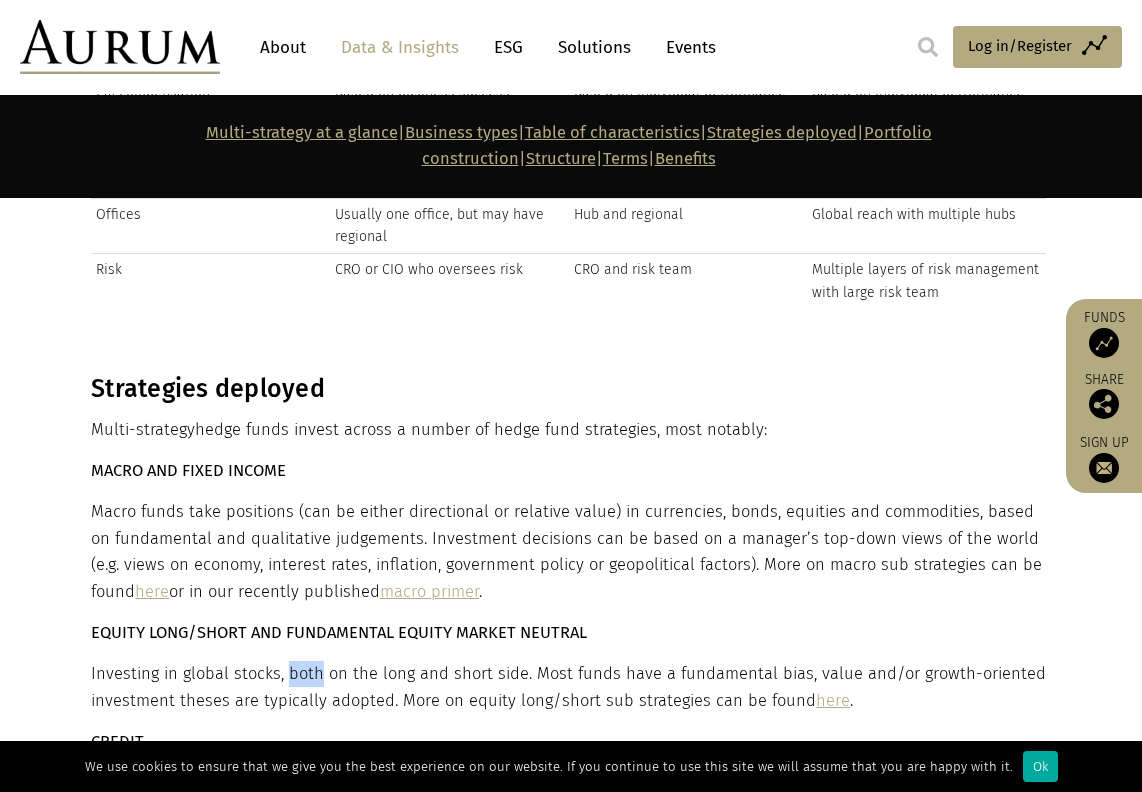 click on "Investing in global stocks, both on the long and short side. Most funds have a fundamental bias, value and/or growth-oriented investment theses are typically adopted. More on equity long/short sub strategies can be found  here ." at bounding box center (568, 687) 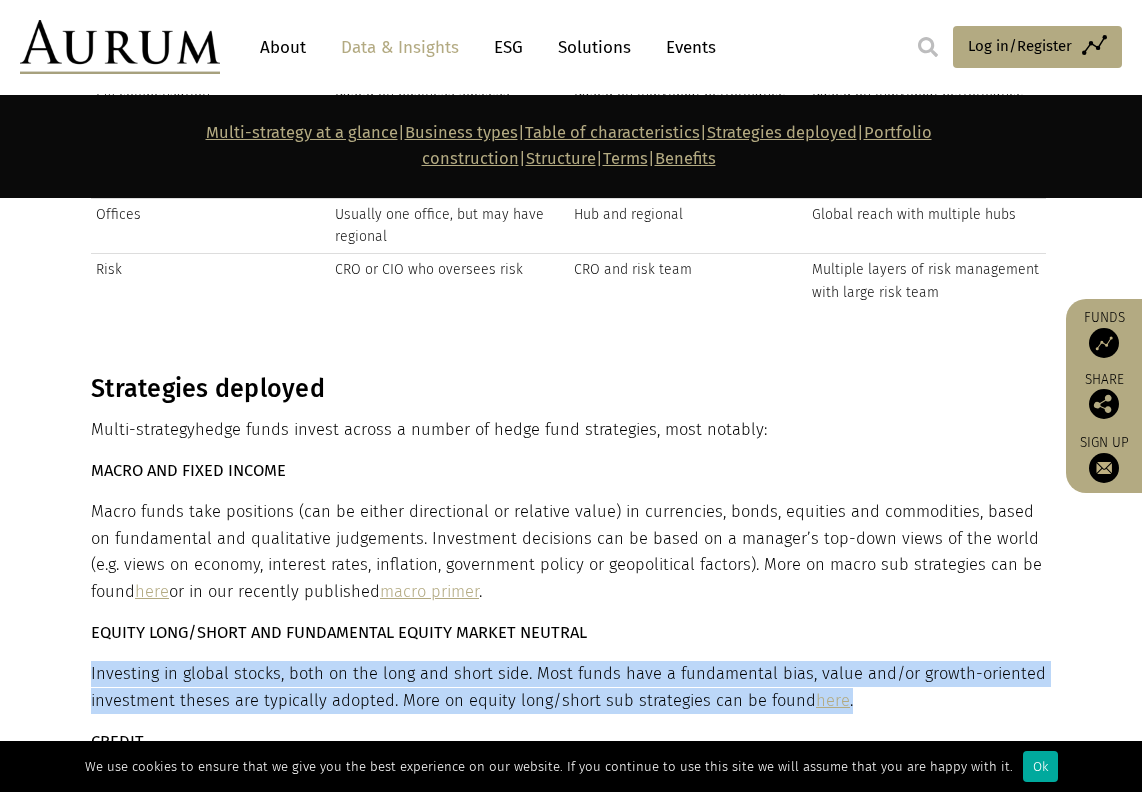 click on "Investing in global stocks, both on the long and short side. Most funds have a fundamental bias, value and/or growth-oriented investment theses are typically adopted. More on equity long/short sub strategies can be found  here ." at bounding box center (568, 687) 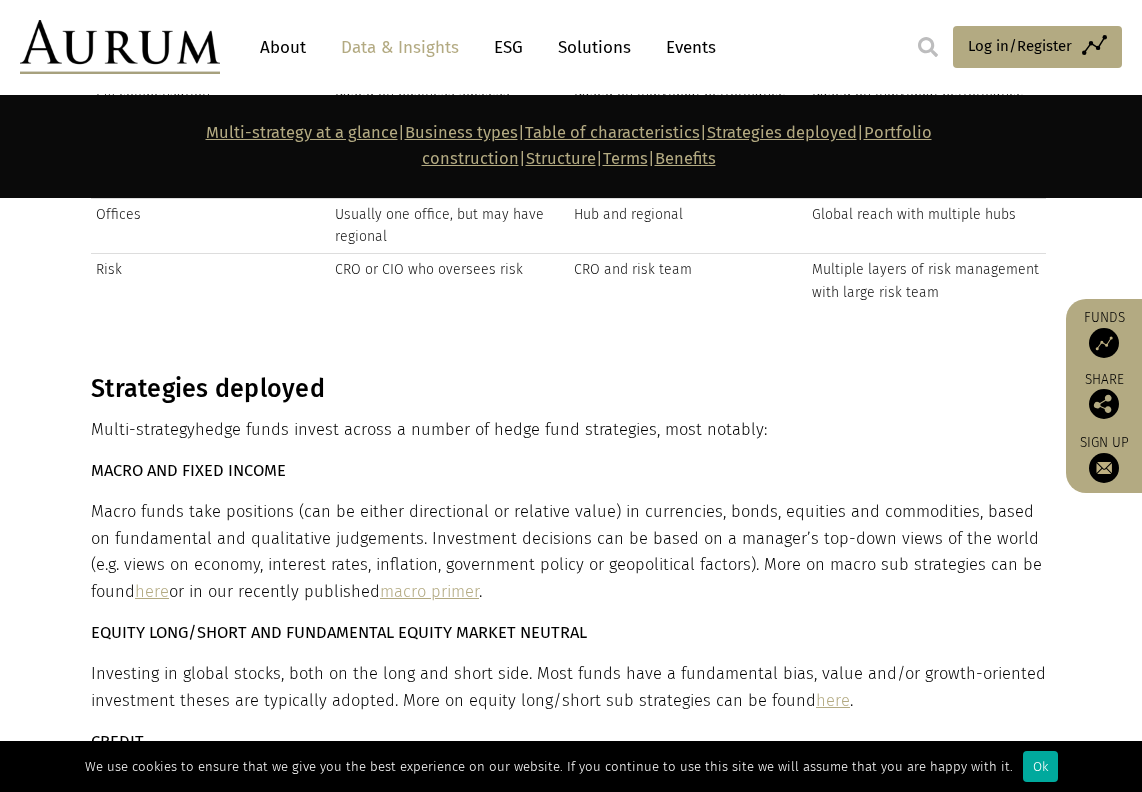 scroll, scrollTop: 5479, scrollLeft: 0, axis: vertical 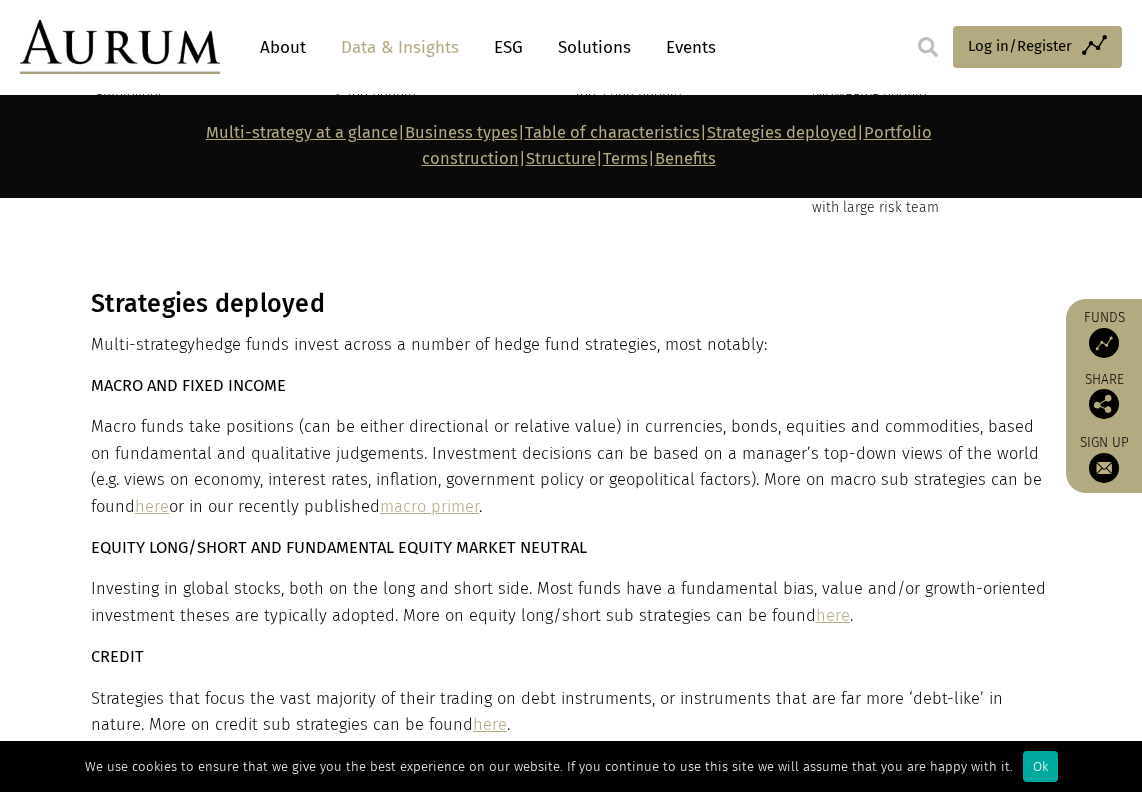 click on "MACRO AND FIXED INCOME" at bounding box center [188, 385] 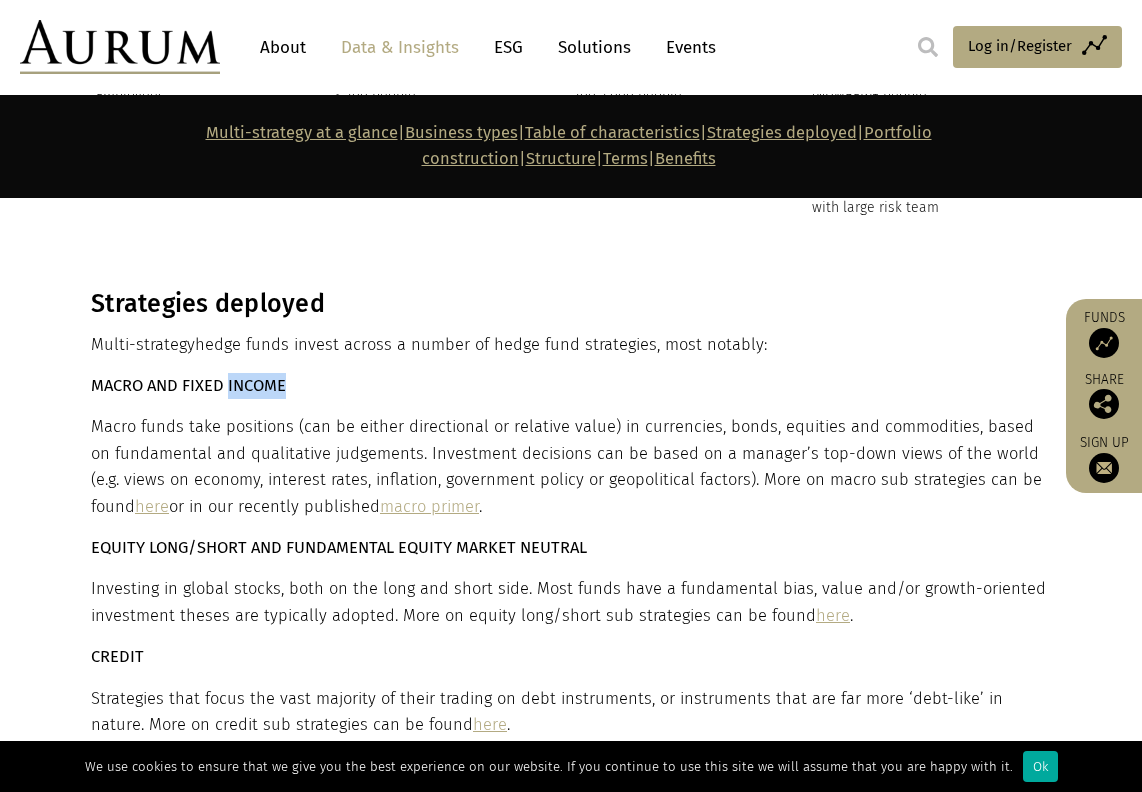 click on "MACRO AND FIXED INCOME" at bounding box center [188, 385] 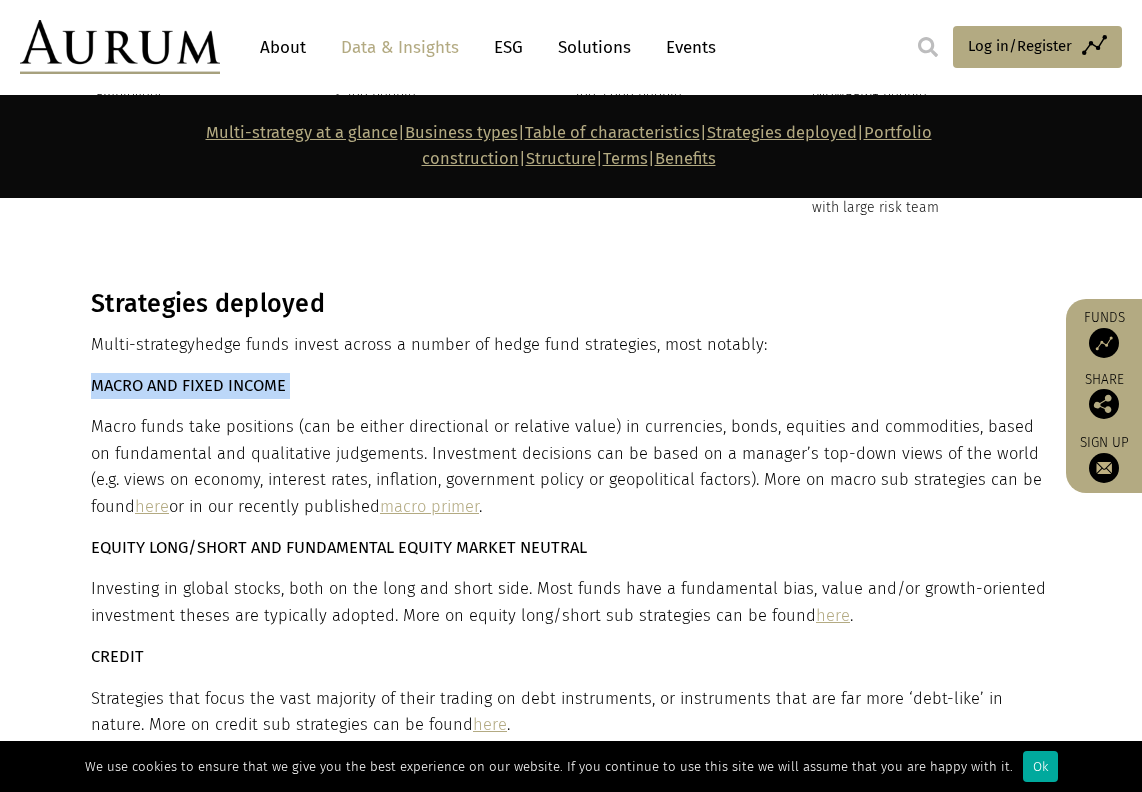 click on "MACRO AND FIXED INCOME" at bounding box center [188, 385] 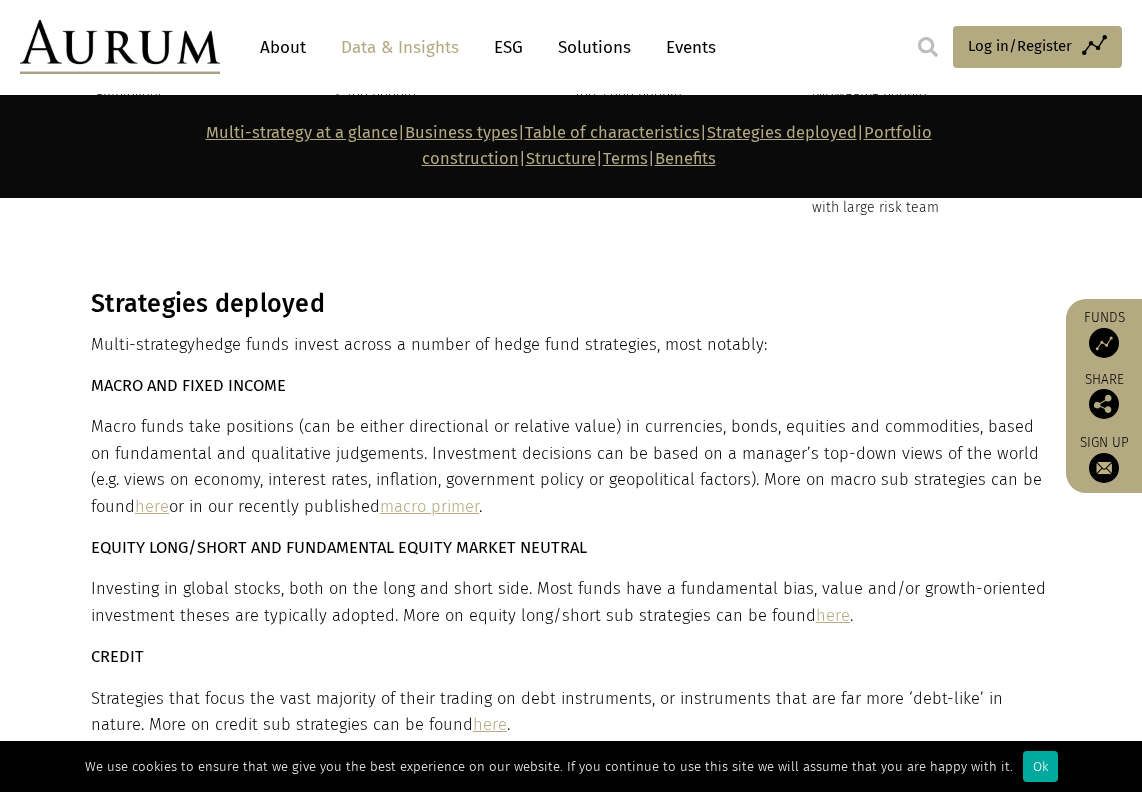 click on "Multi-strategy  hedge funds invest across a number of hedge fund strategies, most notably:" at bounding box center [568, 345] 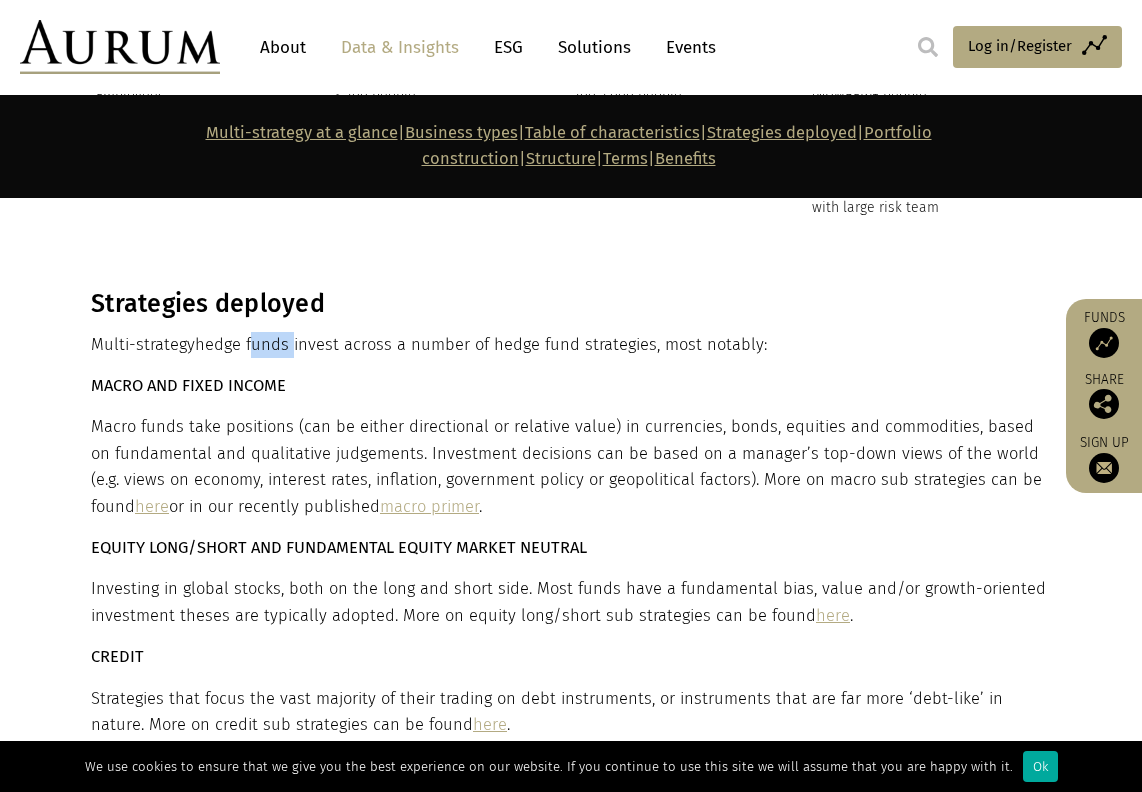 click on "Multi-strategy  hedge funds invest across a number of hedge fund strategies, most notably:" at bounding box center [568, 345] 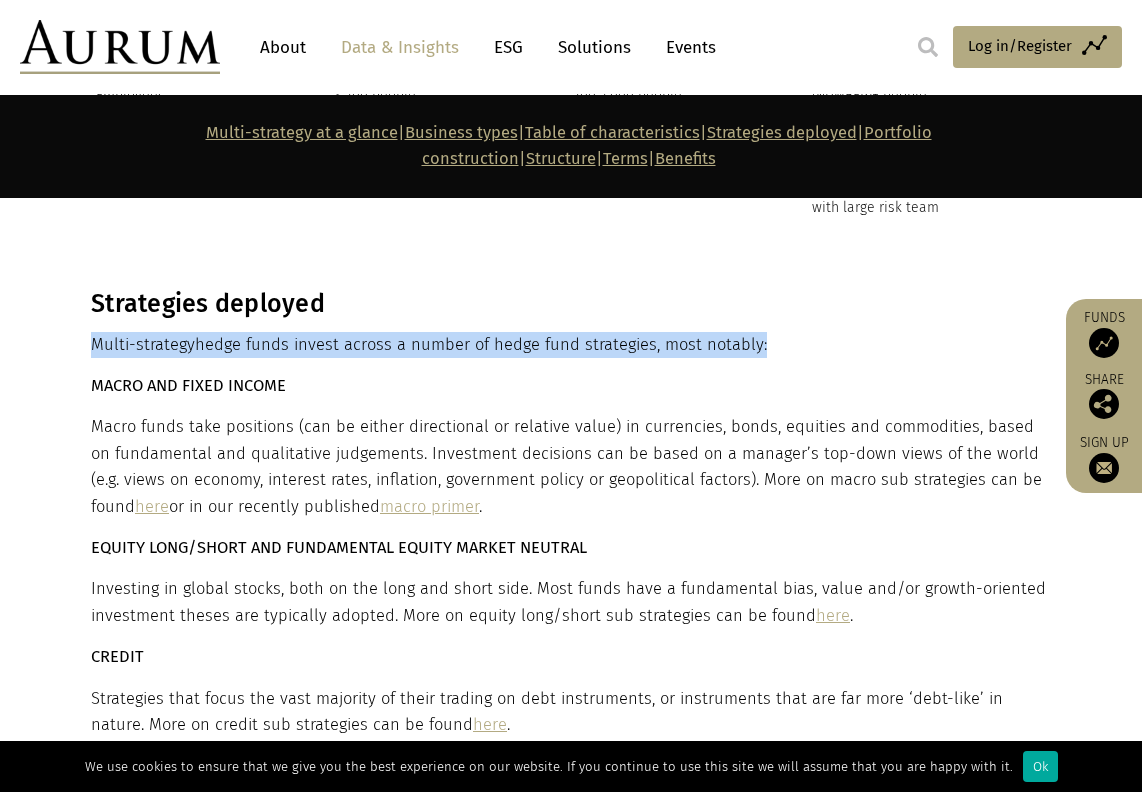 click on "Multi-strategy  hedge funds invest across a number of hedge fund strategies, most notably:" at bounding box center (568, 345) 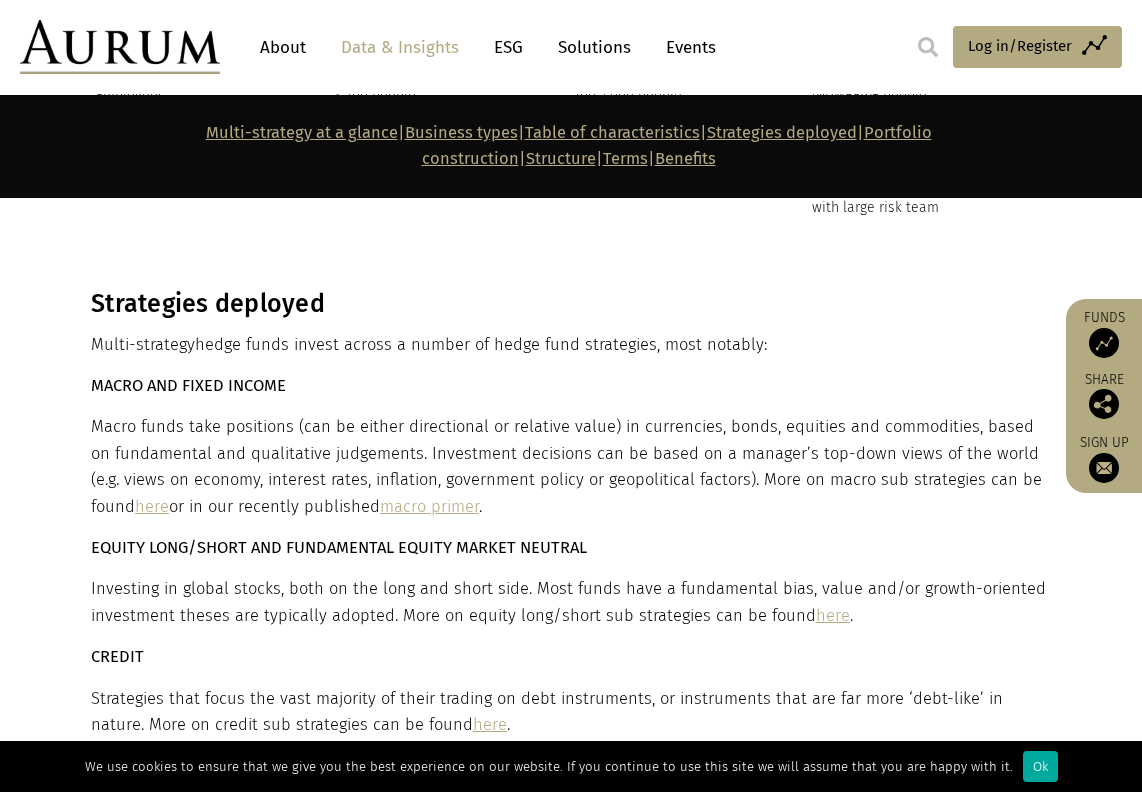 click on "MACRO AND FIXED INCOME" at bounding box center [188, 385] 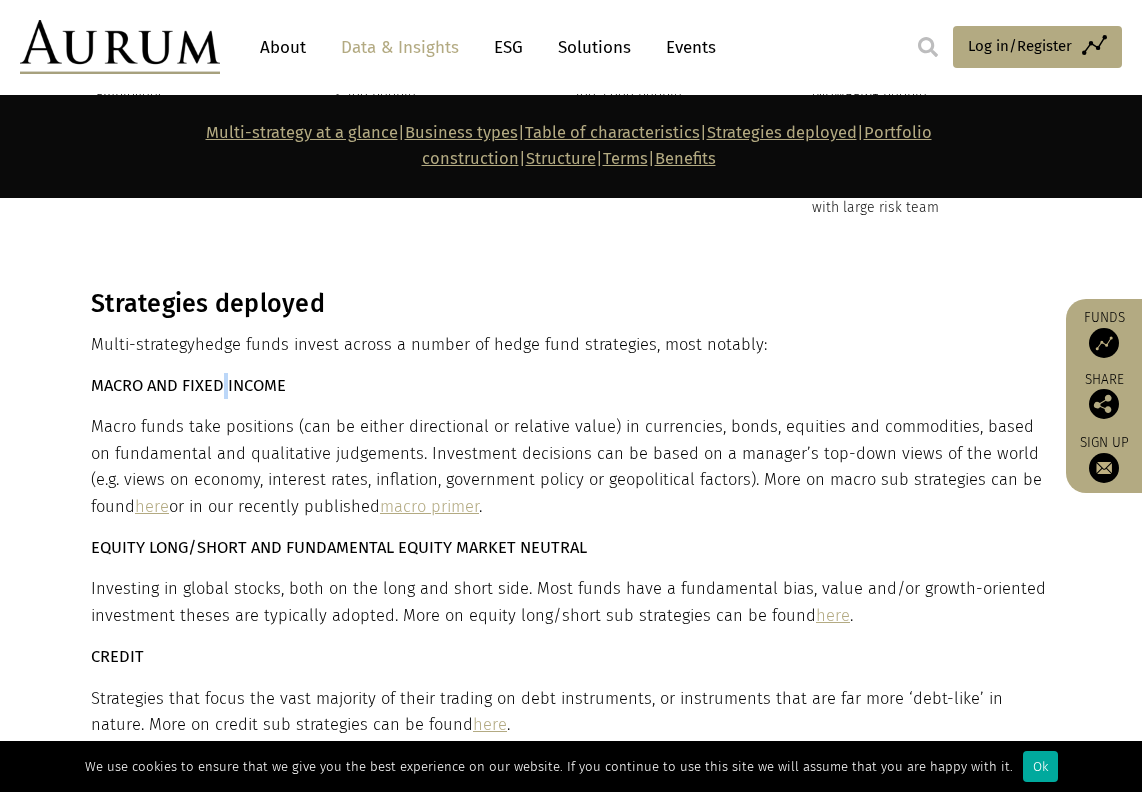 click on "MACRO AND FIXED INCOME" at bounding box center [188, 385] 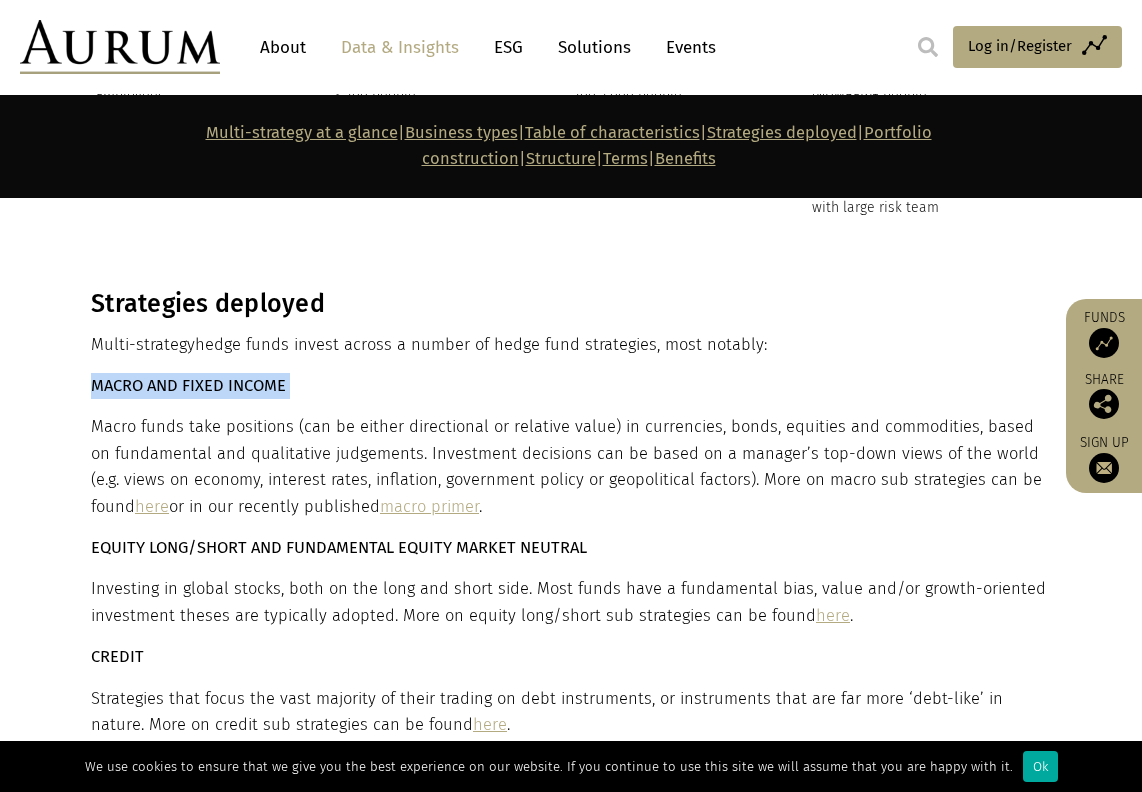 click on "MACRO AND FIXED INCOME" at bounding box center [188, 385] 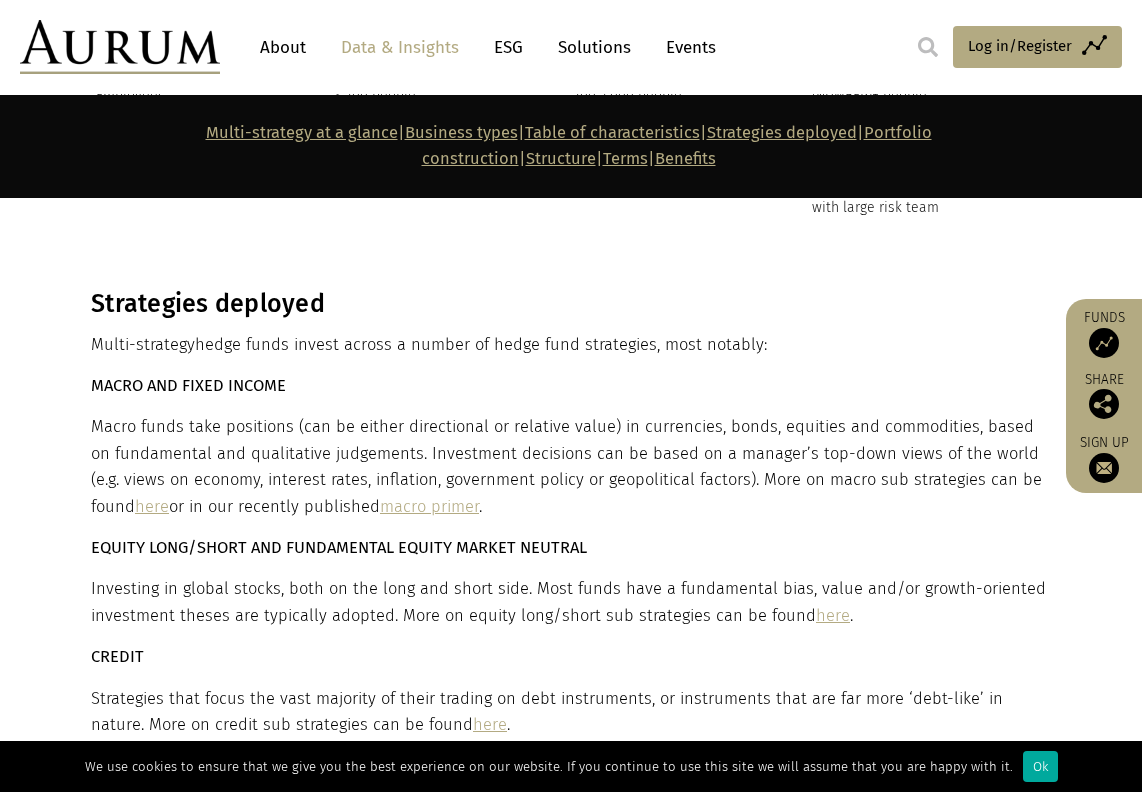 click on "Strategies deployed
Macro  hedge funds invest across a number of hedge fund strategies, most notably:
MACRO AND FIXED INCOME
Macro funds take positions (can be either directional or relative value) in currencies, bonds, equities and commodities, based on fundamental and qualitative judgements. Investment decisions can be based on a manager’s top-down views of the world (e.g. views on economy, interest rates, inflation, government policy or geopolitical factors). More on macro sub strategies can be found  here  or in our recently published  macro primer .
EQUITY LONG/SHORT AND FUNDAMENTAL EQUITY MARKET NEUTRAL
Investing in global stocks, both on the long and short side. Most funds have a fundamental bias, value and/or growth-oriented investment theses are typically adopted. More on equity long/short sub strategies can be found  here .
CREDIT
here .
EVENT DRIVEN
here .
QUANT
here  or in our recently published  quant primer .
COMMODITY
ARBITRAGE
here ." at bounding box center (568, 826) 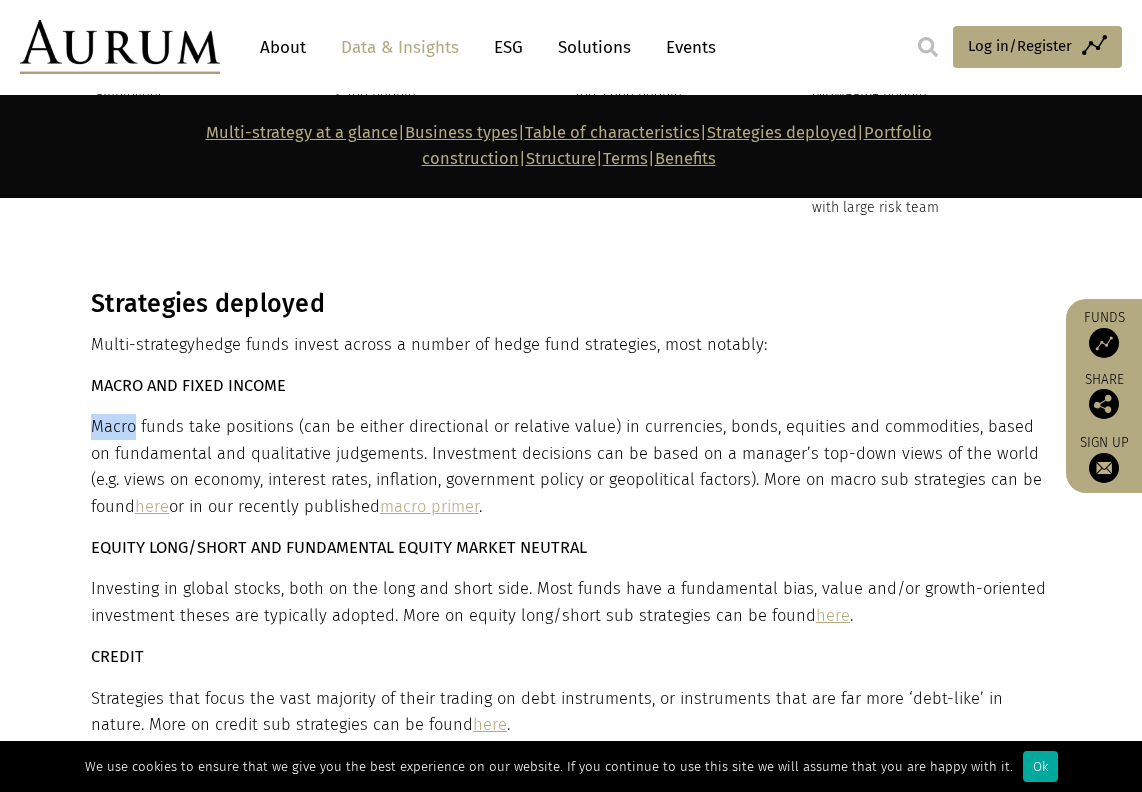click on "Strategies deployed
Macro  hedge funds invest across a number of hedge fund strategies, most notably:
MACRO AND FIXED INCOME
Macro funds take positions (can be either directional or relative value) in currencies, bonds, equities and commodities, based on fundamental and qualitative judgements. Investment decisions can be based on a manager’s top-down views of the world (e.g. views on economy, interest rates, inflation, government policy or geopolitical factors). More on macro sub strategies can be found  here  or in our recently published  macro primer .
EQUITY LONG/SHORT AND FUNDAMENTAL EQUITY MARKET NEUTRAL
Investing in global stocks, both on the long and short side. Most funds have a fundamental bias, value and/or growth-oriented investment theses are typically adopted. More on equity long/short sub strategies can be found  here .
CREDIT
here .
EVENT DRIVEN
here .
QUANT
here  or in our recently published  quant primer .
COMMODITY
ARBITRAGE
here ." at bounding box center (568, 826) 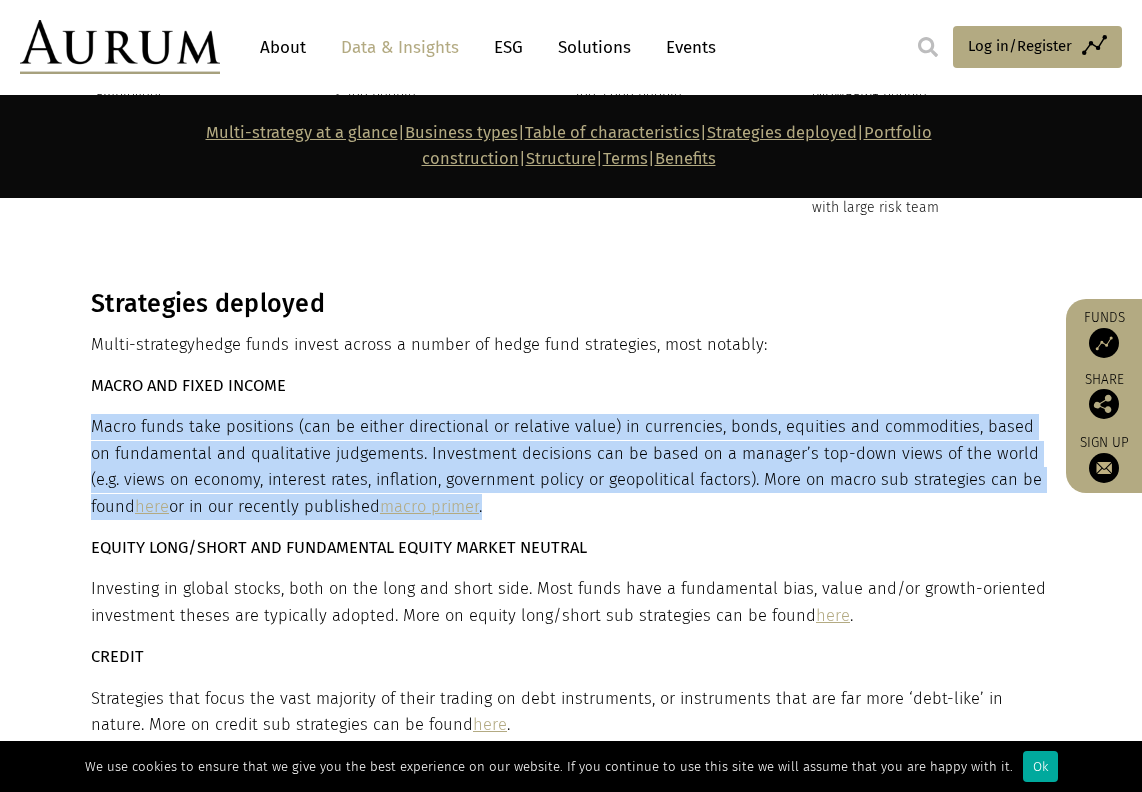 click on "Strategies deployed
Macro  hedge funds invest across a number of hedge fund strategies, most notably:
MACRO AND FIXED INCOME
Macro funds take positions (can be either directional or relative value) in currencies, bonds, equities and commodities, based on fundamental and qualitative judgements. Investment decisions can be based on a manager’s top-down views of the world (e.g. views on economy, interest rates, inflation, government policy or geopolitical factors). More on macro sub strategies can be found  here  or in our recently published  macro primer .
EQUITY LONG/SHORT AND FUNDAMENTAL EQUITY MARKET NEUTRAL
Investing in global stocks, both on the long and short side. Most funds have a fundamental bias, value and/or growth-oriented investment theses are typically adopted. More on equity long/short sub strategies can be found  here .
CREDIT
here .
EVENT DRIVEN
here .
QUANT
here  or in our recently published  quant primer .
COMMODITY
ARBITRAGE
here ." at bounding box center (568, 826) 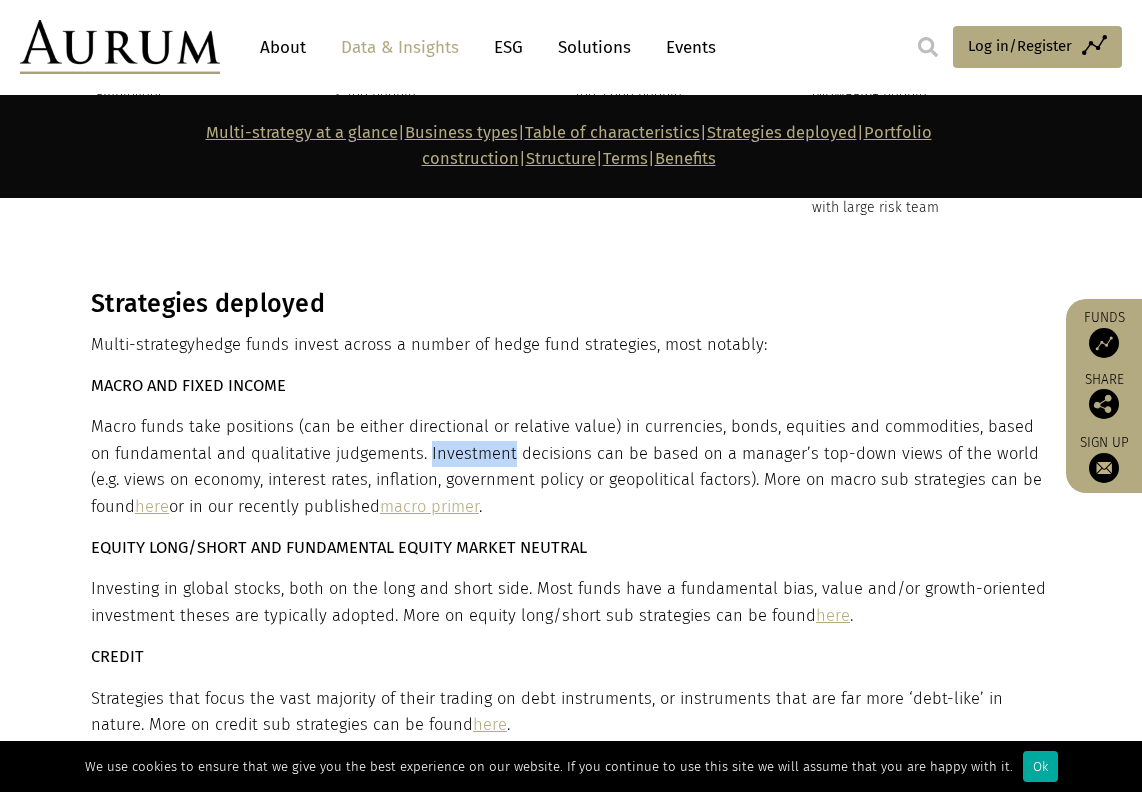 click on "Macro funds take positions (can be either directional or relative value) in currencies, bonds, equities and commodities, based on fundamental and qualitative judgements. Investment decisions can be based on a manager’s top-down views of the world (e.g. views on economy, interest rates, inflation, government policy or geopolitical factors). More on macro sub strategies can be found  here  or in our recently published  macro primer ." at bounding box center (568, 467) 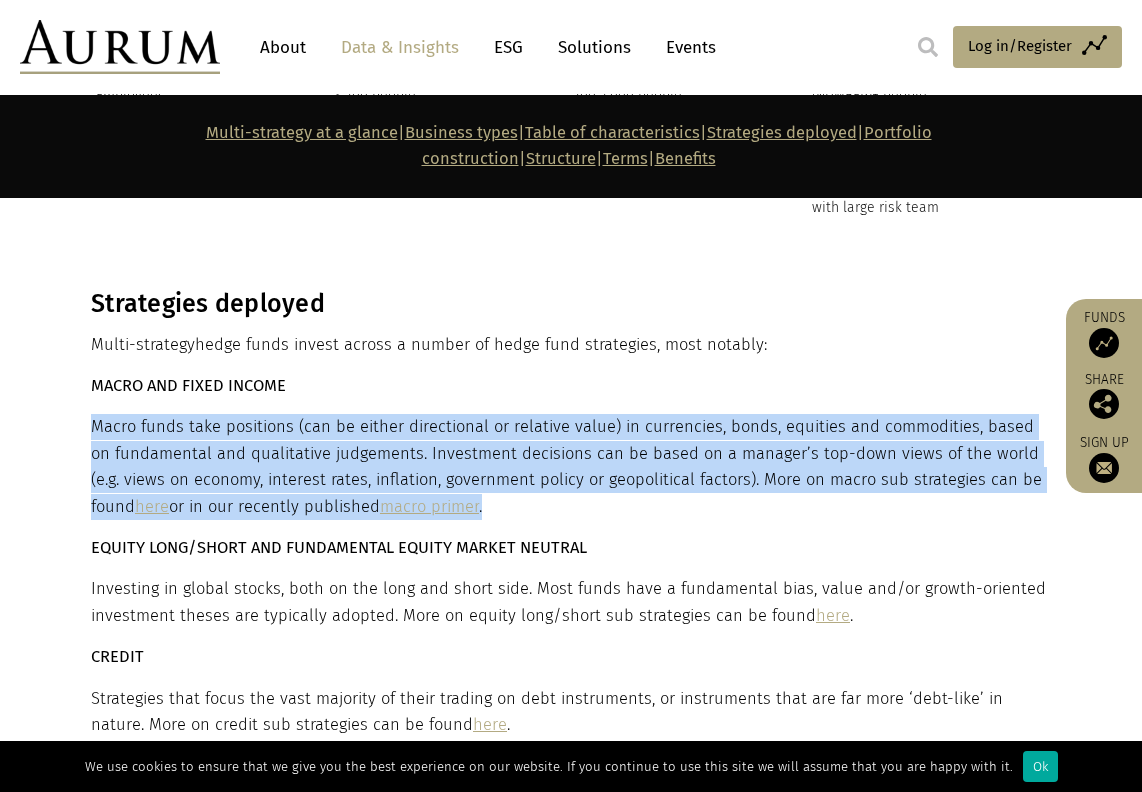 click on "Macro funds take positions (can be either directional or relative value) in currencies, bonds, equities and commodities, based on fundamental and qualitative judgements. Investment decisions can be based on a manager’s top-down views of the world (e.g. views on economy, interest rates, inflation, government policy or geopolitical factors). More on macro sub strategies can be found  here  or in our recently published  macro primer ." at bounding box center (568, 467) 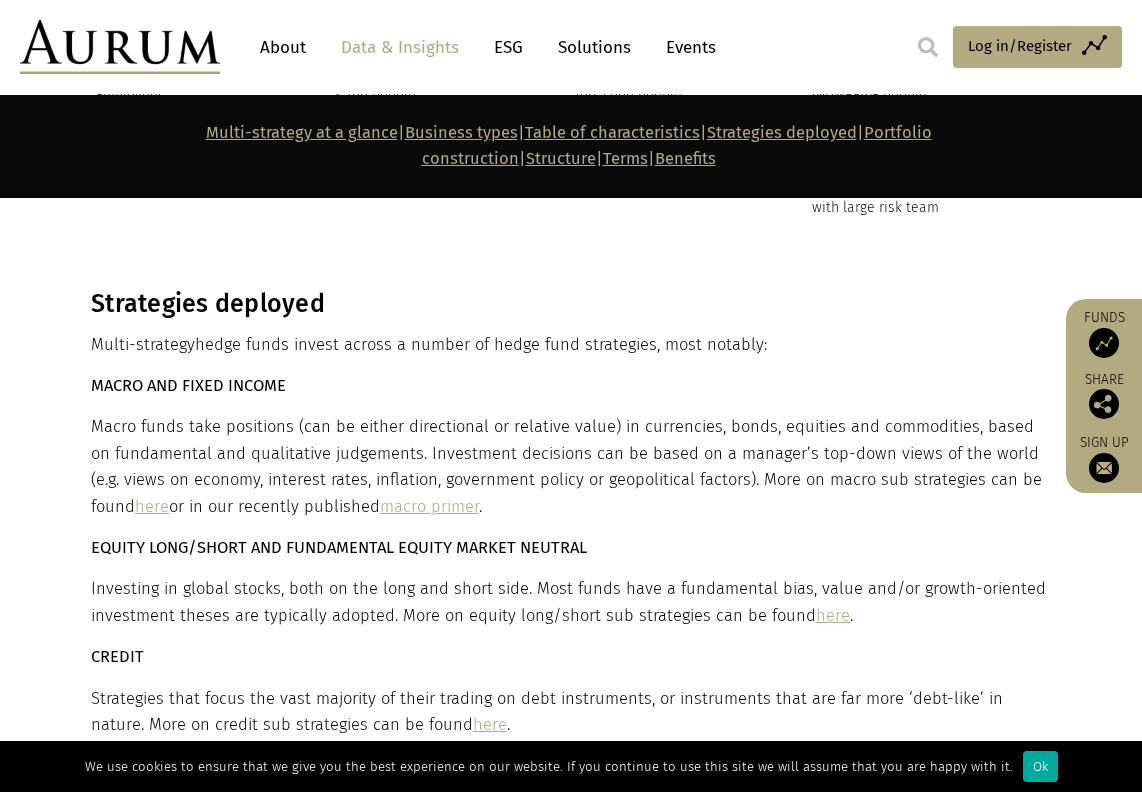 click on "EQUITY LONG/SHORT AND FUNDAMENTAL EQUITY MARKET NEUTRAL" at bounding box center (339, 547) 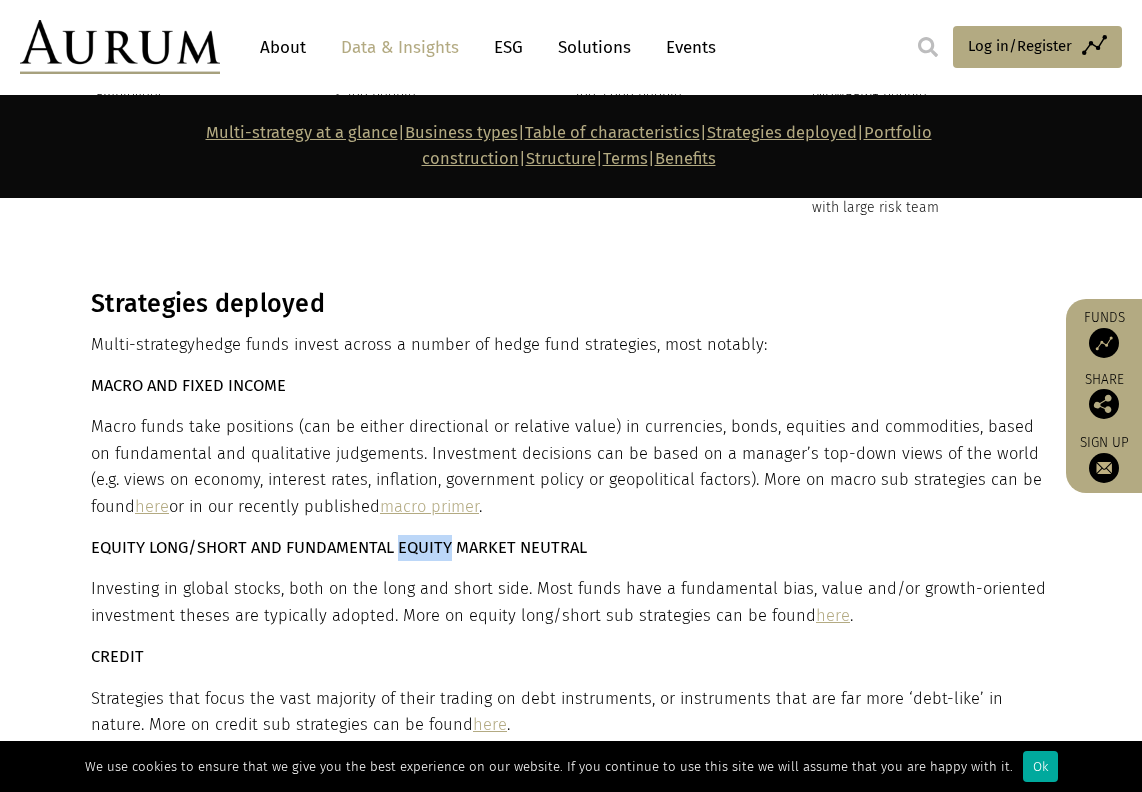 click on "EQUITY LONG/SHORT AND FUNDAMENTAL EQUITY MARKET NEUTRAL" at bounding box center [339, 547] 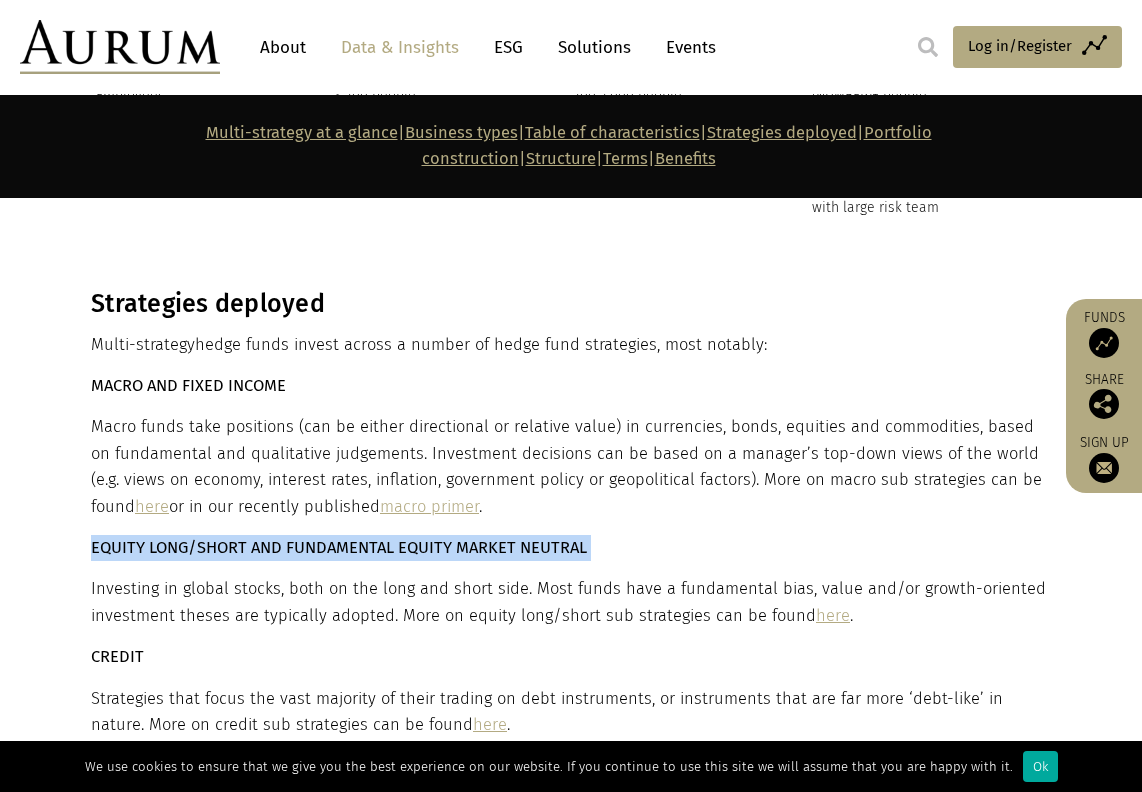 click on "EQUITY LONG/SHORT AND FUNDAMENTAL EQUITY MARKET NEUTRAL" at bounding box center [339, 547] 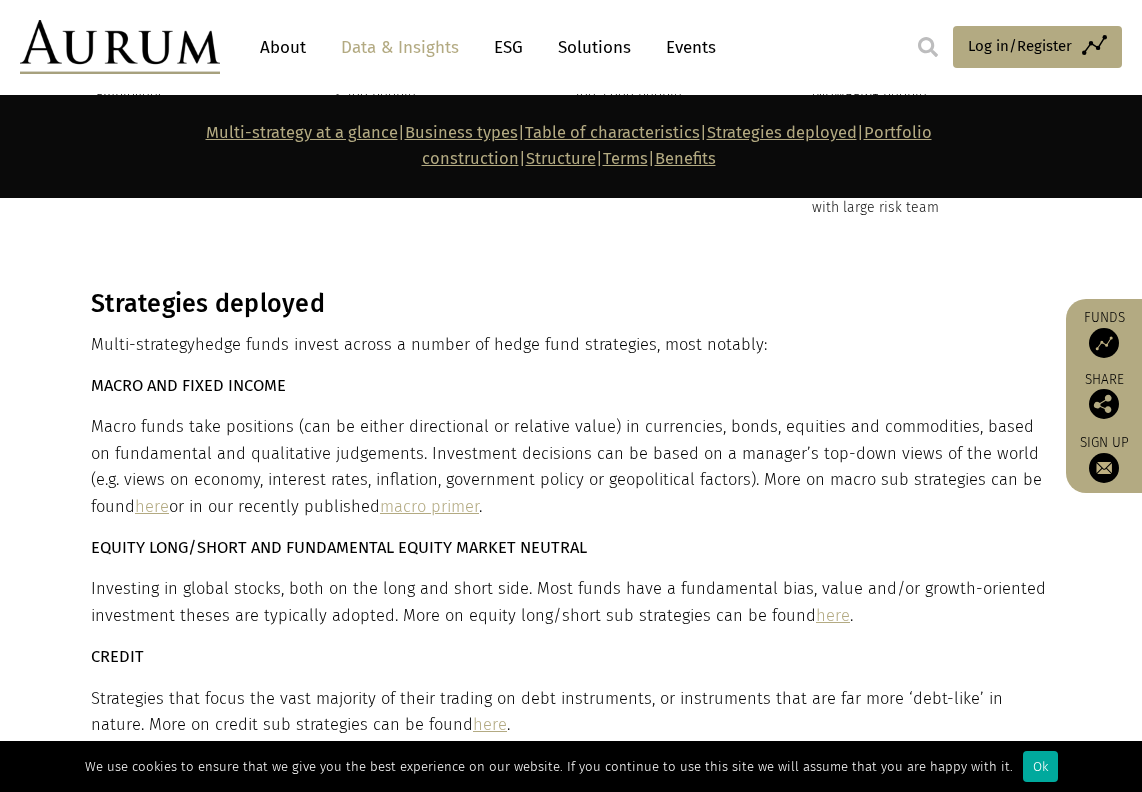 click on "Investing in global stocks, both on the long and short side. Most funds have a fundamental bias, value and/or growth-oriented investment theses are typically adopted. More on equity long/short sub strategies can be found  here ." at bounding box center [568, 602] 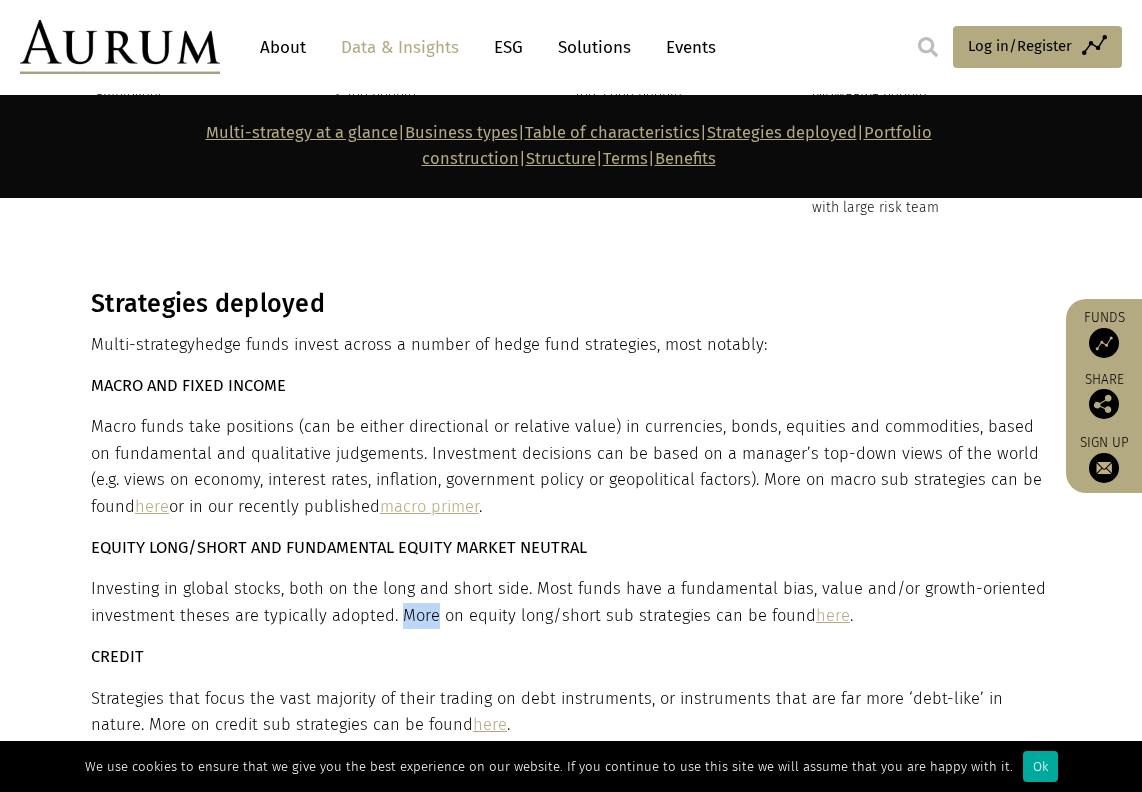 click on "Investing in global stocks, both on the long and short side. Most funds have a fundamental bias, value and/or growth-oriented investment theses are typically adopted. More on equity long/short sub strategies can be found  here ." at bounding box center [568, 602] 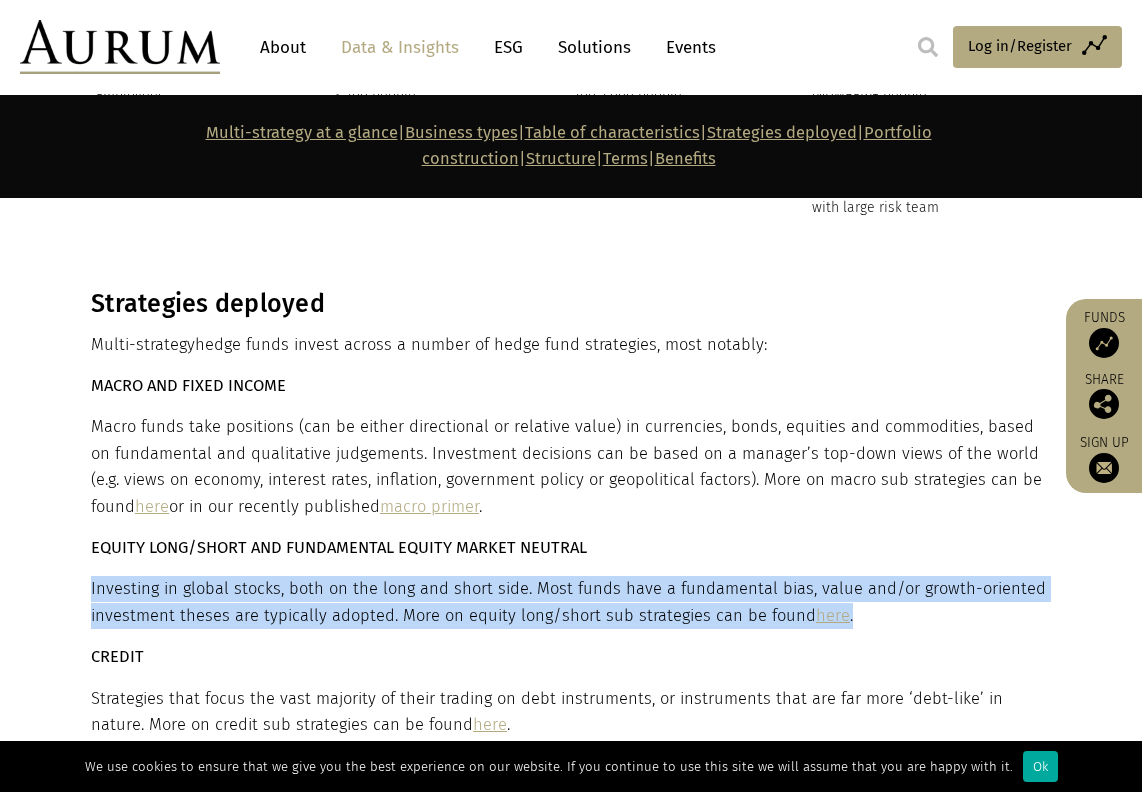 click on "Investing in global stocks, both on the long and short side. Most funds have a fundamental bias, value and/or growth-oriented investment theses are typically adopted. More on equity long/short sub strategies can be found  here ." at bounding box center (568, 602) 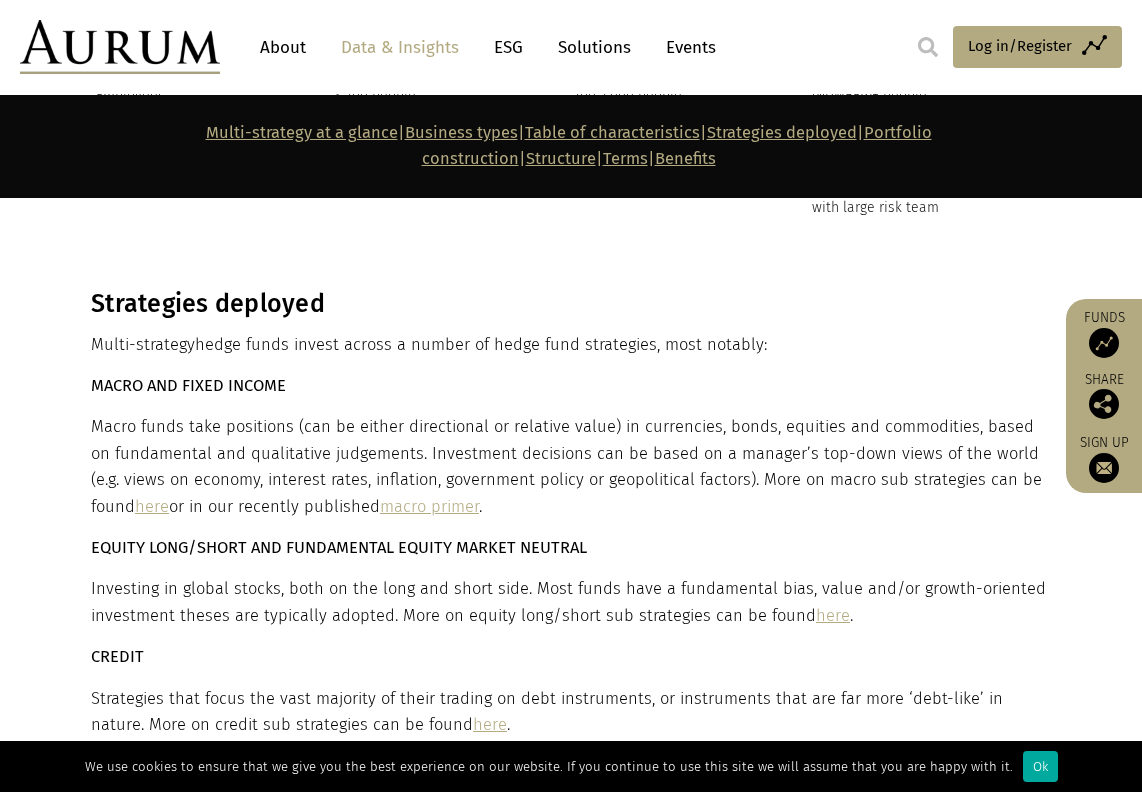 click on "EQUITY LONG/SHORT AND FUNDAMENTAL EQUITY MARKET NEUTRAL" at bounding box center (339, 547) 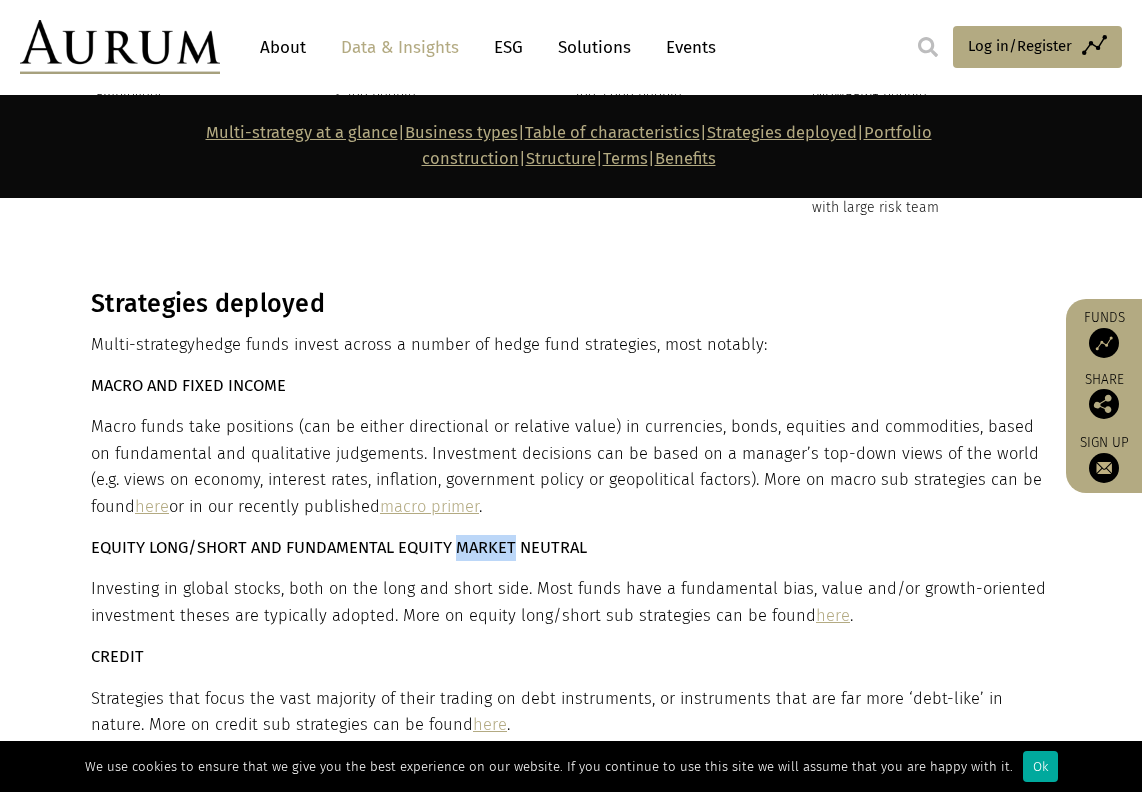 click on "EQUITY LONG/SHORT AND FUNDAMENTAL EQUITY MARKET NEUTRAL" at bounding box center [339, 547] 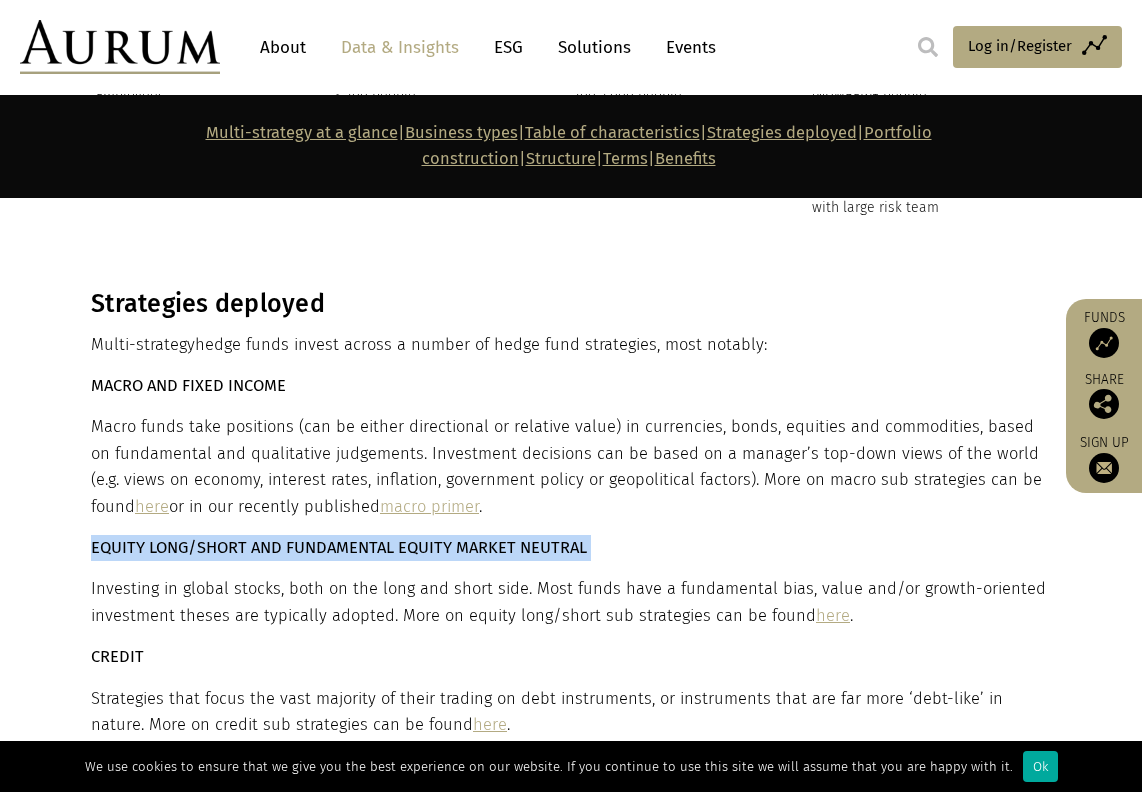 click on "EQUITY LONG/SHORT AND FUNDAMENTAL EQUITY MARKET NEUTRAL" at bounding box center [339, 547] 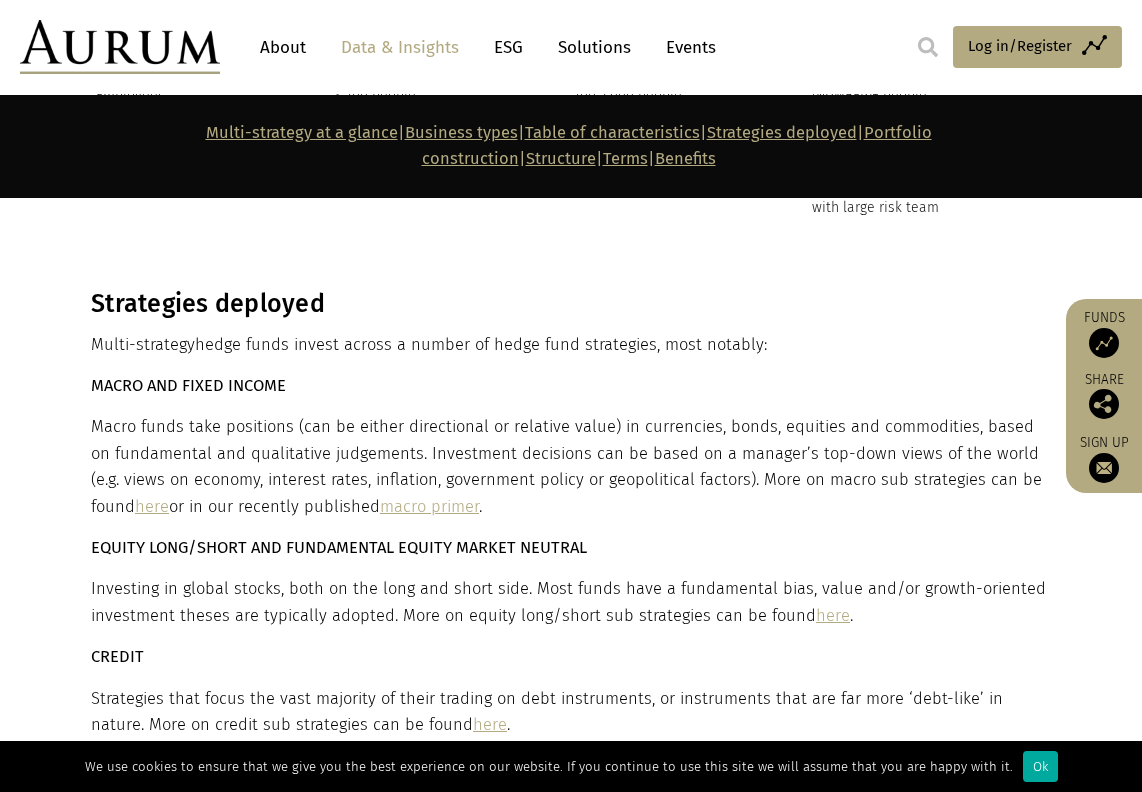 click on "Investing in global stocks, both on the long and short side. Most funds have a fundamental bias, value and/or growth-oriented investment theses are typically adopted. More on equity long/short sub strategies can be found  here ." at bounding box center (568, 602) 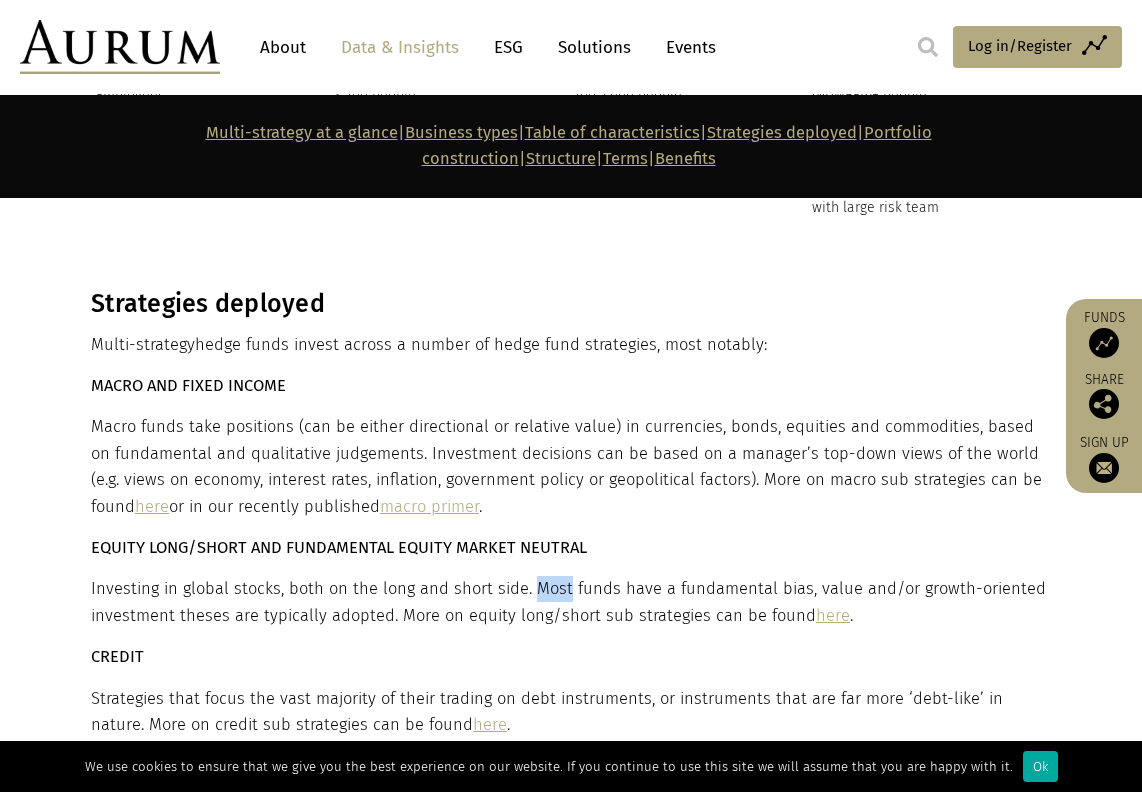 click on "Investing in global stocks, both on the long and short side. Most funds have a fundamental bias, value and/or growth-oriented investment theses are typically adopted. More on equity long/short sub strategies can be found  here ." at bounding box center (568, 602) 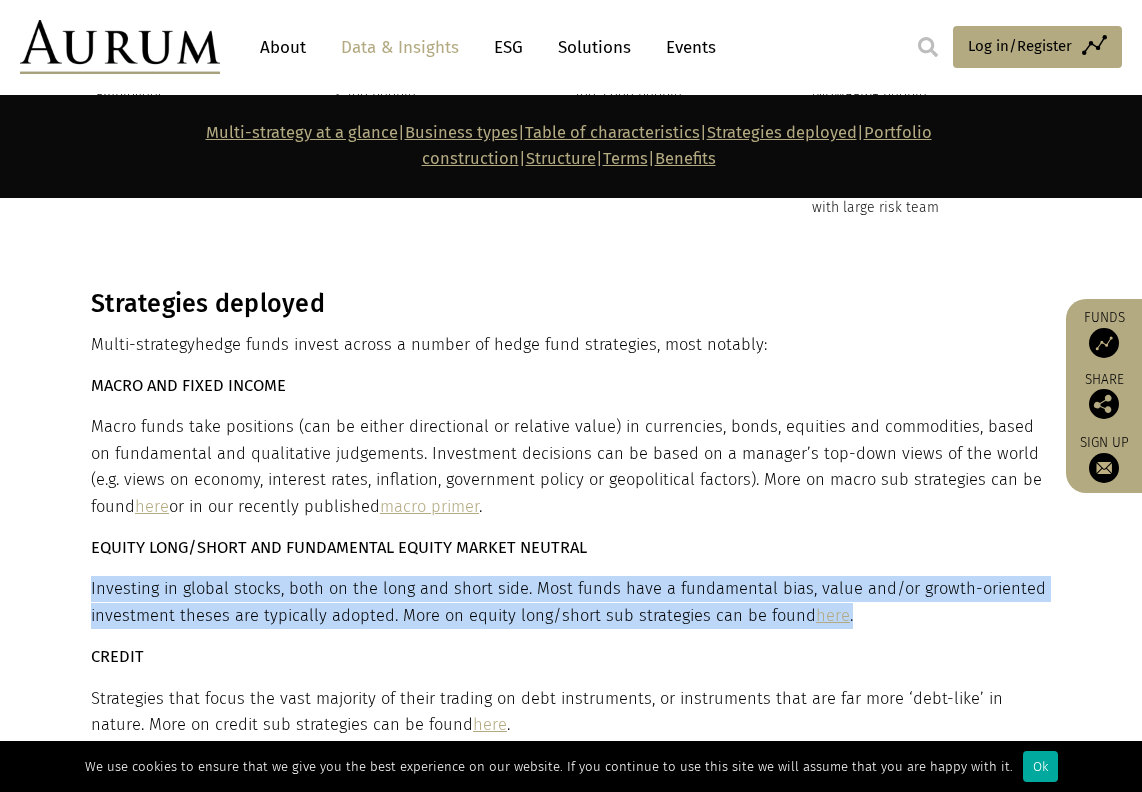 click on "Investing in global stocks, both on the long and short side. Most funds have a fundamental bias, value and/or growth-oriented investment theses are typically adopted. More on equity long/short sub strategies can be found  here ." at bounding box center [568, 602] 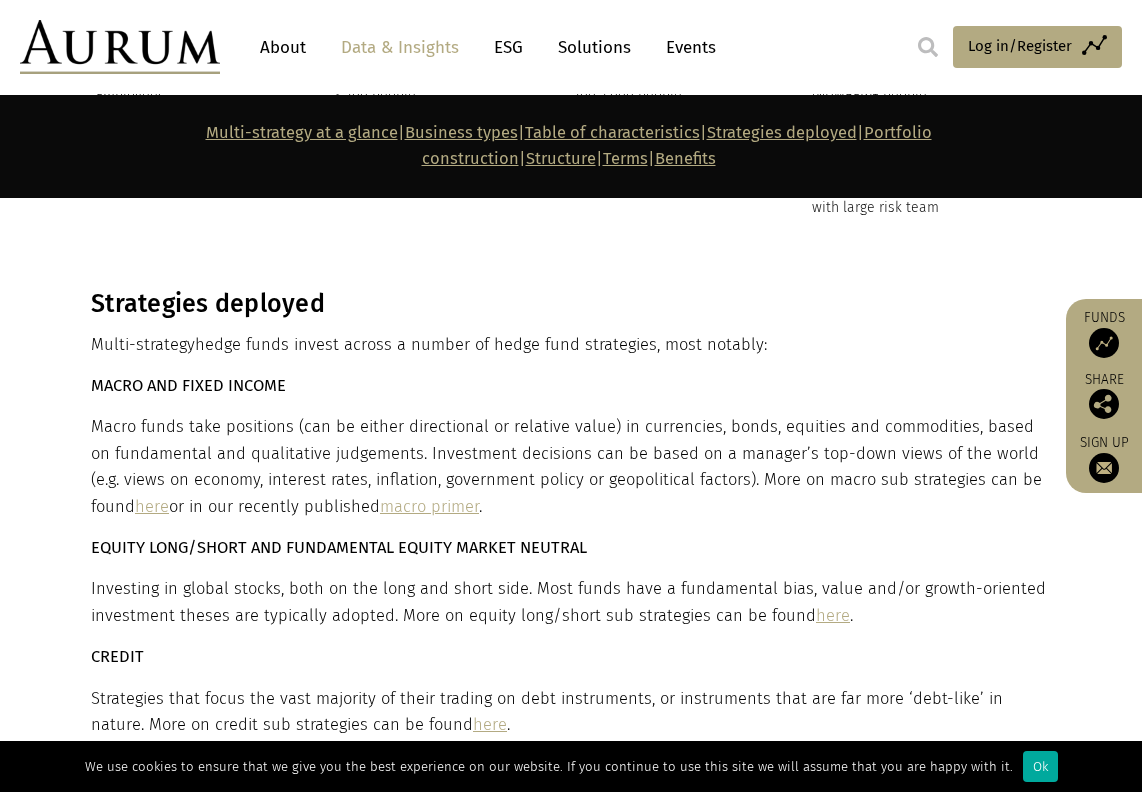 click on "Investing in global stocks, both on the long and short side. Most funds have a fundamental bias, value and/or growth-oriented investment theses are typically adopted. More on equity long/short sub strategies can be found  here ." at bounding box center [568, 602] 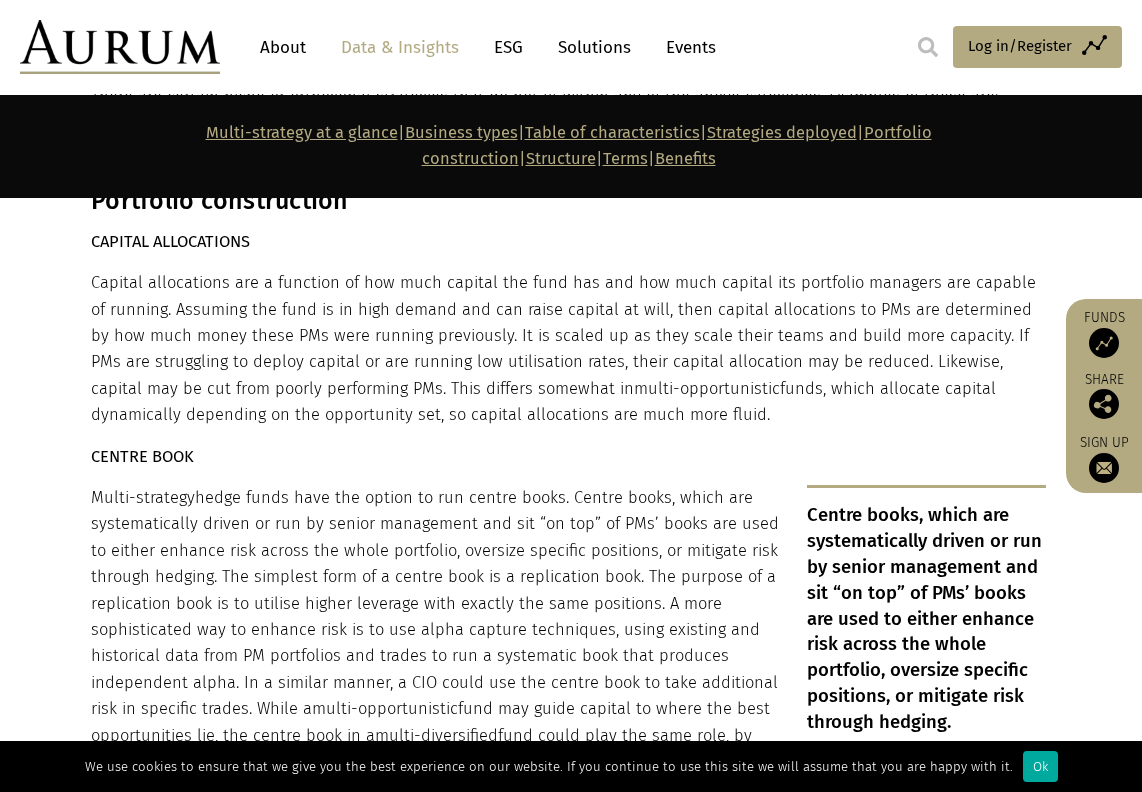 scroll, scrollTop: 6742, scrollLeft: 0, axis: vertical 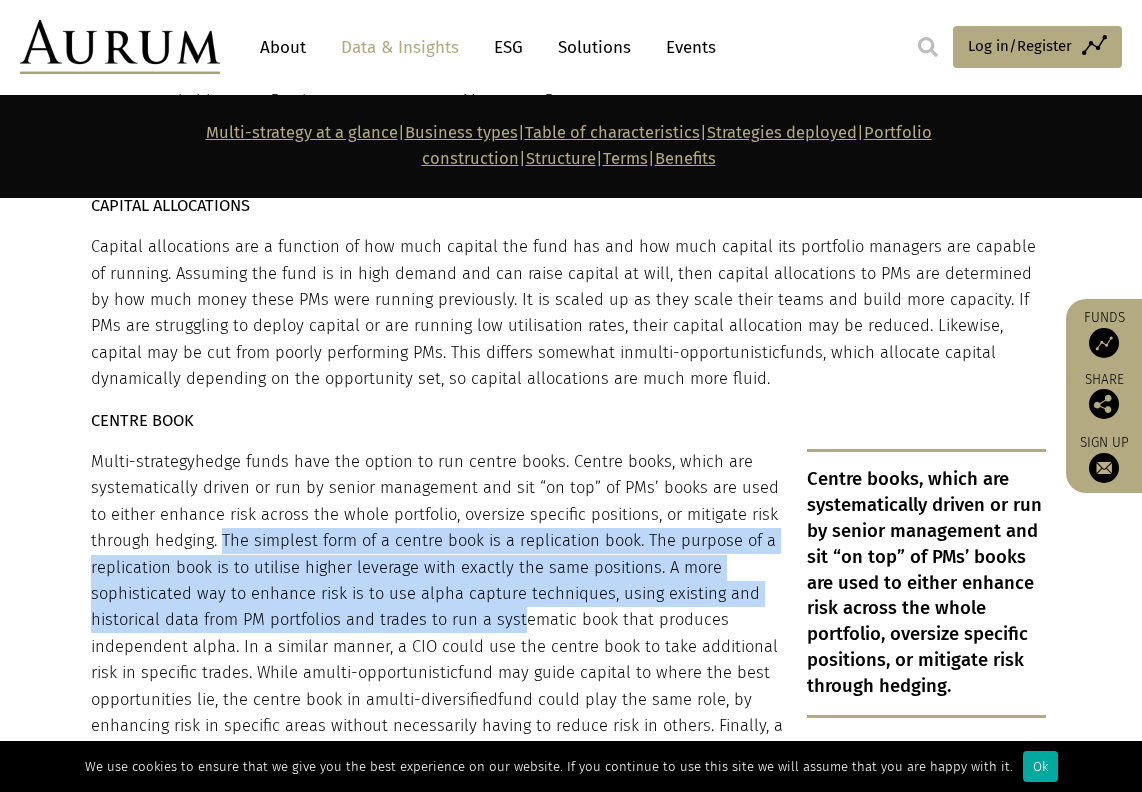 drag, startPoint x: 215, startPoint y: 423, endPoint x: 514, endPoint y: 481, distance: 304.5735 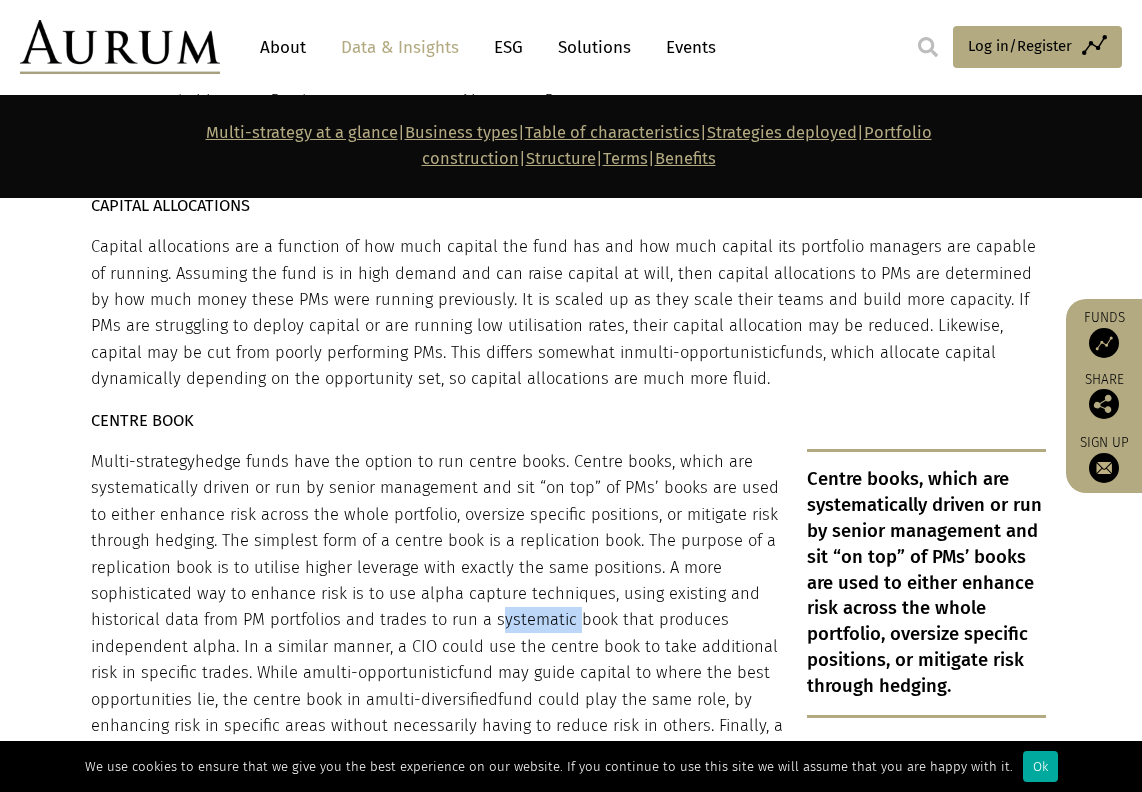 click on "Multi-strategy  hedge funds have the option to run centre books. Centre books, which are systematically driven or run by senior management and sit “on top” of PMs’ books are used to either enhance risk across the whole portfolio, oversize specific positions, or mitigate risk through hedging. The simplest form of a centre book is a replication book. The purpose of a replication book is to utilise higher leverage with exactly the same positions. A more sophisticated way to enhance risk is to use alpha capture techniques, using existing and historical data from PM portfolios and trades to run a systematic book that produces independent alpha. In a similar manner, a CIO could use the centre book to take additional risk in specific trades. While a  multi-opportunistic  fund may guide capital to where the best opportunities lie, the centre book in a  multi-diversified" at bounding box center (568, 620) 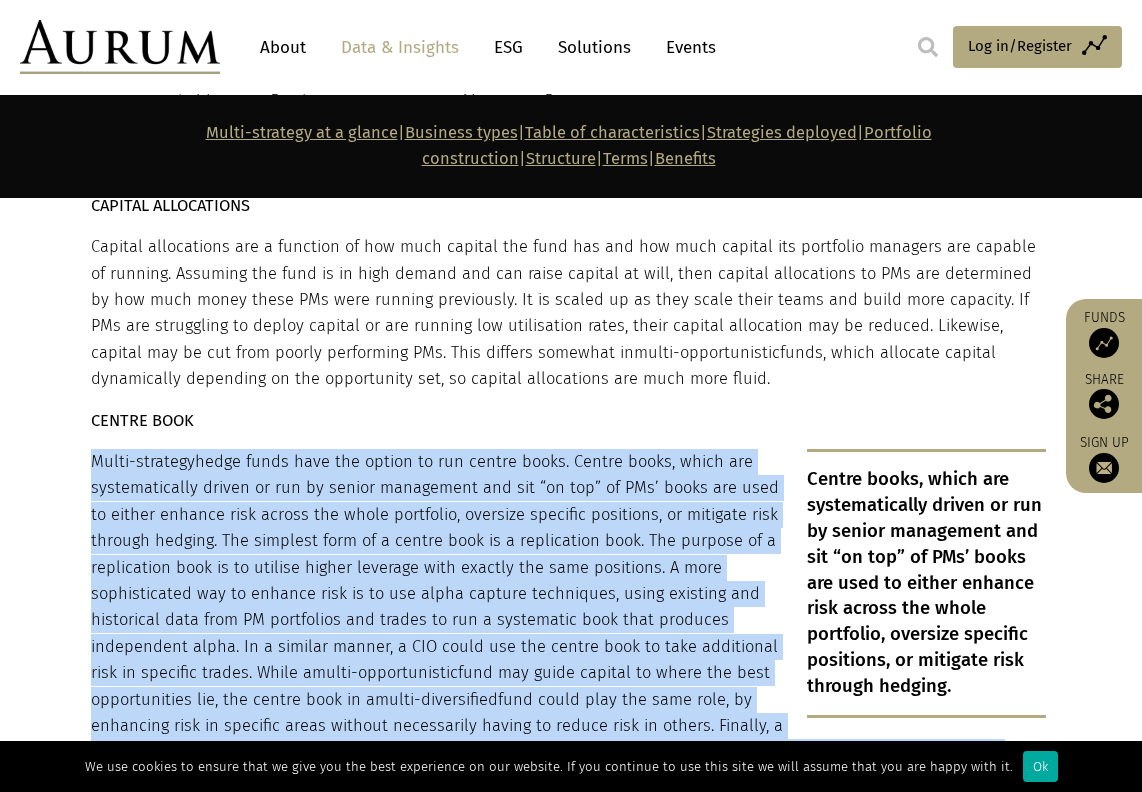 click on "Multi-strategy  hedge funds have the option to run centre books. Centre books, which are systematically driven or run by senior management and sit “on top” of PMs’ books are used to either enhance risk across the whole portfolio, oversize specific positions, or mitigate risk through hedging. The simplest form of a centre book is a replication book. The purpose of a replication book is to utilise higher leverage with exactly the same positions. A more sophisticated way to enhance risk is to use alpha capture techniques, using existing and historical data from PM portfolios and trades to run a systematic book that produces independent alpha. In a similar manner, a CIO could use the centre book to take additional risk in specific trades. While a  multi-opportunistic  fund may guide capital to where the best opportunities lie, the centre book in a  multi-diversified" at bounding box center [568, 620] 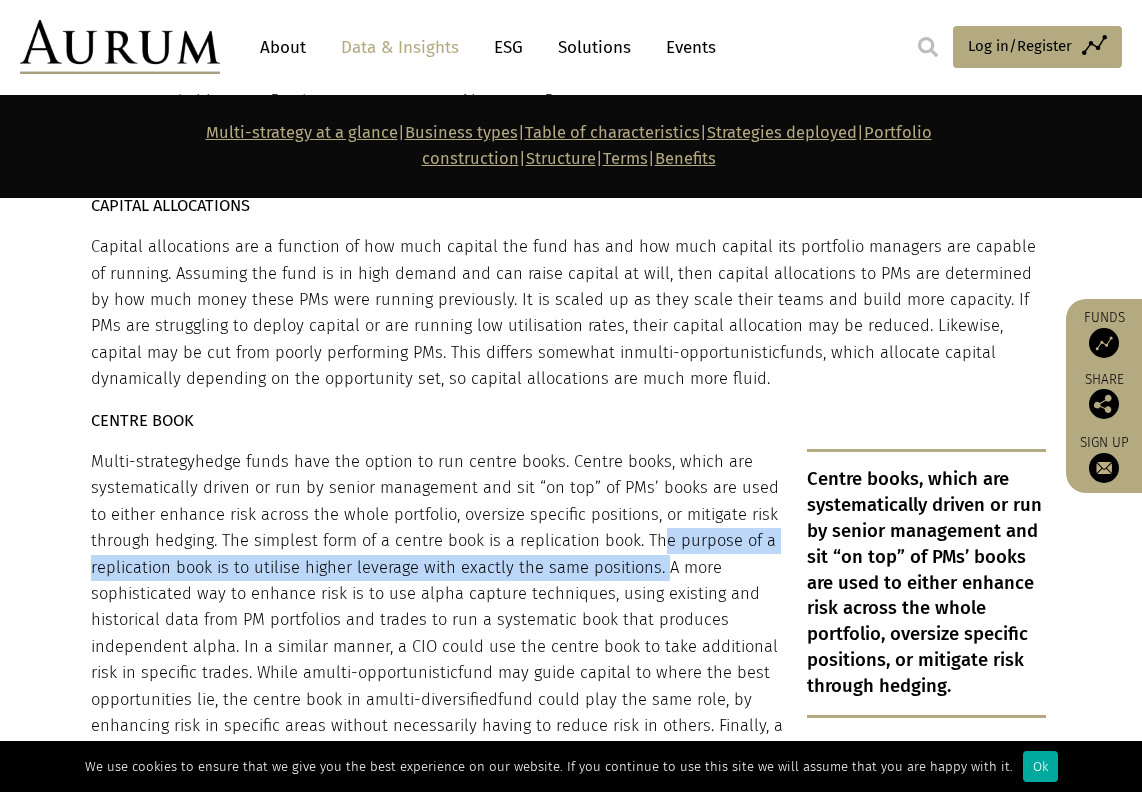 drag, startPoint x: 646, startPoint y: 416, endPoint x: 654, endPoint y: 449, distance: 33.955853 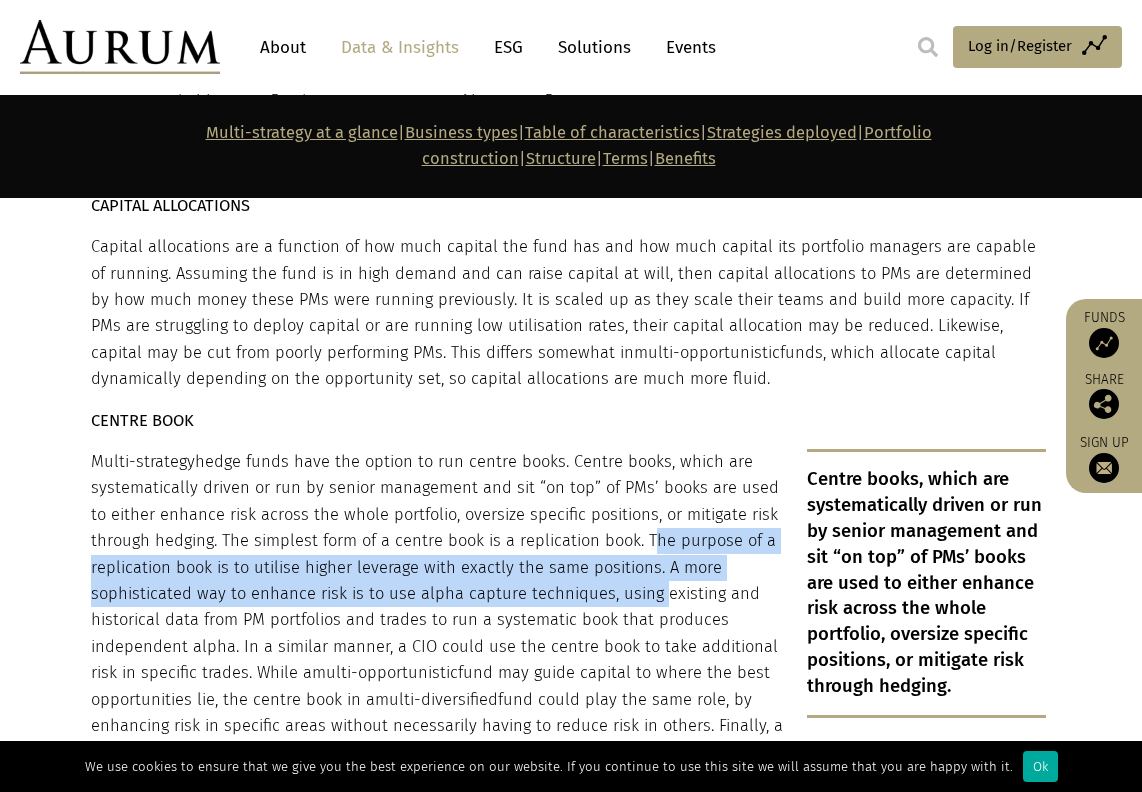 drag, startPoint x: 644, startPoint y: 416, endPoint x: 643, endPoint y: 455, distance: 39.012817 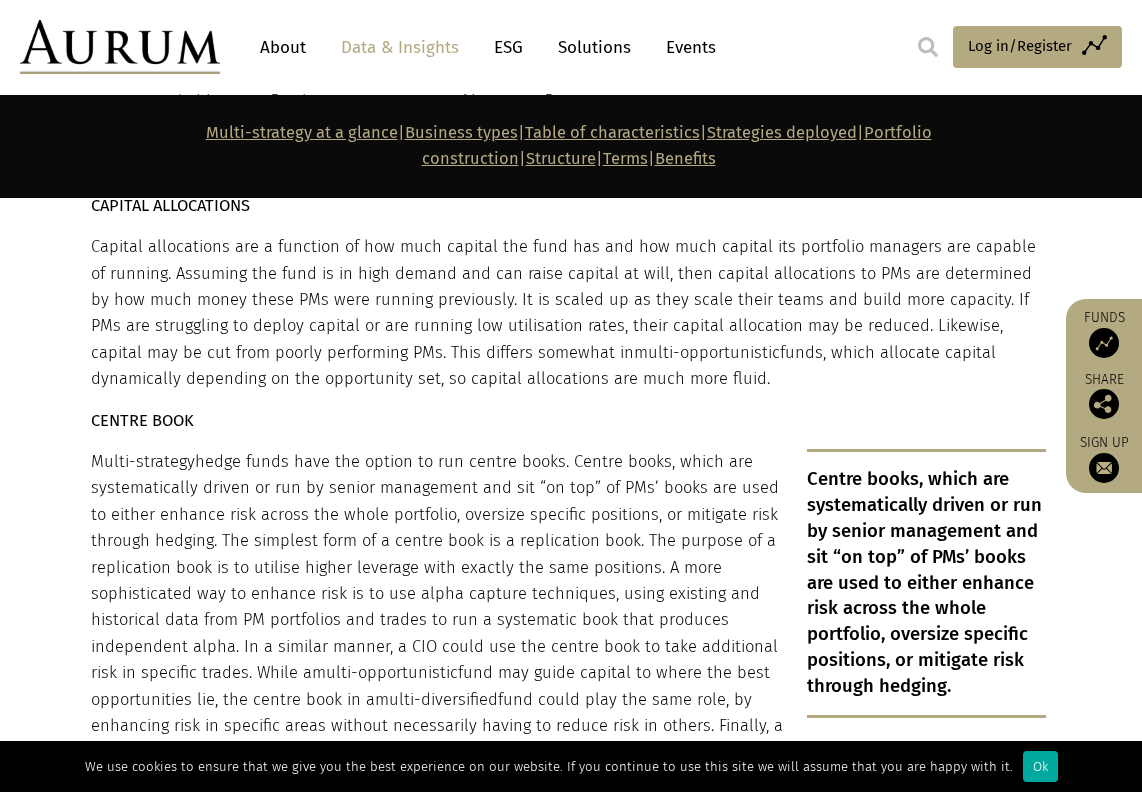 click on "Multi-strategy  hedge funds have the option to run centre books. Centre books, which are systematically driven or run by senior management and sit “on top” of PMs’ books are used to either enhance risk across the whole portfolio, oversize specific positions, or mitigate risk through hedging. The simplest form of a centre book is a replication book. The purpose of a replication book is to utilise higher leverage with exactly the same positions. A more sophisticated way to enhance risk is to use alpha capture techniques, using existing and historical data from PM portfolios and trades to run a systematic book that produces independent alpha. In a similar manner, a CIO could use the centre book to take additional risk in specific trades. While a  multi-opportunistic  fund may guide capital to where the best opportunities lie, the centre book in a  multi-diversified" at bounding box center [568, 620] 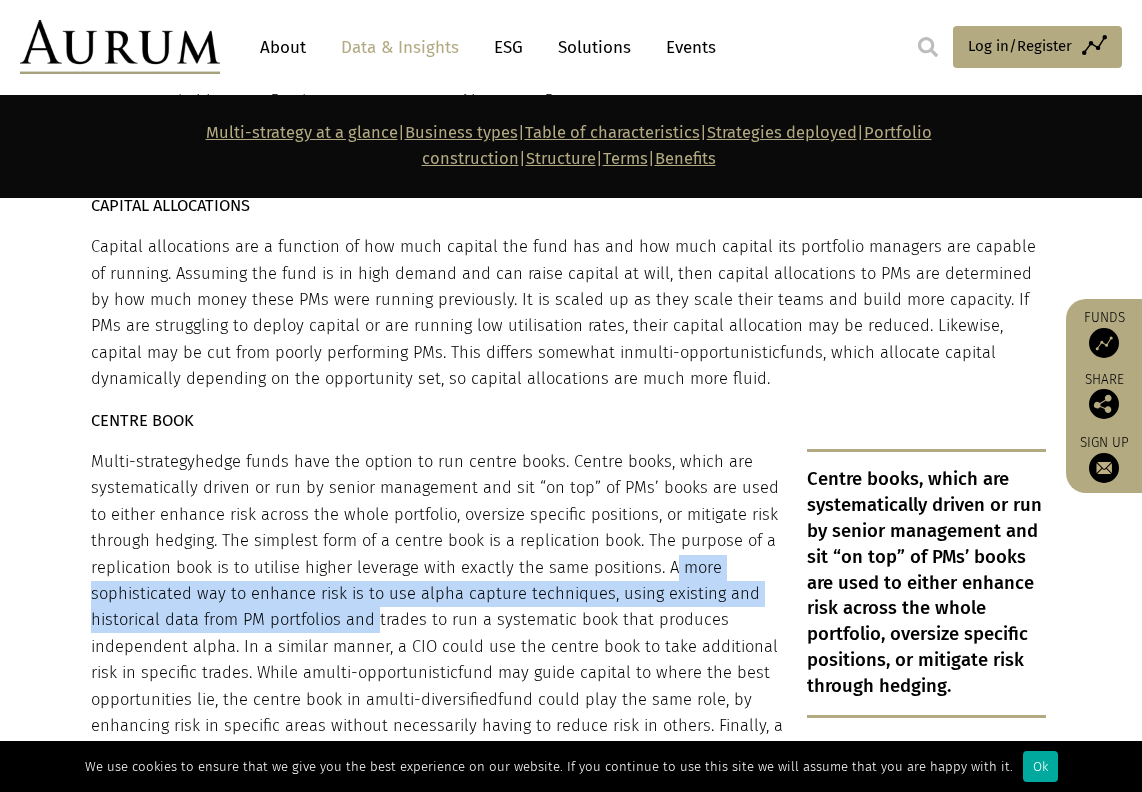 drag, startPoint x: 661, startPoint y: 448, endPoint x: 367, endPoint y: 496, distance: 297.8926 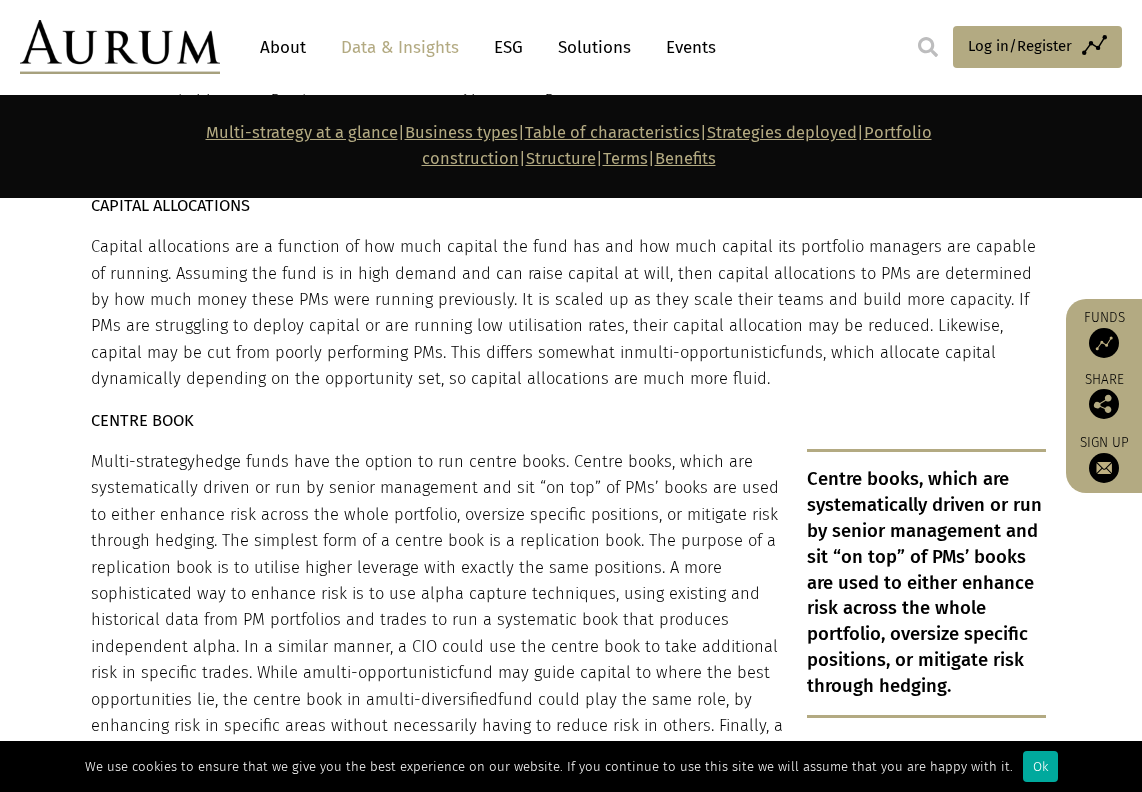 click on "Multi-strategy  hedge funds have the option to run centre books. Centre books, which are systematically driven or run by senior management and sit “on top” of PMs’ books are used to either enhance risk across the whole portfolio, oversize specific positions, or mitigate risk through hedging. The simplest form of a centre book is a replication book. The purpose of a replication book is to utilise higher leverage with exactly the same positions. A more sophisticated way to enhance risk is to use alpha capture techniques, using existing and historical data from PM portfolios and trades to run a systematic book that produces independent alpha. In a similar manner, a CIO could use the centre book to take additional risk in specific trades. While a  multi-opportunistic  fund may guide capital to where the best opportunities lie, the centre book in a  multi-diversified" at bounding box center (568, 620) 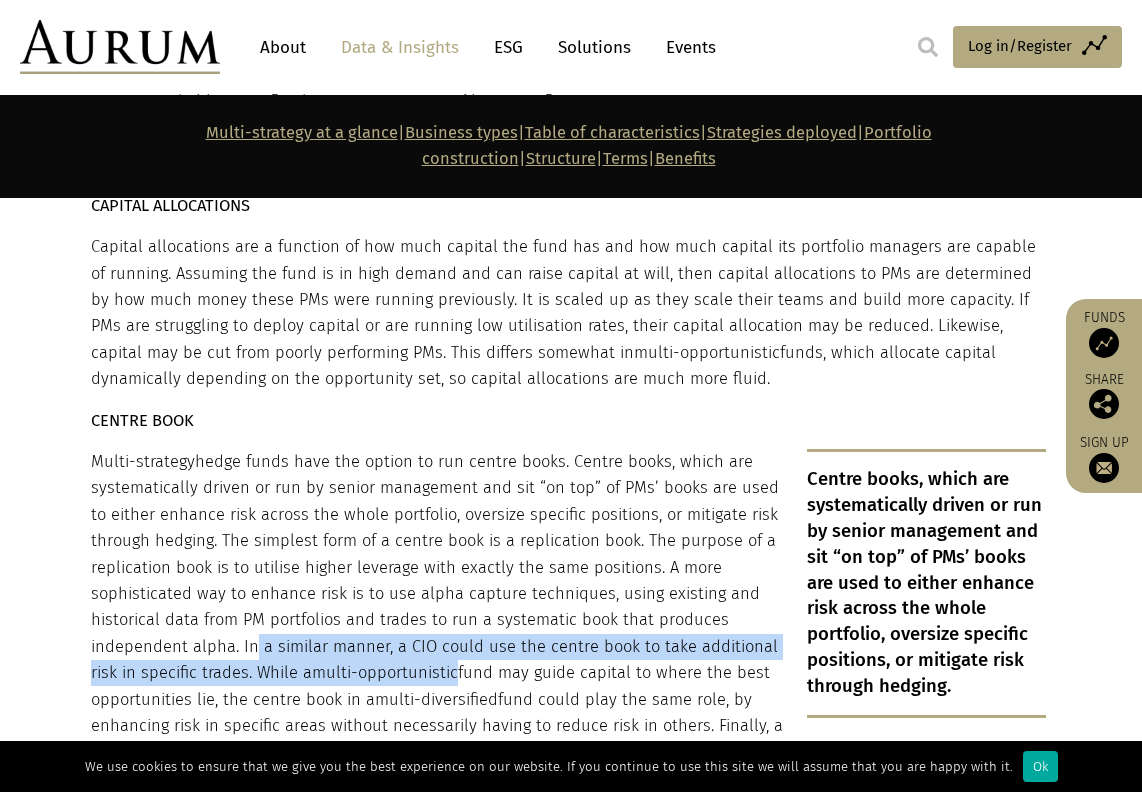 drag, startPoint x: 242, startPoint y: 529, endPoint x: 454, endPoint y: 554, distance: 213.46896 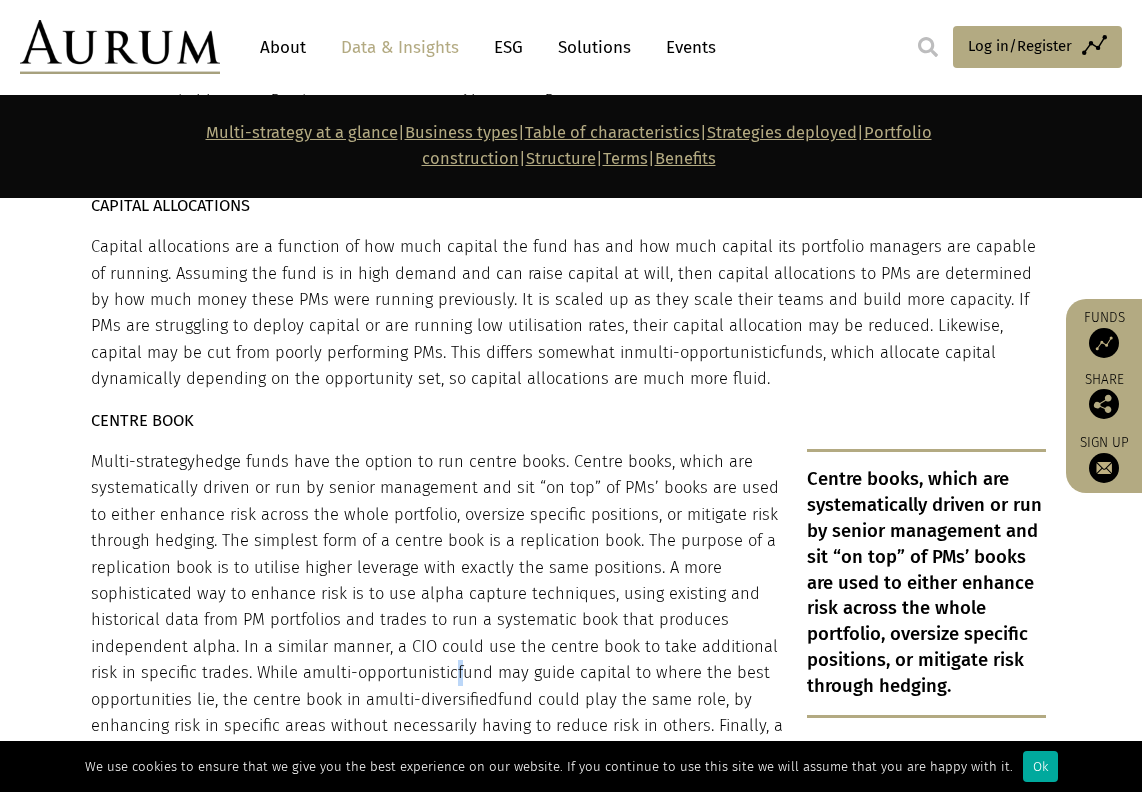 click on "multi-opportunistic" at bounding box center [385, 672] 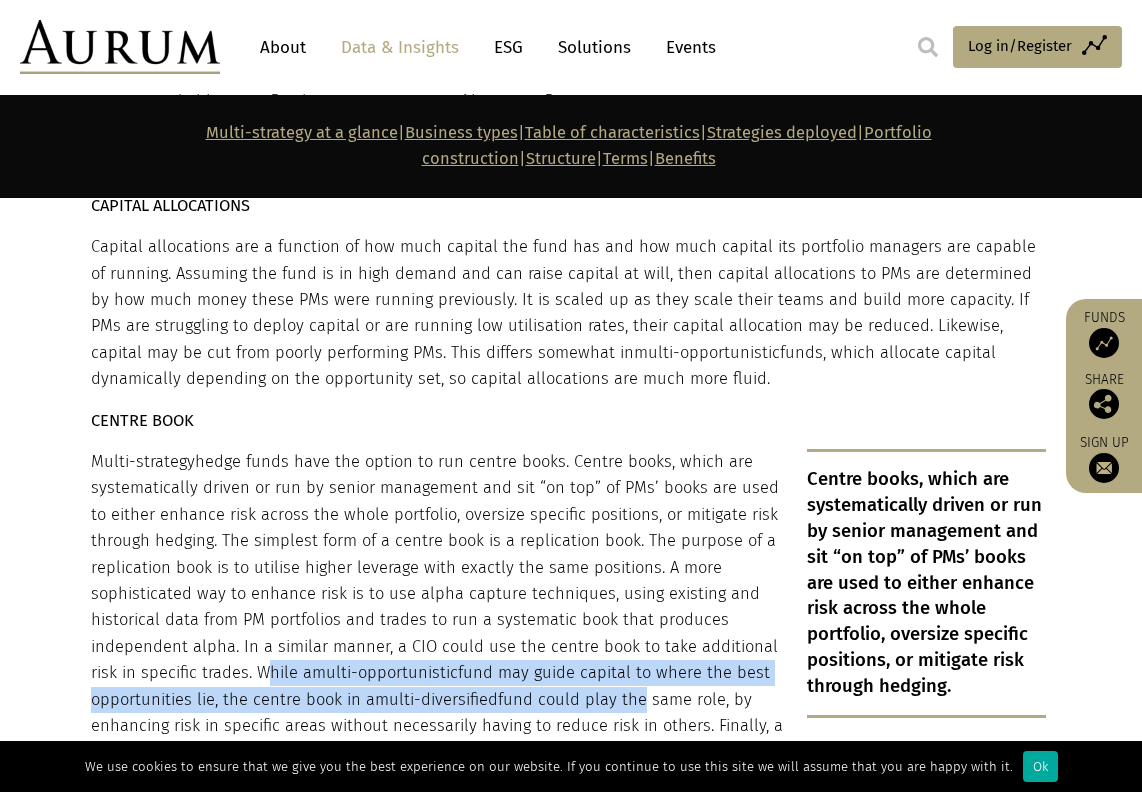 drag, startPoint x: 260, startPoint y: 545, endPoint x: 631, endPoint y: 571, distance: 371.90994 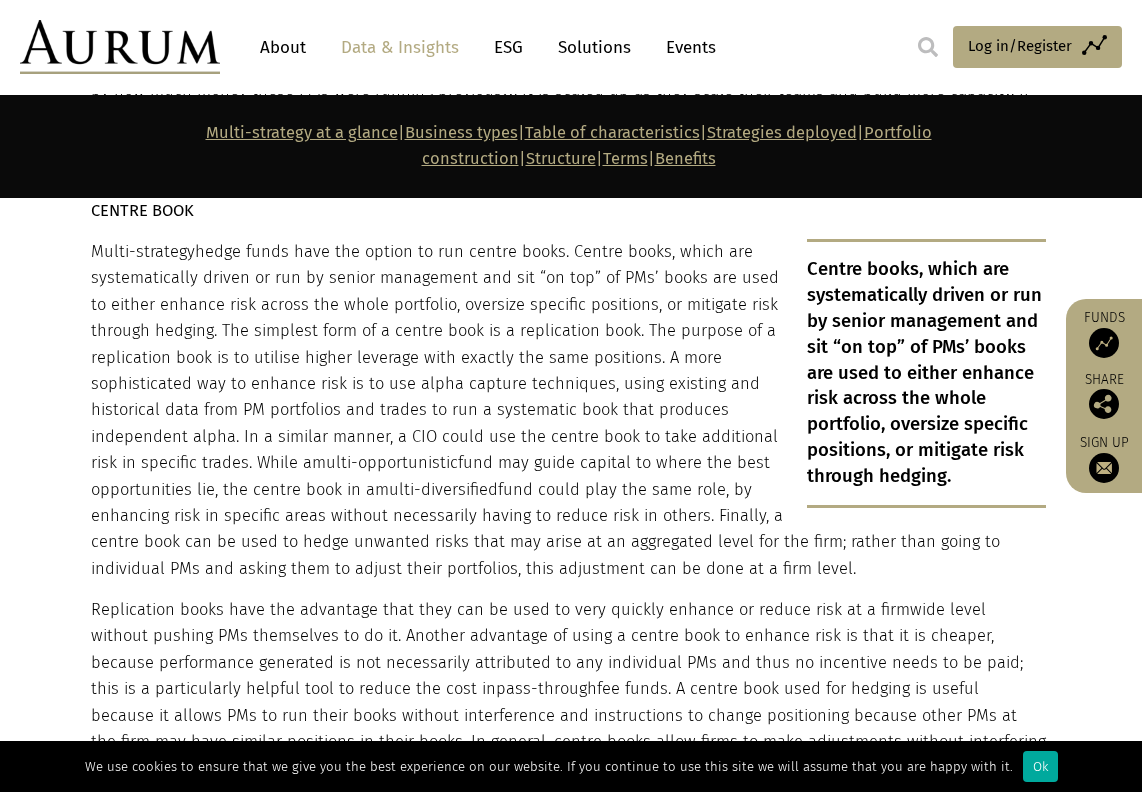 scroll, scrollTop: 6973, scrollLeft: 0, axis: vertical 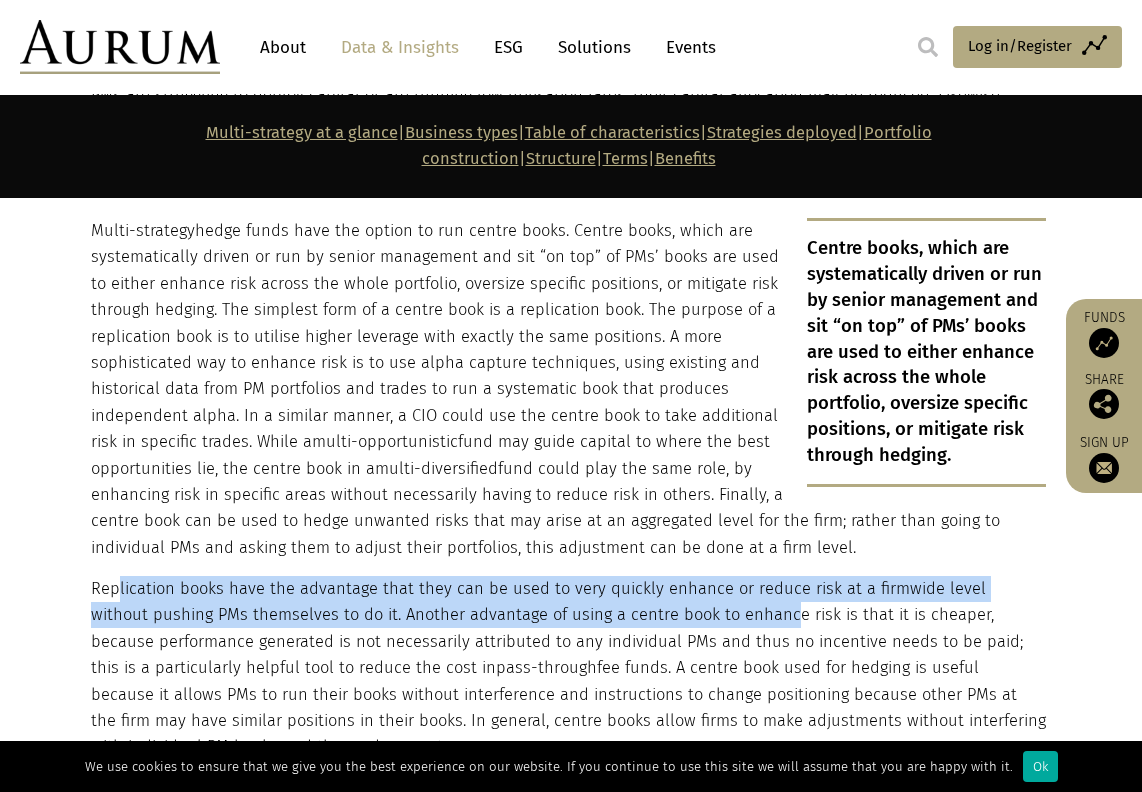 drag, startPoint x: 118, startPoint y: 469, endPoint x: 721, endPoint y: 473, distance: 603.01324 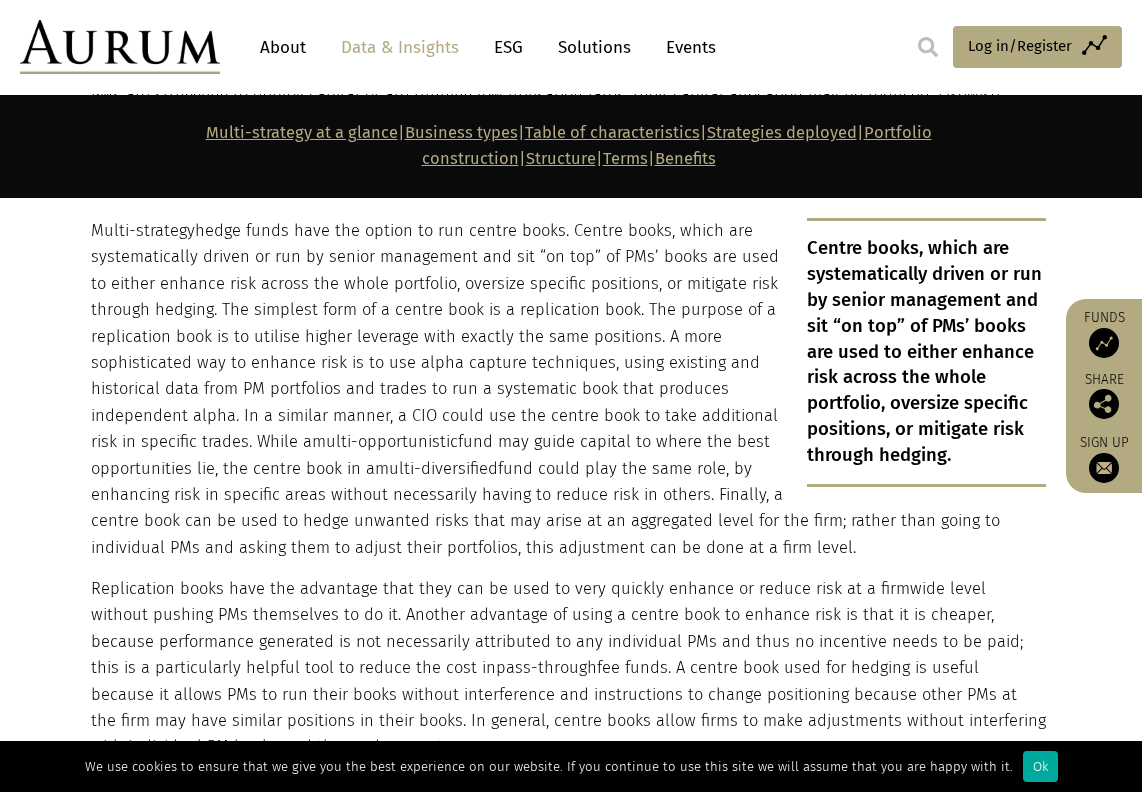 click on "Replication books have the advantage that they can be used to very quickly enhance or reduce risk at a firmwide level without pushing PMs themselves to do it. Another advantage of using a centre book to enhance risk is that it is cheaper, because performance generated is not necessarily attributed to any individual PMs and thus no incentive needs to be paid; this is a particularly helpful tool to reduce the cost in  pass-through  fee funds. A centre book used for hedging is useful because it allows PMs to run their books without interference and instructions to change positioning because other PMs at the firm may have similar positions in their books. In general, centre books allow firms to make adjustments without interfering with individual PM books and they reduce cost." at bounding box center [568, 668] 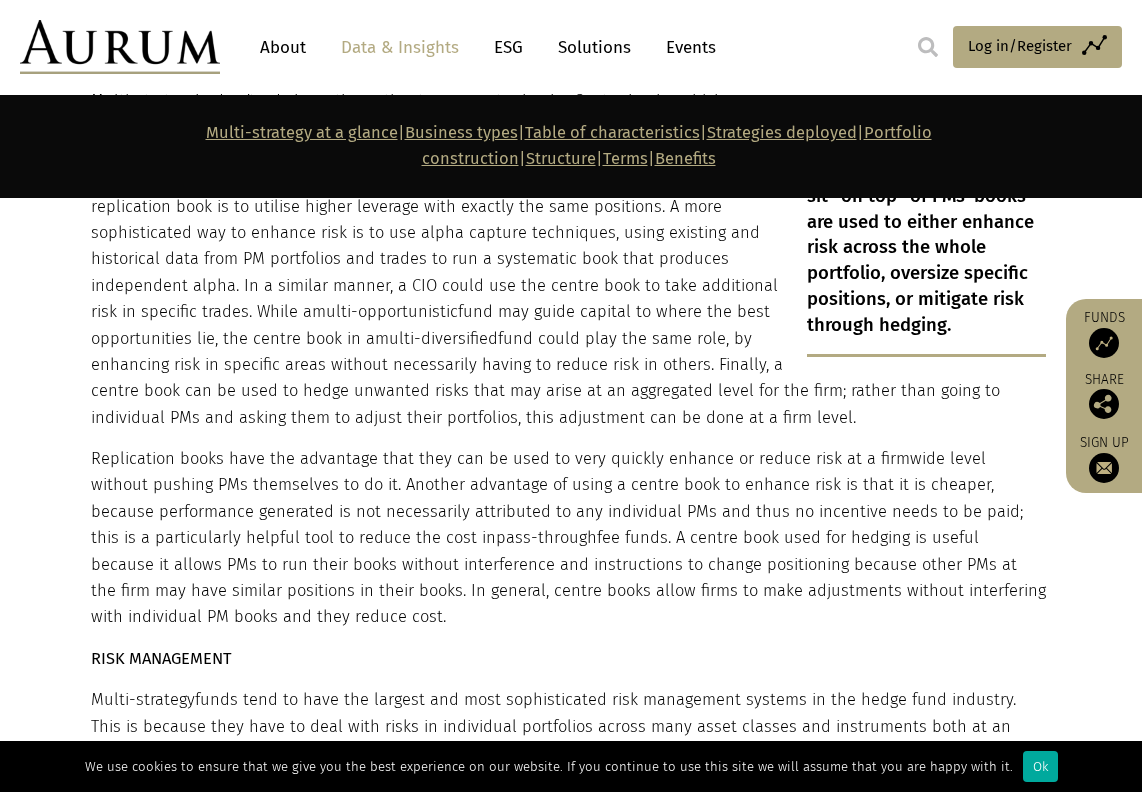 scroll, scrollTop: 7113, scrollLeft: 0, axis: vertical 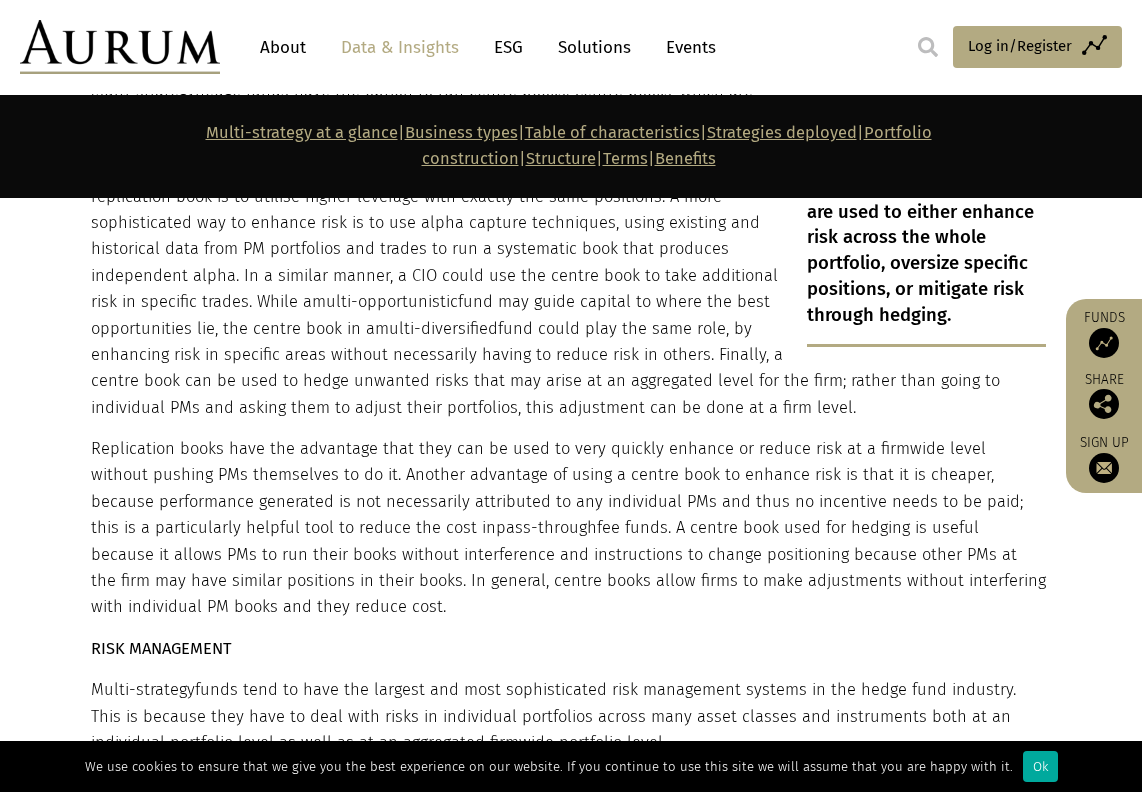 drag, startPoint x: 323, startPoint y: 452, endPoint x: 407, endPoint y: 477, distance: 87.64131 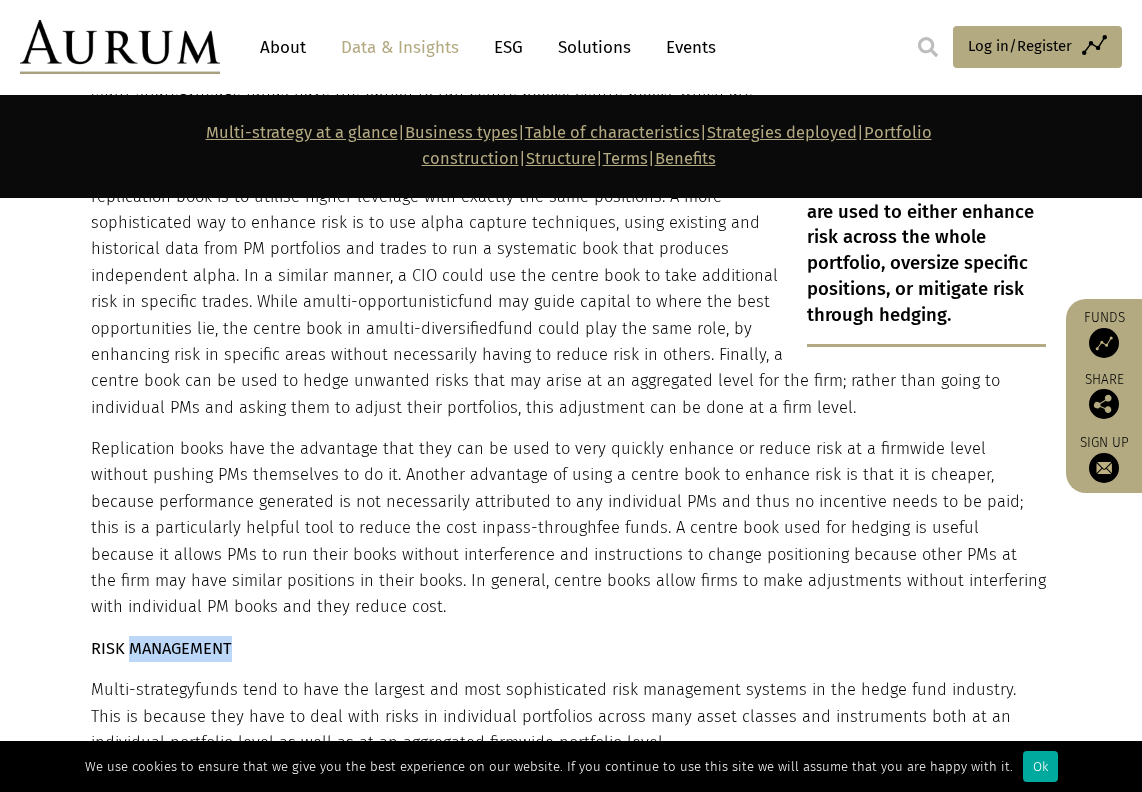 click on "RISK MANAGEMENT" at bounding box center [161, 648] 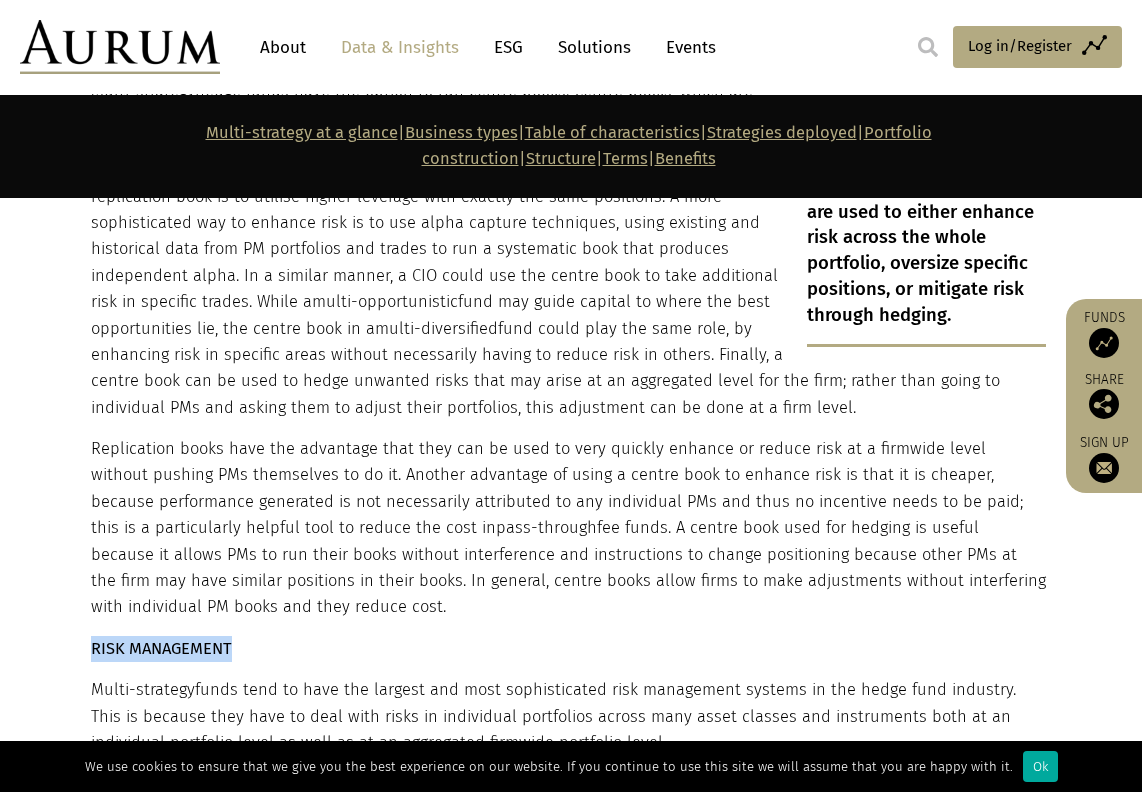click on "RISK MANAGEMENT" at bounding box center (161, 648) 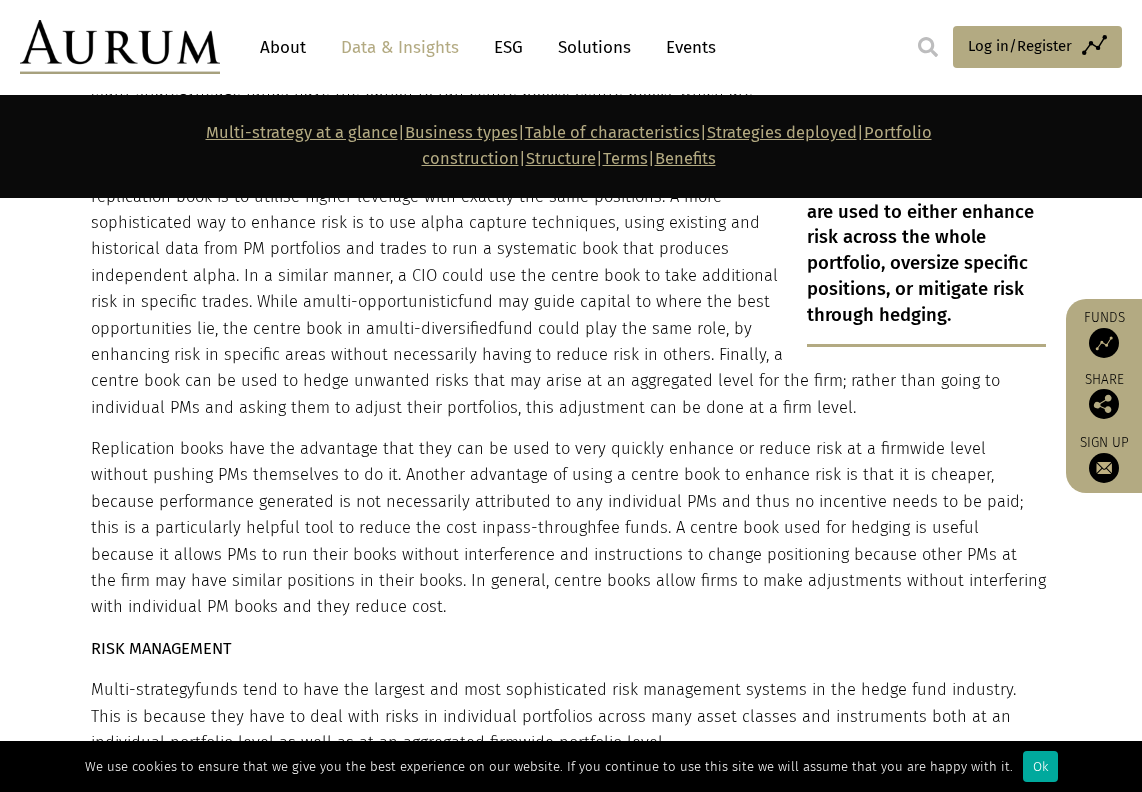 click on "Multi-strategy  funds tend to have the largest and most sophisticated risk management systems in the hedge fund industry. This is because they have to deal with risks in individual portfolios across many asset classes and instruments both at an individual portfolio level as well as at an aggregated firmwide portfolio level." at bounding box center (568, 716) 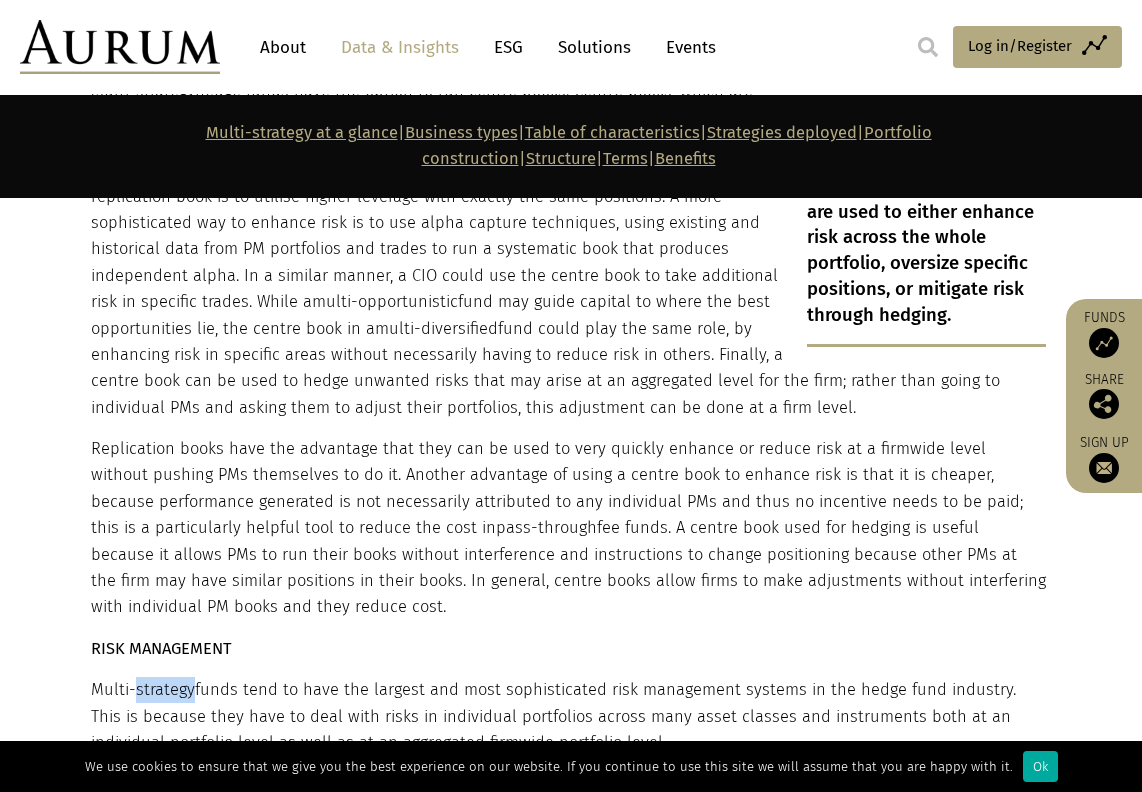 click on "Multi-strategy  funds tend to have the largest and most sophisticated risk management systems in the hedge fund industry. This is because they have to deal with risks in individual portfolios across many asset classes and instruments both at an individual portfolio level as well as at an aggregated firmwide portfolio level." at bounding box center [568, 716] 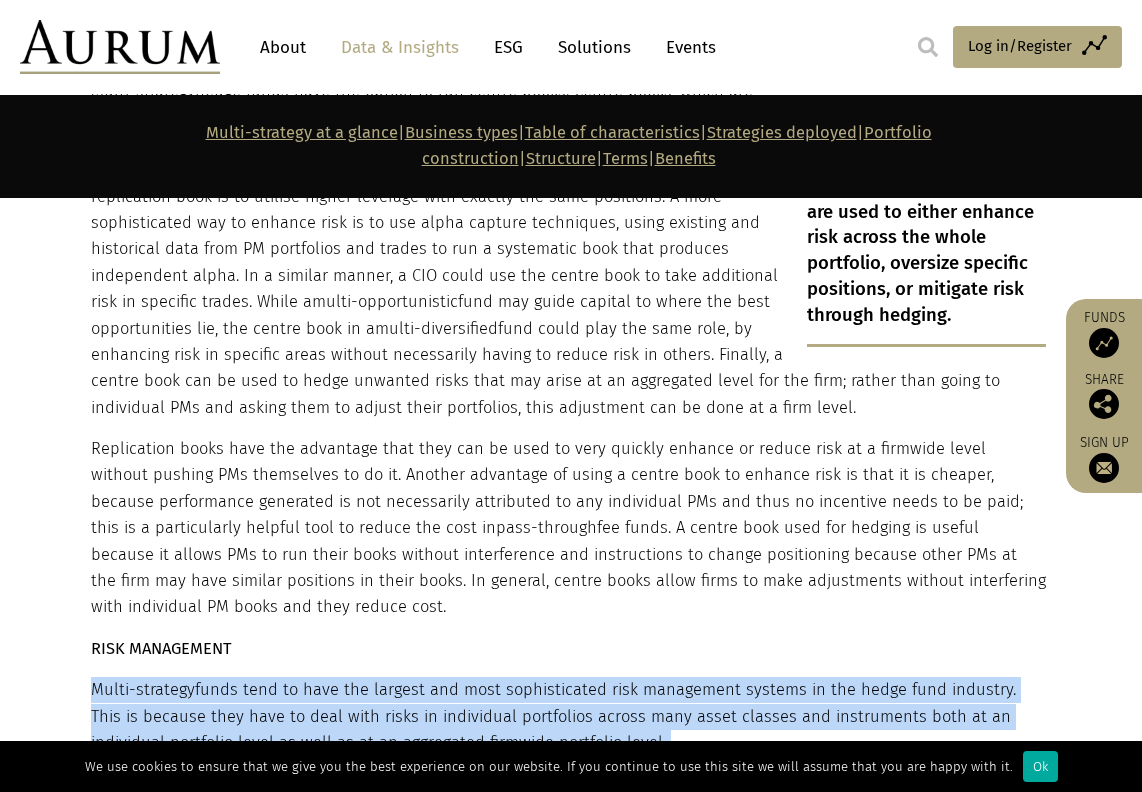 click on "Multi-strategy  funds tend to have the largest and most sophisticated risk management systems in the hedge fund industry. This is because they have to deal with risks in individual portfolios across many asset classes and instruments both at an individual portfolio level as well as at an aggregated firmwide portfolio level." at bounding box center (568, 716) 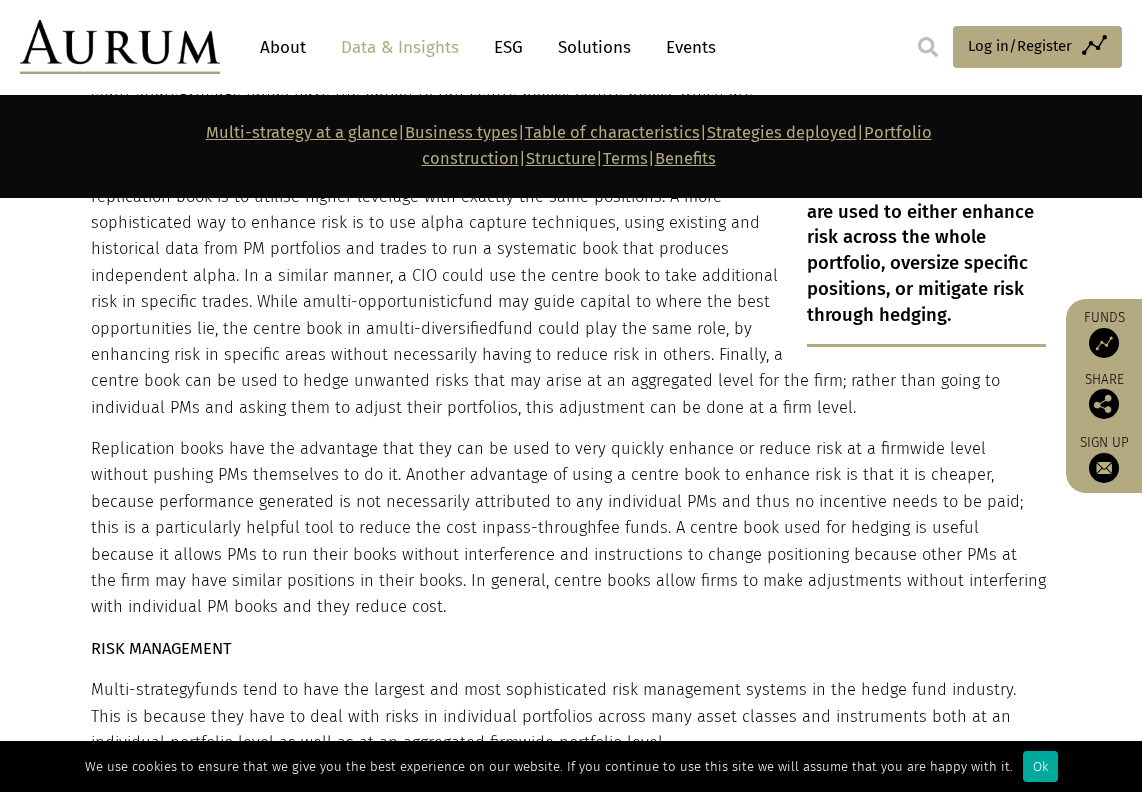 click on "Multi-strategy" at bounding box center [143, 689] 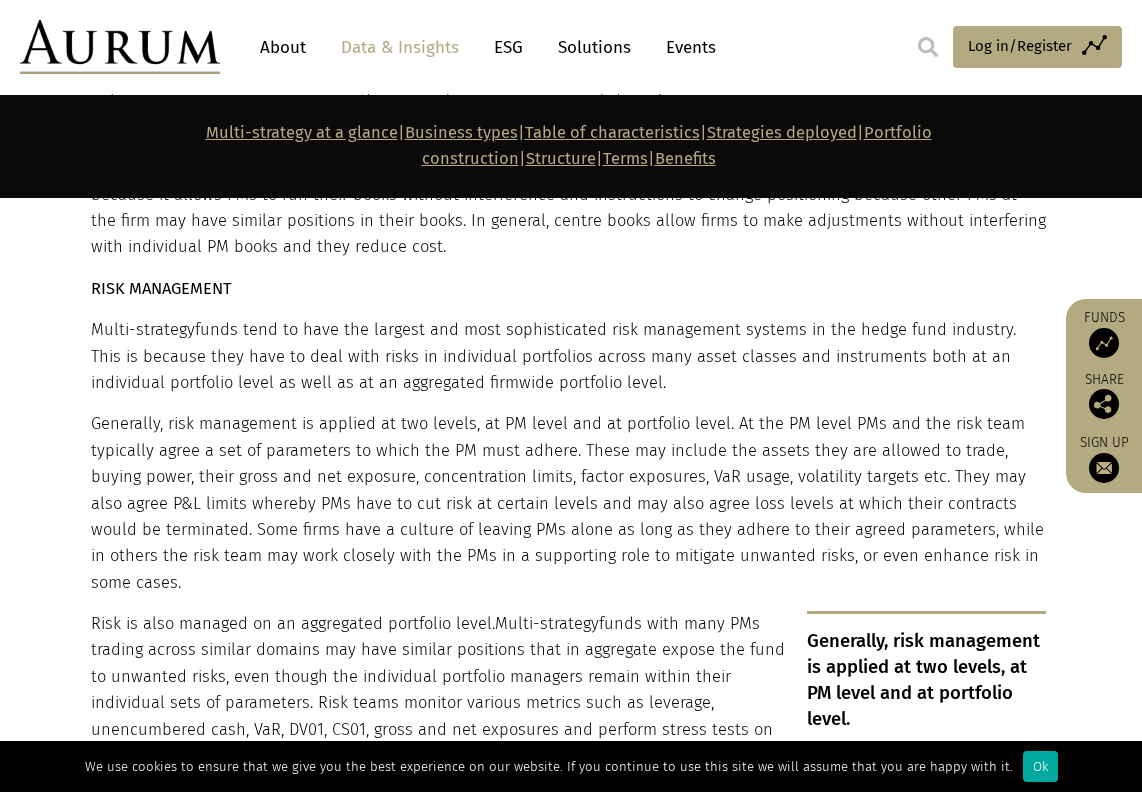 scroll, scrollTop: 7475, scrollLeft: 0, axis: vertical 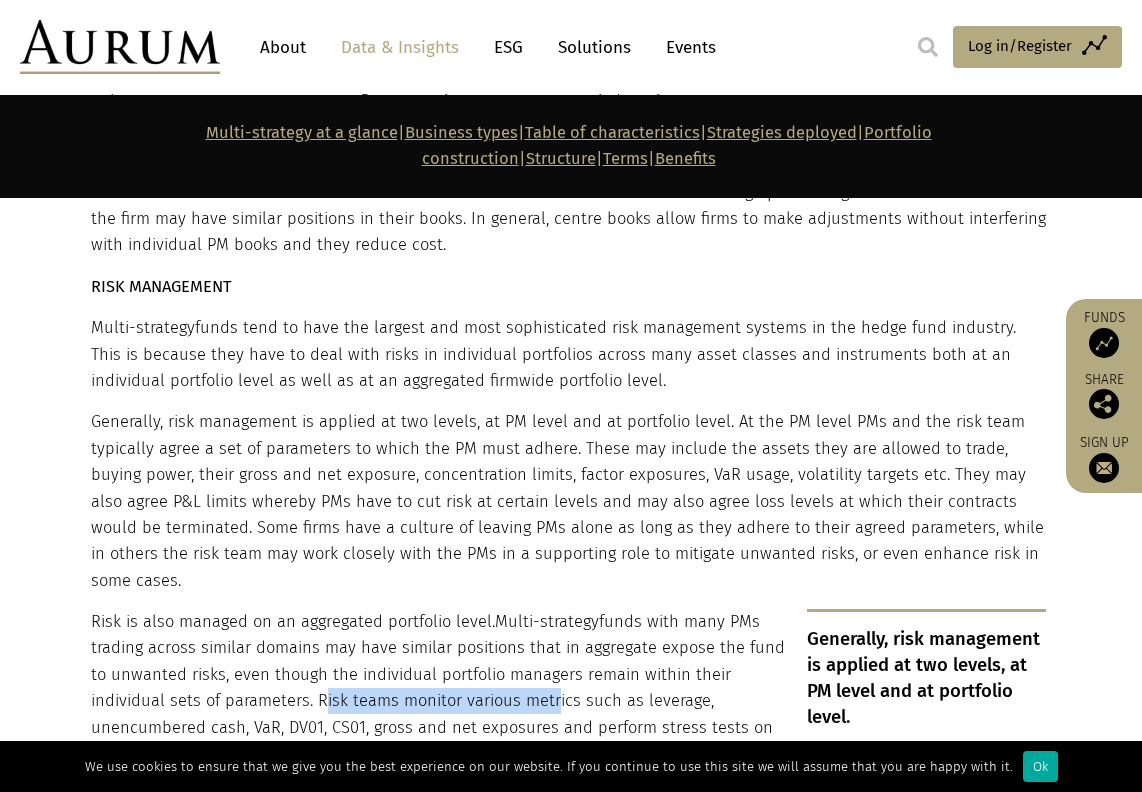 drag, startPoint x: 317, startPoint y: 537, endPoint x: 546, endPoint y: 534, distance: 229.01965 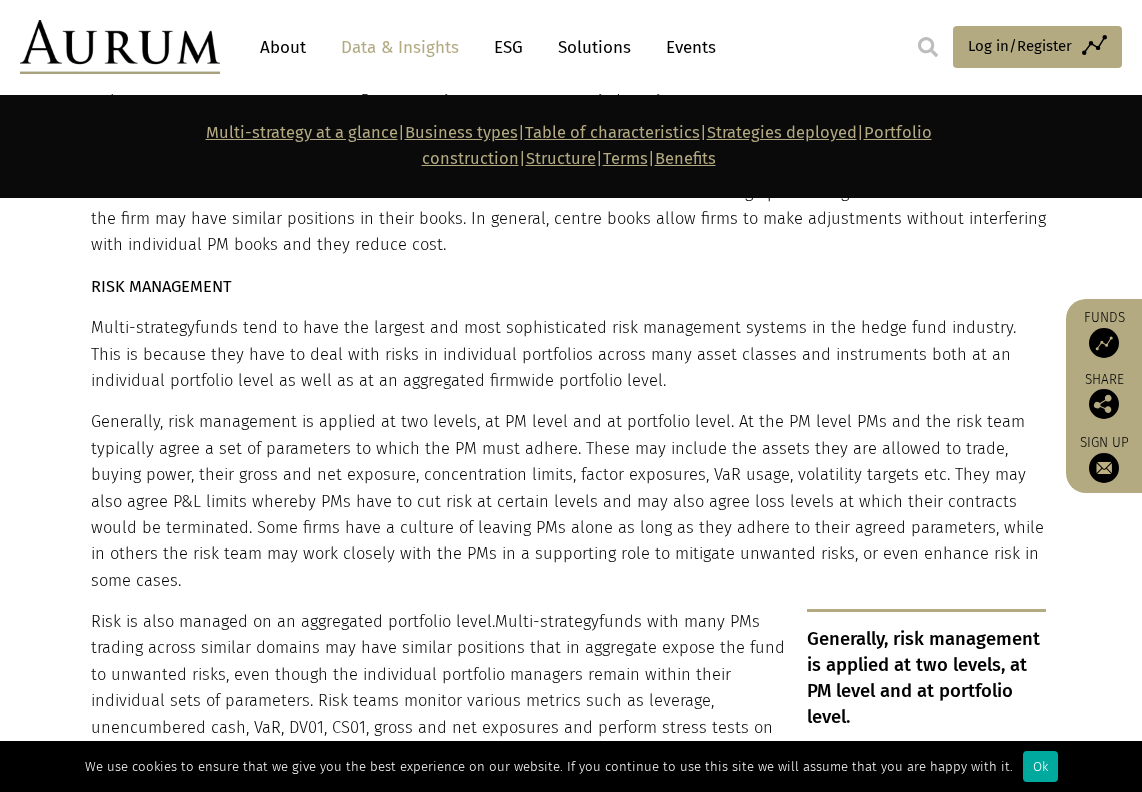 click on "Risk is also managed on an aggregated portfolio level.  Multi-strategy  funds with many PMs trading across similar domains may have similar positions that in aggregate expose the fund to unwanted risks, even though the individual portfolio managers remain within their individual sets of parameters. Risk teams monitor various metrics such as leverage, unencumbered cash, VaR, DV01, CS01, gross and net exposures and perform stress tests on the portfolio, both historical and simulated scenarios. Risk team’s have the ability to intervene at individual portfolio level, across all portfolios, or through centre/hedging books. Like individual portfolios, they may use specific drawdown triggers at which they start to reduce risk." at bounding box center [568, 714] 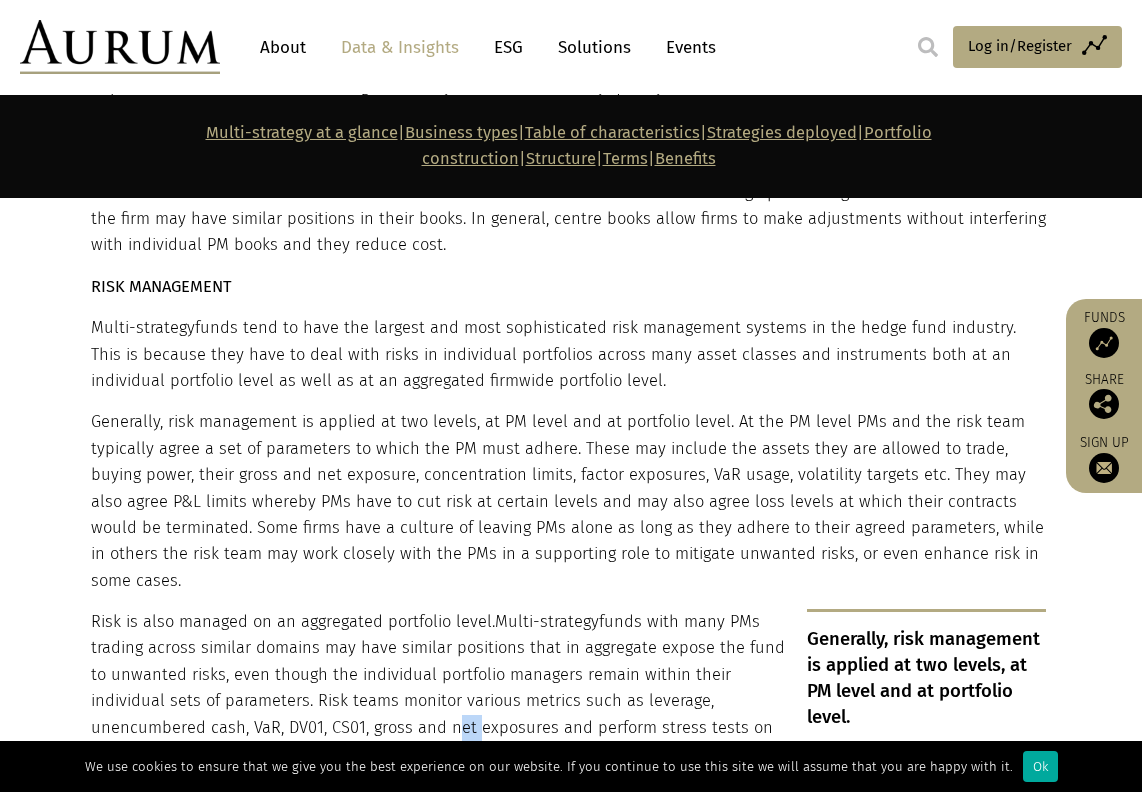 click on "Risk is also managed on an aggregated portfolio level.  Multi-strategy  funds with many PMs trading across similar domains may have similar positions that in aggregate expose the fund to unwanted risks, even though the individual portfolio managers remain within their individual sets of parameters. Risk teams monitor various metrics such as leverage, unencumbered cash, VaR, DV01, CS01, gross and net exposures and perform stress tests on the portfolio, both historical and simulated scenarios. Risk team’s have the ability to intervene at individual portfolio level, across all portfolios, or through centre/hedging books. Like individual portfolios, they may use specific drawdown triggers at which they start to reduce risk." at bounding box center [568, 714] 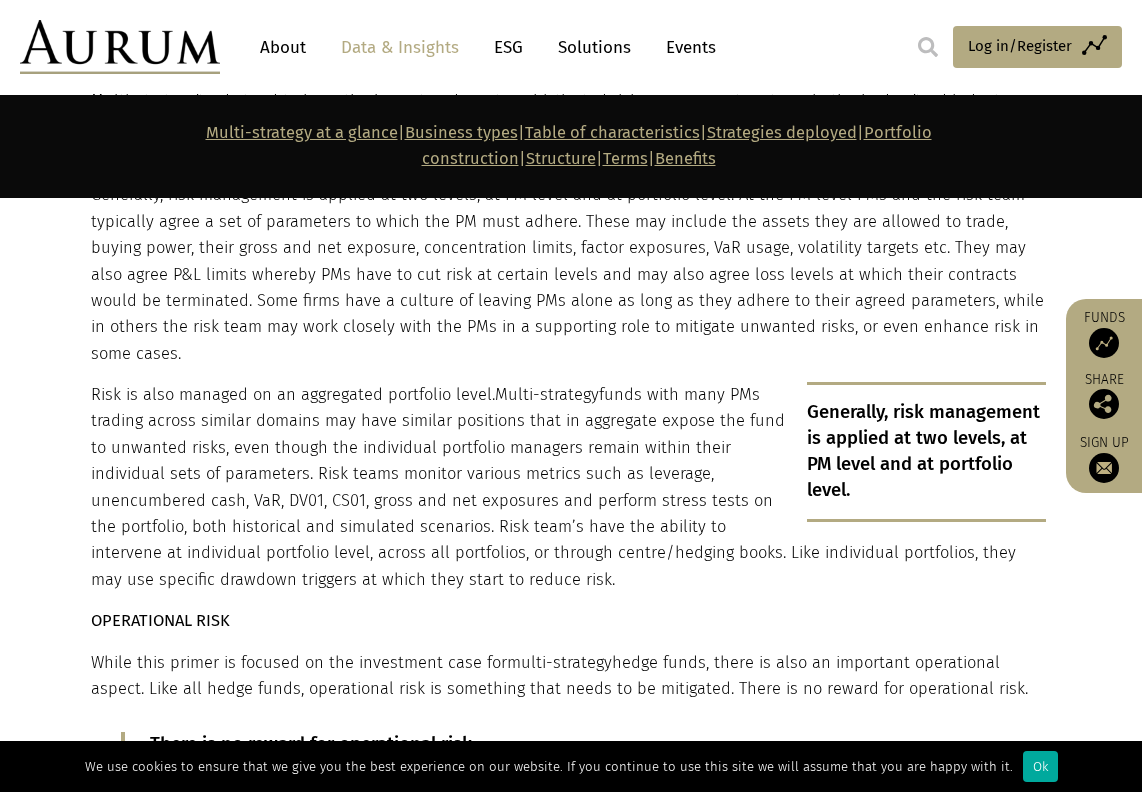 scroll, scrollTop: 7706, scrollLeft: 0, axis: vertical 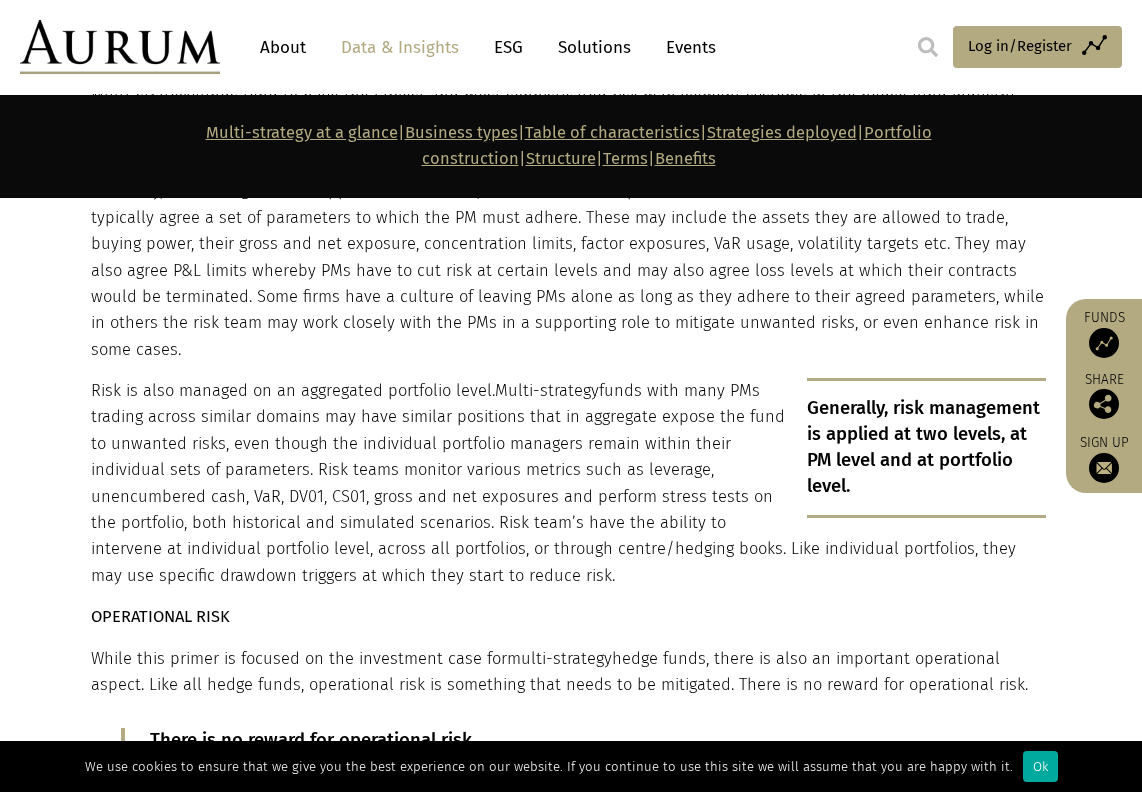 click on "OPERATIONAL RISK" at bounding box center [160, 616] 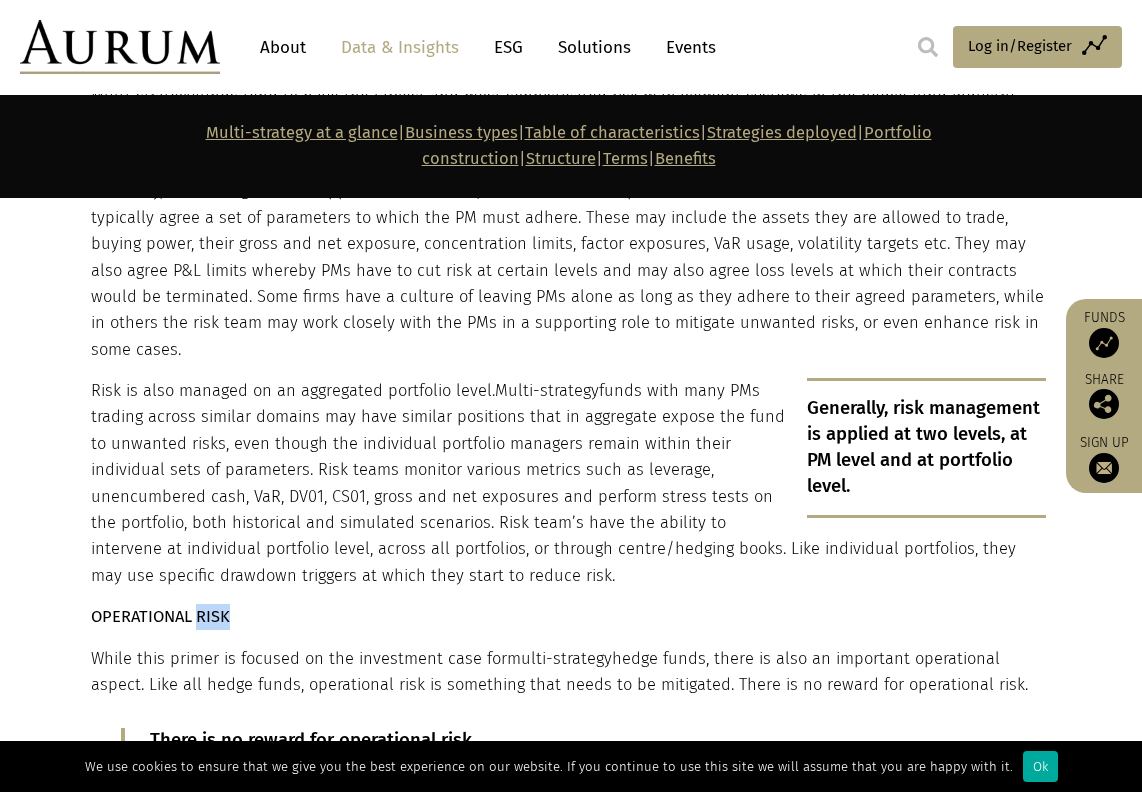click on "OPERATIONAL RISK" at bounding box center [160, 616] 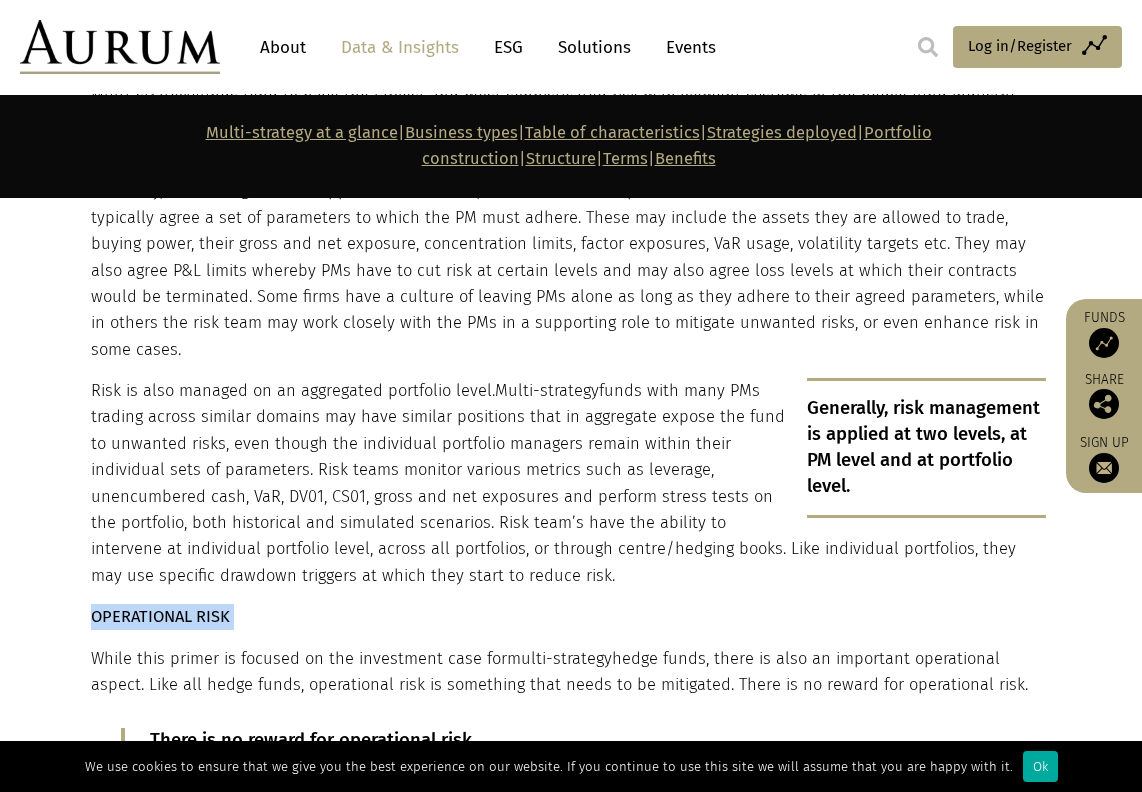 click on "OPERATIONAL RISK" at bounding box center [160, 616] 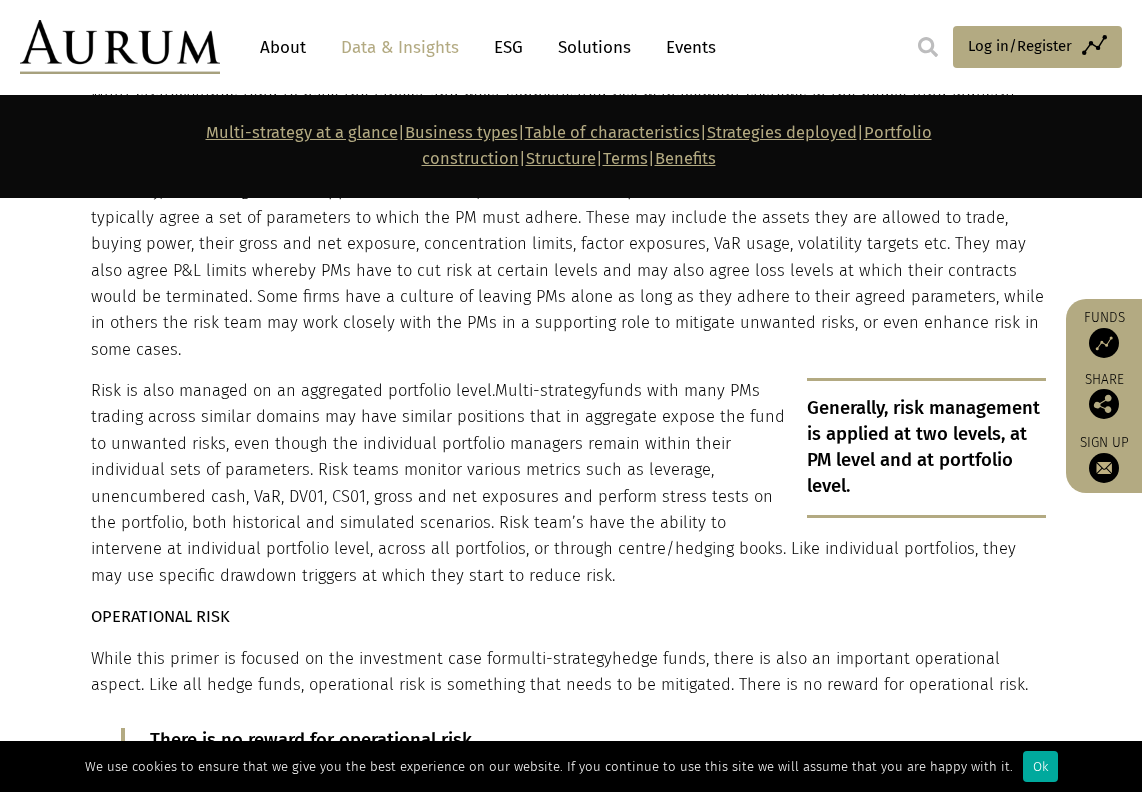click on "While this primer is focused on the investment case for  multi-strategy  hedge funds, there is also an important operational aspect. Like all hedge funds, operational risk is something that needs to be mitigated. There is no reward for operational risk." at bounding box center [568, 672] 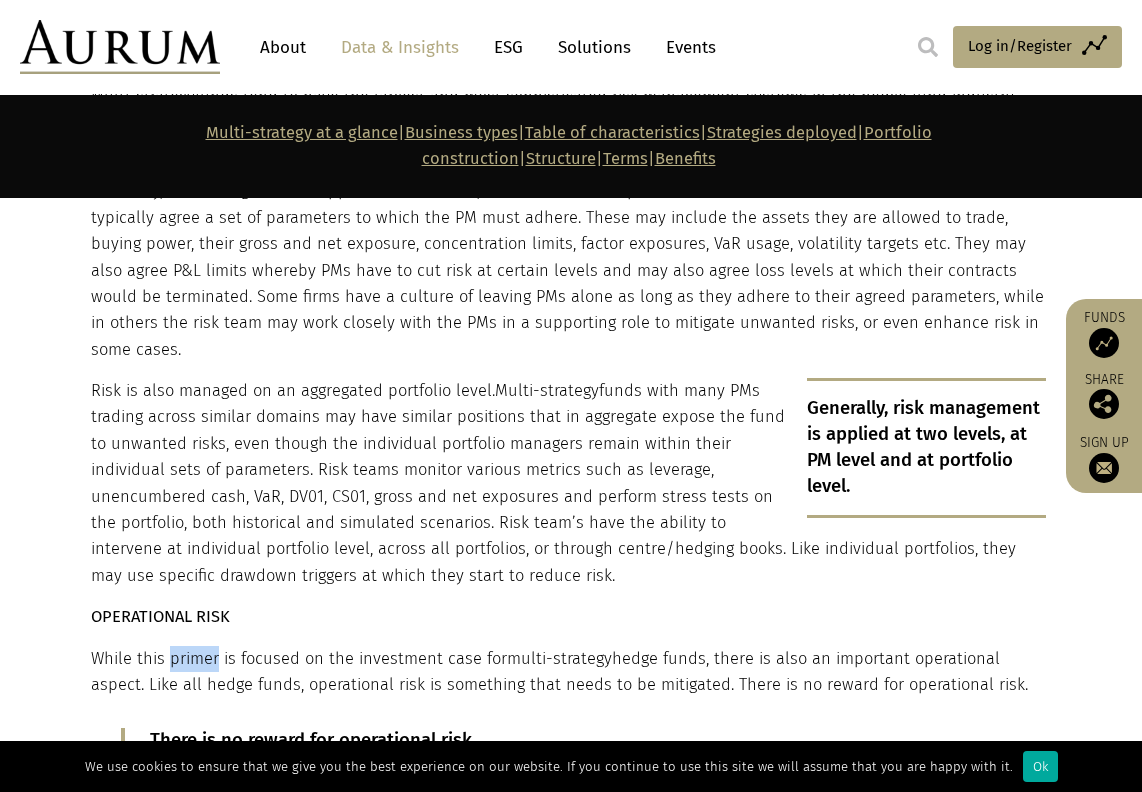 click on "While this primer is focused on the investment case for  multi-strategy  hedge funds, there is also an important operational aspect. Like all hedge funds, operational risk is something that needs to be mitigated. There is no reward for operational risk." at bounding box center [568, 672] 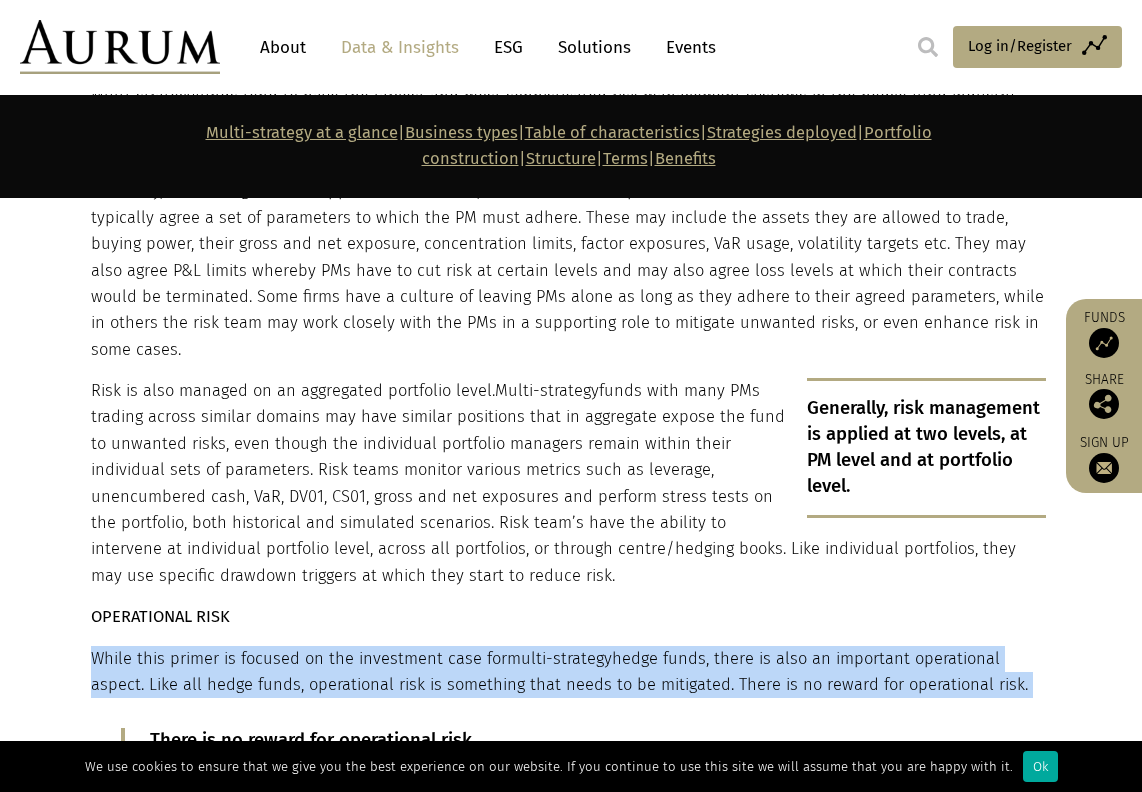 click on "While this primer is focused on the investment case for  multi-strategy  hedge funds, there is also an important operational aspect. Like all hedge funds, operational risk is something that needs to be mitigated. There is no reward for operational risk." at bounding box center [568, 672] 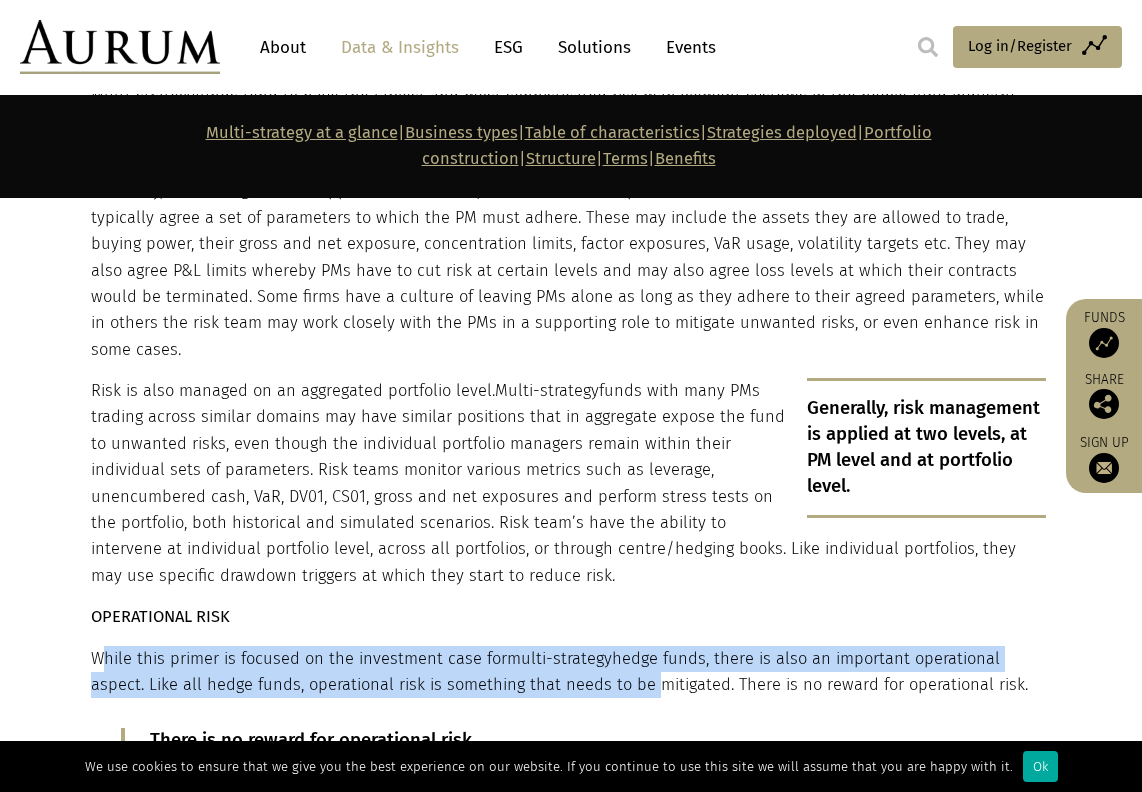 drag, startPoint x: 106, startPoint y: 495, endPoint x: 641, endPoint y: 524, distance: 535.7854 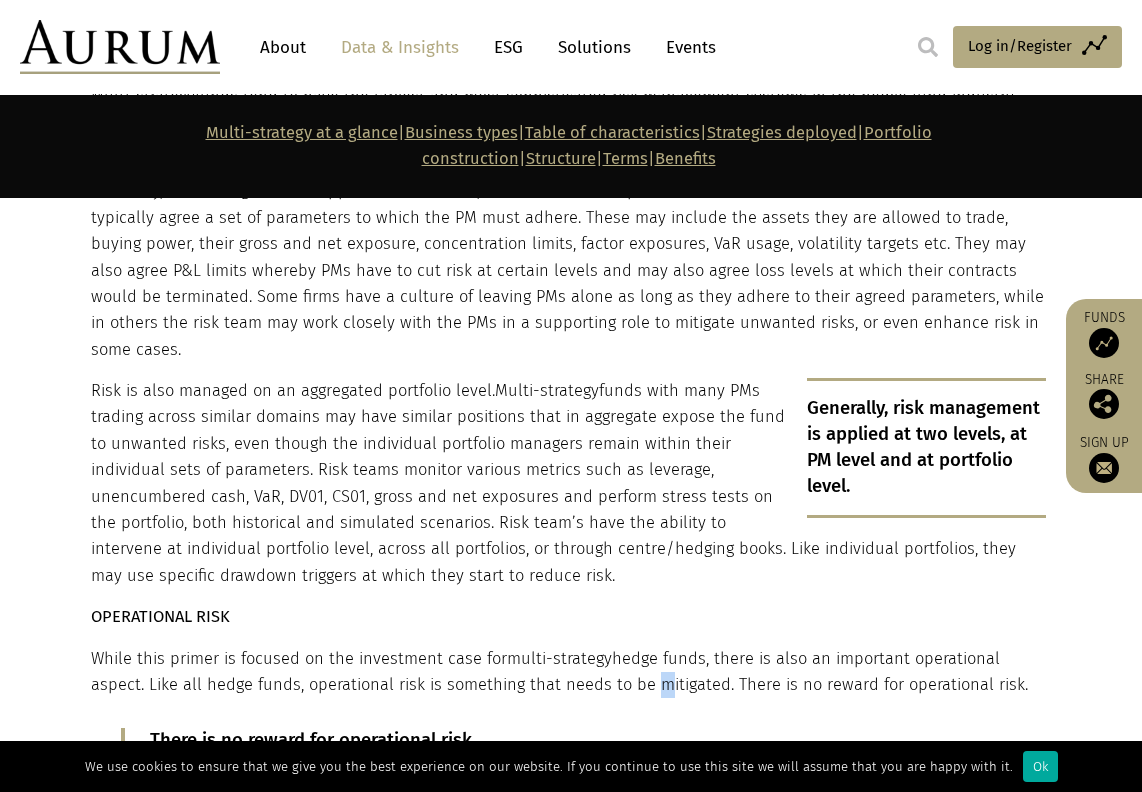 click on "While this primer is focused on the investment case for  multi-strategy  hedge funds, there is also an important operational aspect. Like all hedge funds, operational risk is something that needs to be mitigated. There is no reward for operational risk." at bounding box center [568, 672] 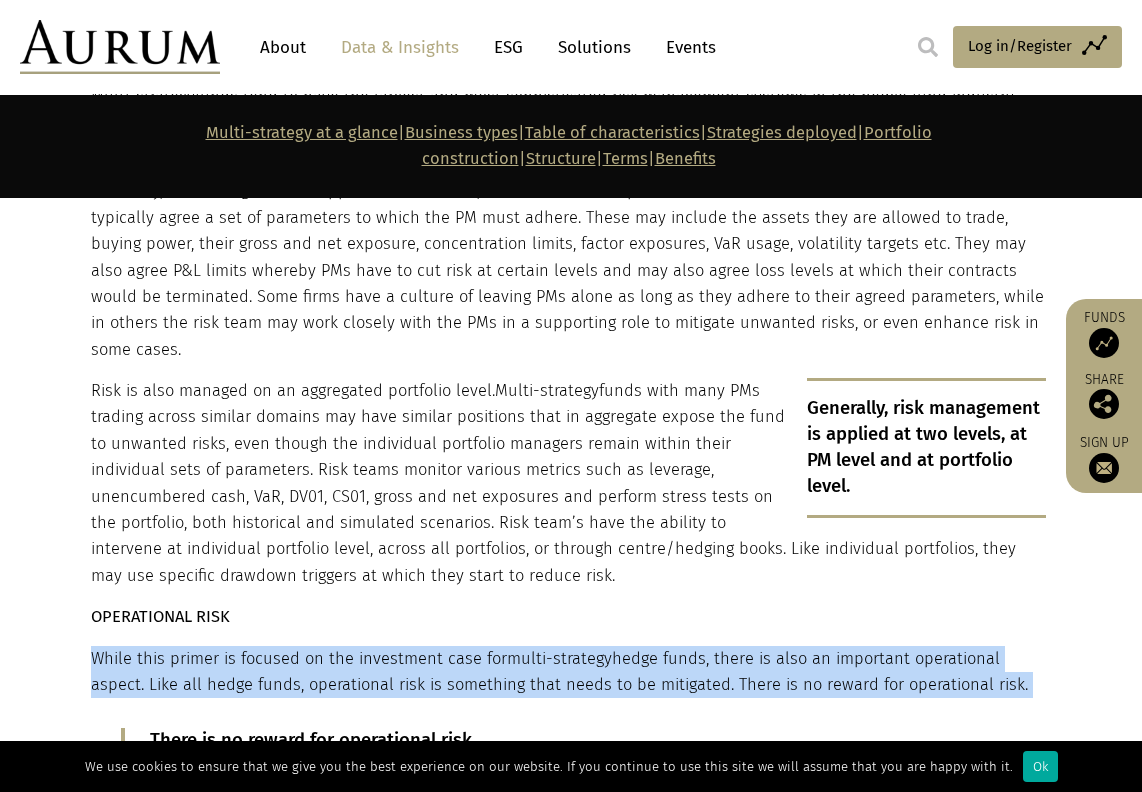 click on "While this primer is focused on the investment case for  multi-strategy  hedge funds, there is also an important operational aspect. Like all hedge funds, operational risk is something that needs to be mitigated. There is no reward for operational risk." at bounding box center (568, 672) 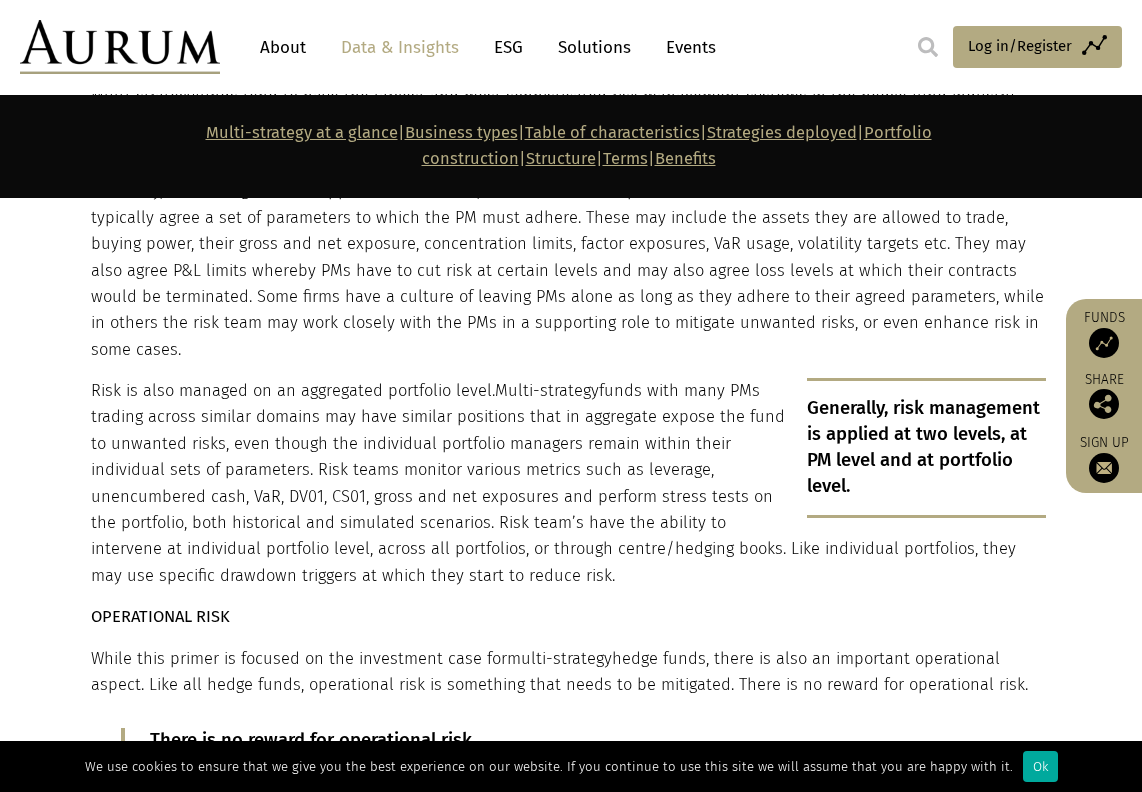 click on "Portfolio construction
CAPITAL ALLOCATIONS
Capital allocations are a function of how much capital the fund has and how much capital its portfolio managers are capable of running. Assuming the fund is in high demand and can raise capital at will, then capital allocations to PMs are determined by how much money these PMs were running previously. It is scaled up as they scale their teams and build more capacity. If PMs are struggling to deploy capital or are running low utilisation rates, their capital allocation may be reduced. Likewise, capital may be cut from poorly performing PMs. This differs somewhat in  multi-opportunistic  funds, which allocate capital dynamically depending on the opportunity set, so capital allocations are much more fluid.
CENTRE BOOK
Centre books, which are systematically driven or run by senior management and sit “on top” of PMs’ books are used to either enhance risk across the whole portfolio, oversize specific positions, or mitigate risk through hedging." at bounding box center [568, 51] 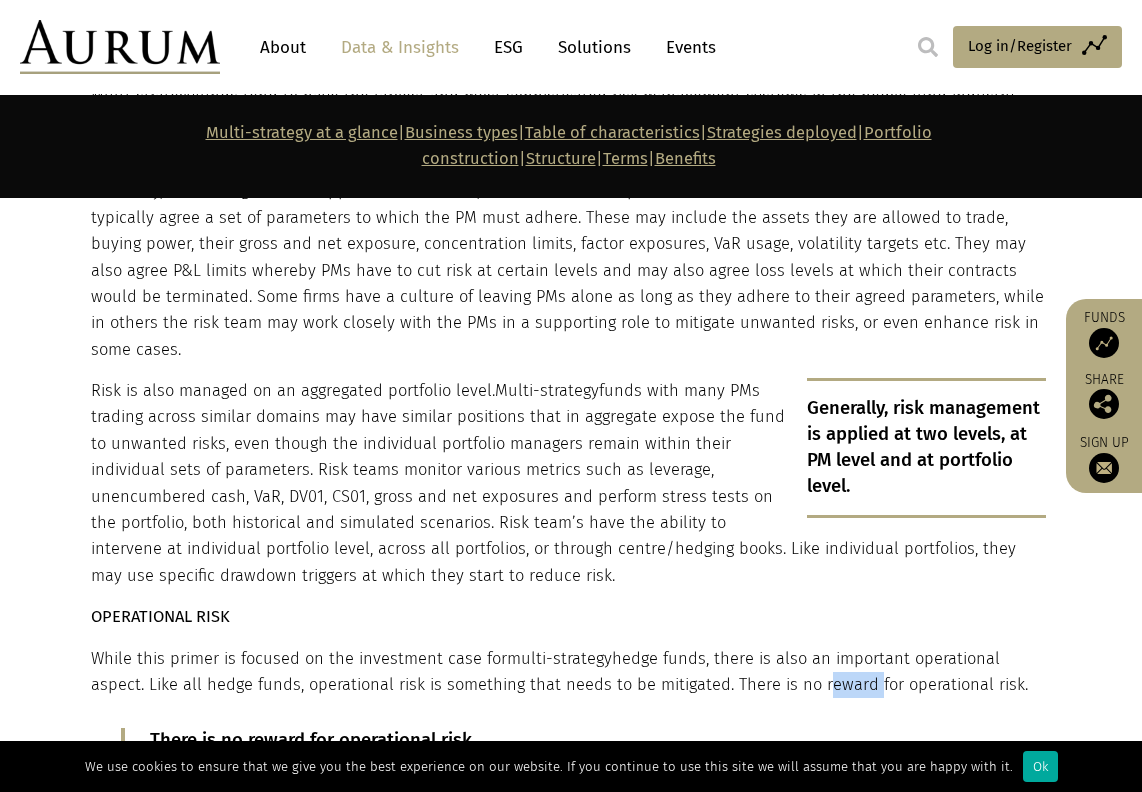 click on "While this primer is focused on the investment case for  multi-strategy  hedge funds, there is also an important operational aspect. Like all hedge funds, operational risk is something that needs to be mitigated. There is no reward for operational risk." at bounding box center [568, 672] 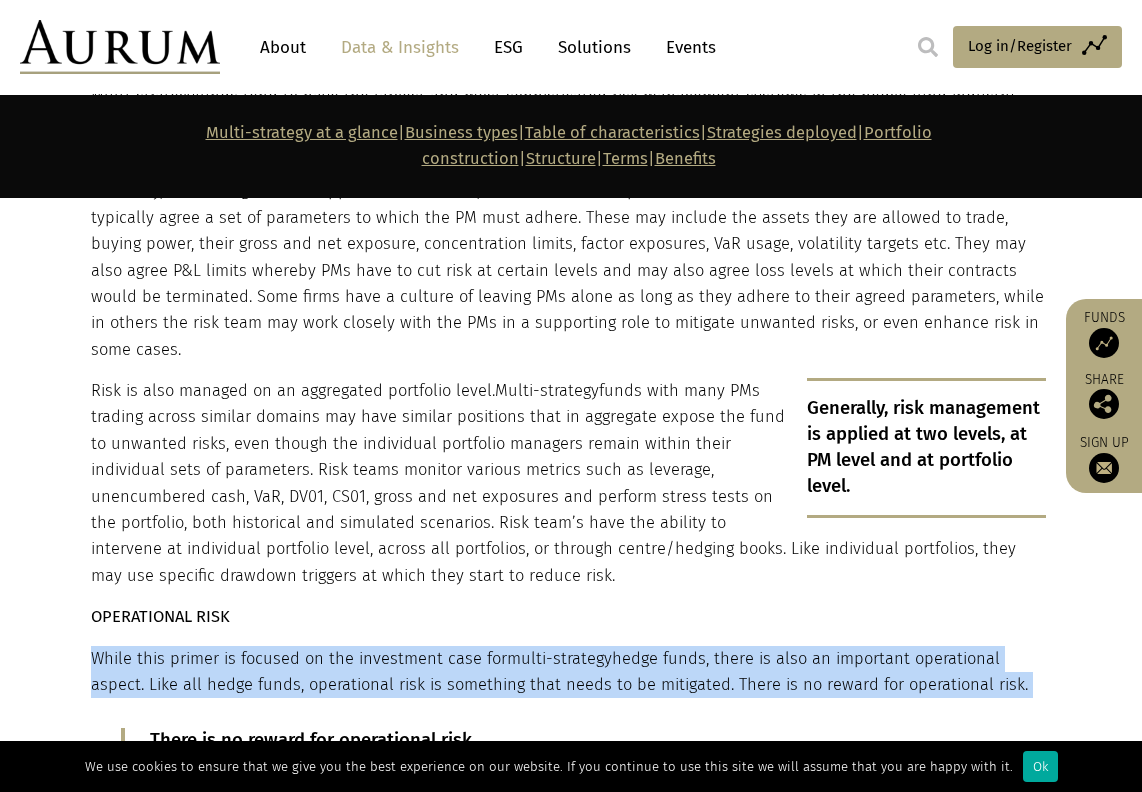 click on "While this primer is focused on the investment case for  multi-strategy  hedge funds, there is also an important operational aspect. Like all hedge funds, operational risk is something that needs to be mitigated. There is no reward for operational risk." at bounding box center [568, 672] 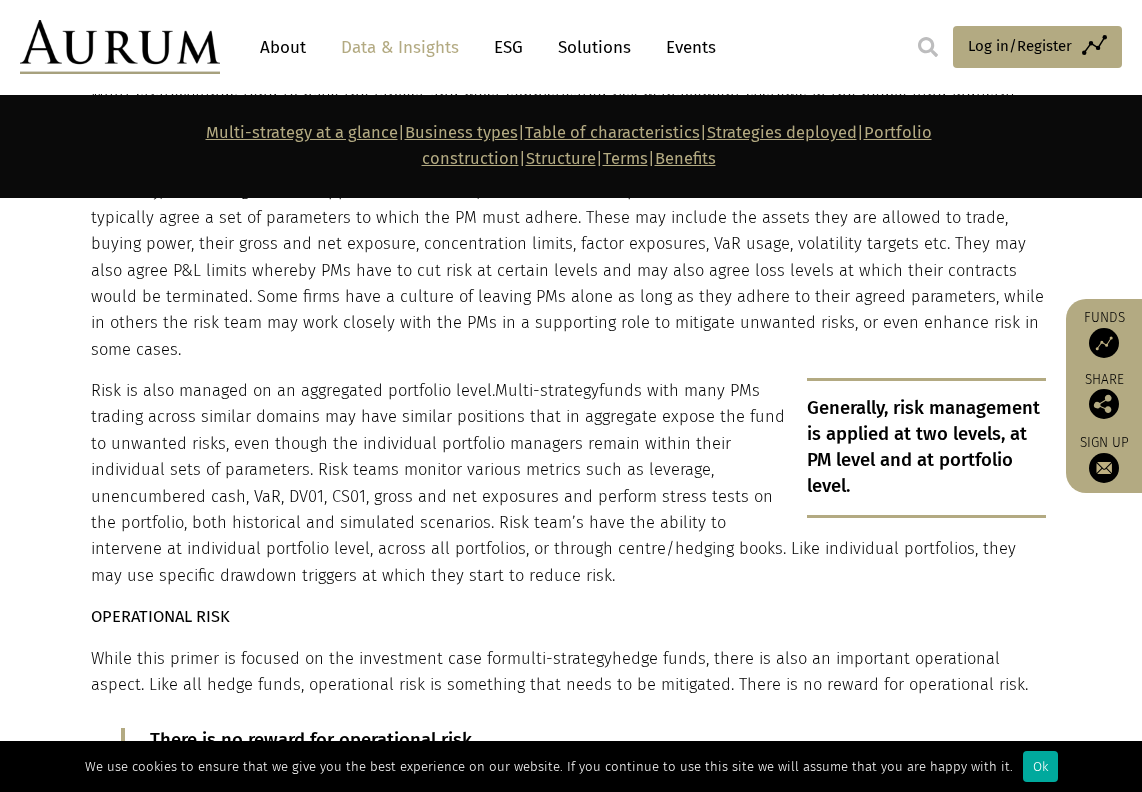 click on "While this primer is focused on the investment case for  multi-strategy  hedge funds, there is also an important operational aspect. Like all hedge funds, operational risk is something that needs to be mitigated. There is no reward for operational risk." at bounding box center [568, 672] 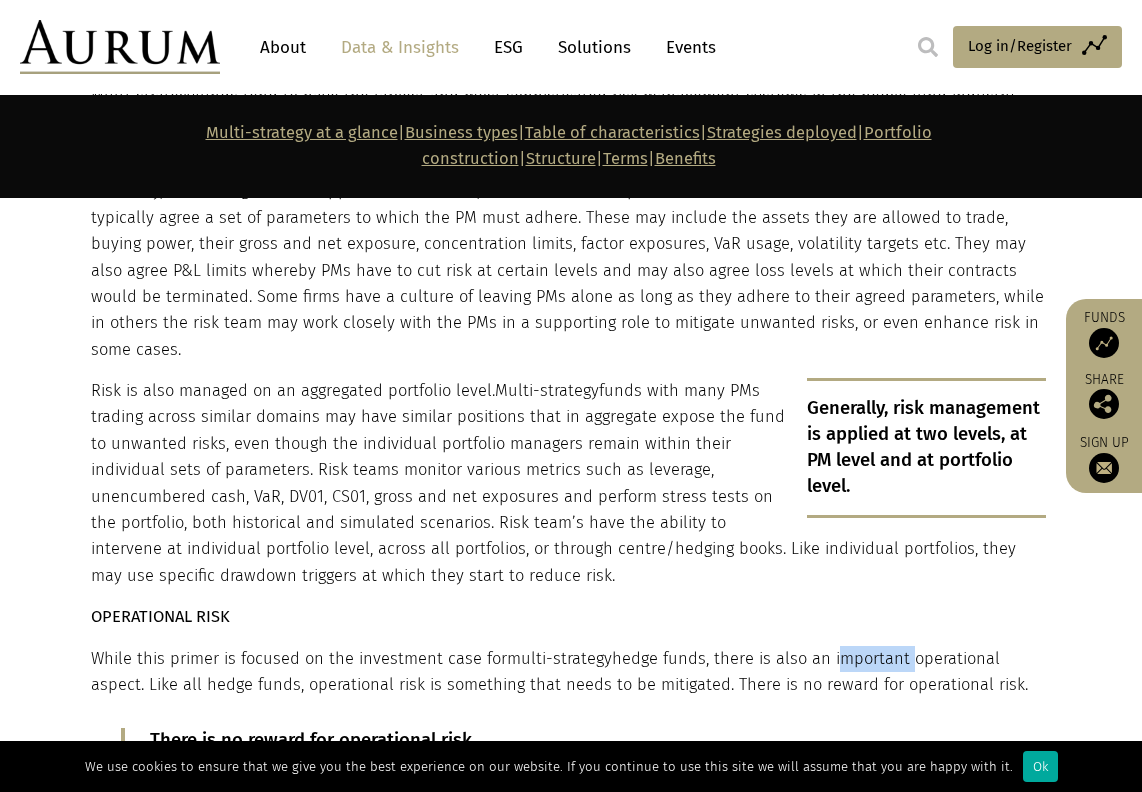 click on "While this primer is focused on the investment case for  multi-strategy  hedge funds, there is also an important operational aspect. Like all hedge funds, operational risk is something that needs to be mitigated. There is no reward for operational risk." at bounding box center [568, 672] 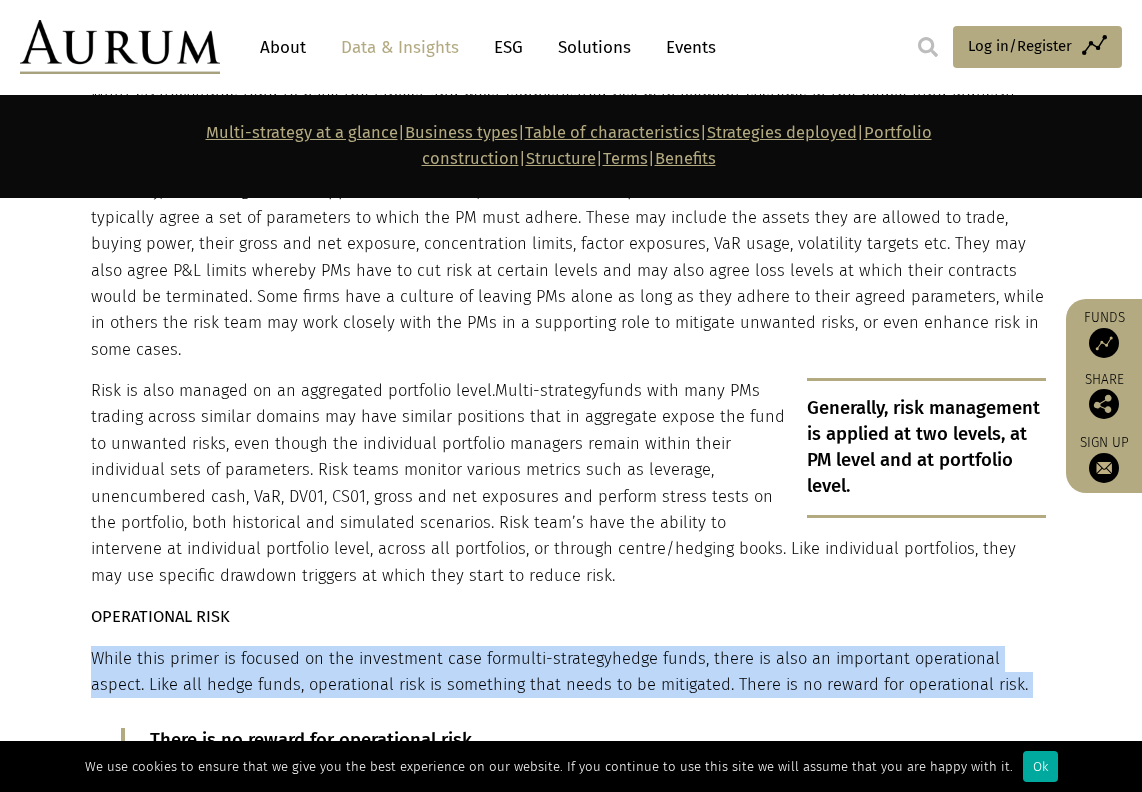 click on "While this primer is focused on the investment case for  multi-strategy  hedge funds, there is also an important operational aspect. Like all hedge funds, operational risk is something that needs to be mitigated. There is no reward for operational risk." at bounding box center [568, 672] 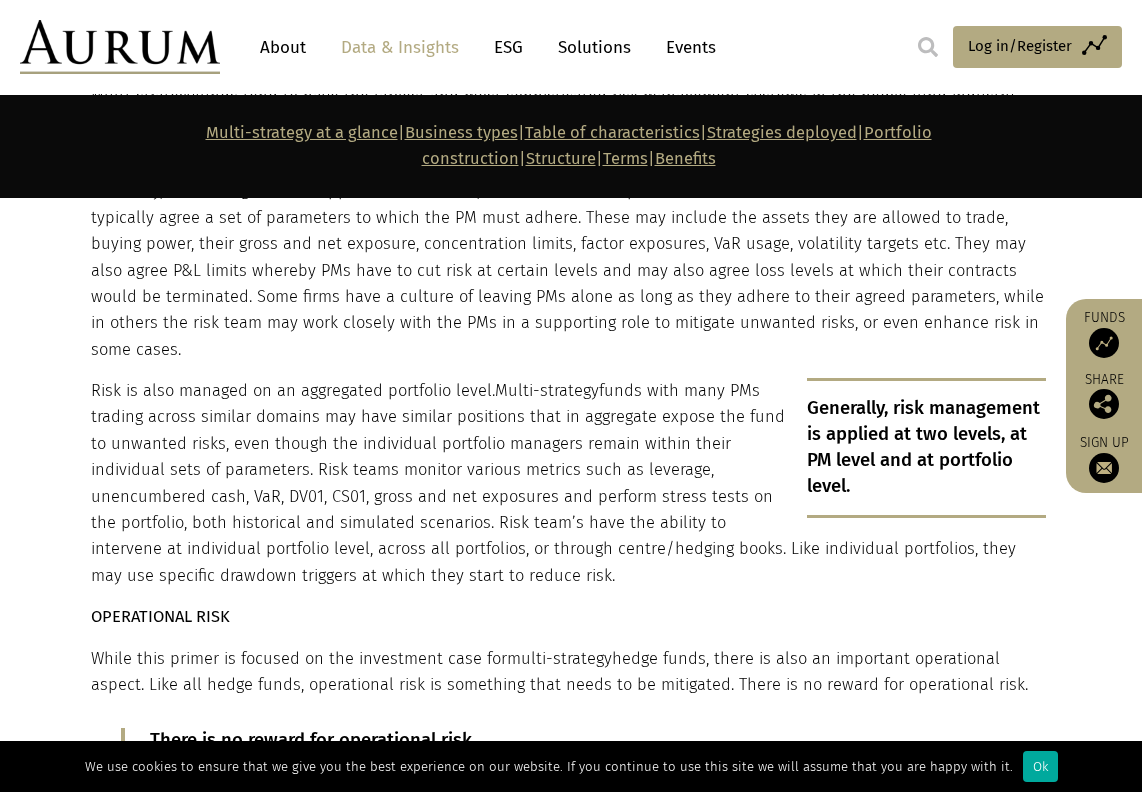 click on "Portfolio construction
CAPITAL ALLOCATIONS
Capital allocations are a function of how much capital the fund has and how much capital its portfolio managers are capable of running. Assuming the fund is in high demand and can raise capital at will, then capital allocations to PMs are determined by how much money these PMs were running previously. It is scaled up as they scale their teams and build more capacity. If PMs are struggling to deploy capital or are running low utilisation rates, their capital allocation may be reduced. Likewise, capital may be cut from poorly performing PMs. This differs somewhat in  multi-opportunistic  funds, which allocate capital dynamically depending on the opportunity set, so capital allocations are much more fluid.
CENTRE BOOK
Centre books, which are systematically driven or run by senior management and sit “on top” of PMs’ books are used to either enhance risk across the whole portfolio, oversize specific positions, or mitigate risk through hedging." at bounding box center (568, 51) 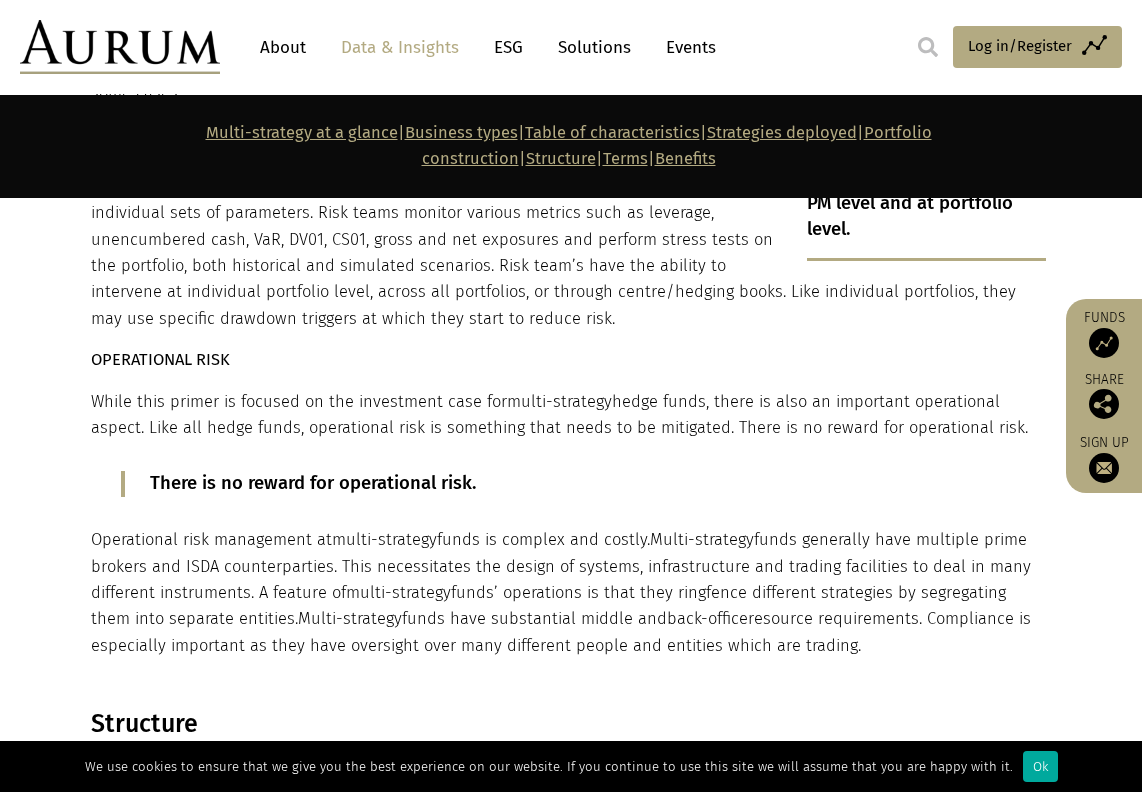 scroll, scrollTop: 7961, scrollLeft: 0, axis: vertical 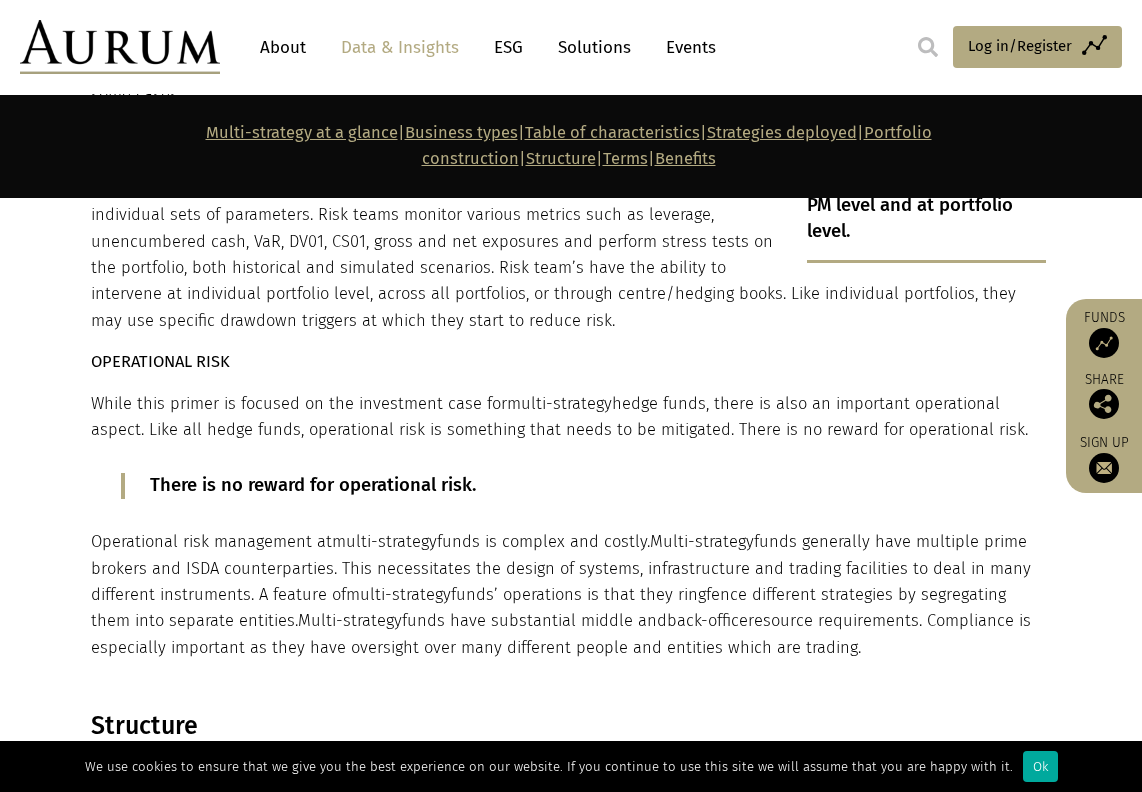 click on "Operational risk management at  multi-strategy  funds is complex and costly.  Multi-strategy  funds generally have multiple prime brokers and ISDA counterparties. This necessitates the design of systems, infrastructure and trading facilities to deal in many different instruments.  A feature of  multi-strategy  funds’ operations is that they ringfence different strategies by segregating them into separate entities.  Multi-strategy  funds have substantial middle and  back-office  resource requirements. Compliance is especially important as they have oversight over many different people and entities which are trading." at bounding box center [568, 595] 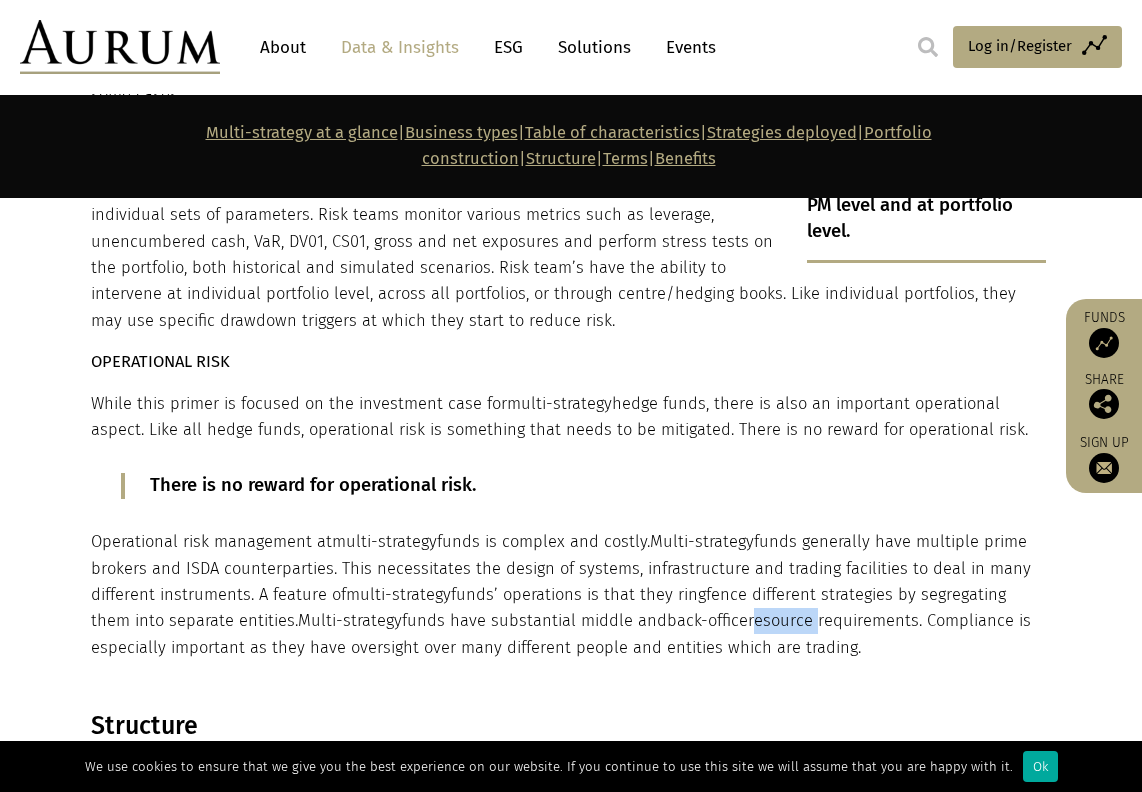 click on "Operational risk management at  multi-strategy  funds is complex and costly.  Multi-strategy  funds generally have multiple prime brokers and ISDA counterparties. This necessitates the design of systems, infrastructure and trading facilities to deal in many different instruments.  A feature of  multi-strategy  funds’ operations is that they ringfence different strategies by segregating them into separate entities.  Multi-strategy  funds have substantial middle and  back-office  resource requirements. Compliance is especially important as they have oversight over many different people and entities which are trading." at bounding box center (568, 595) 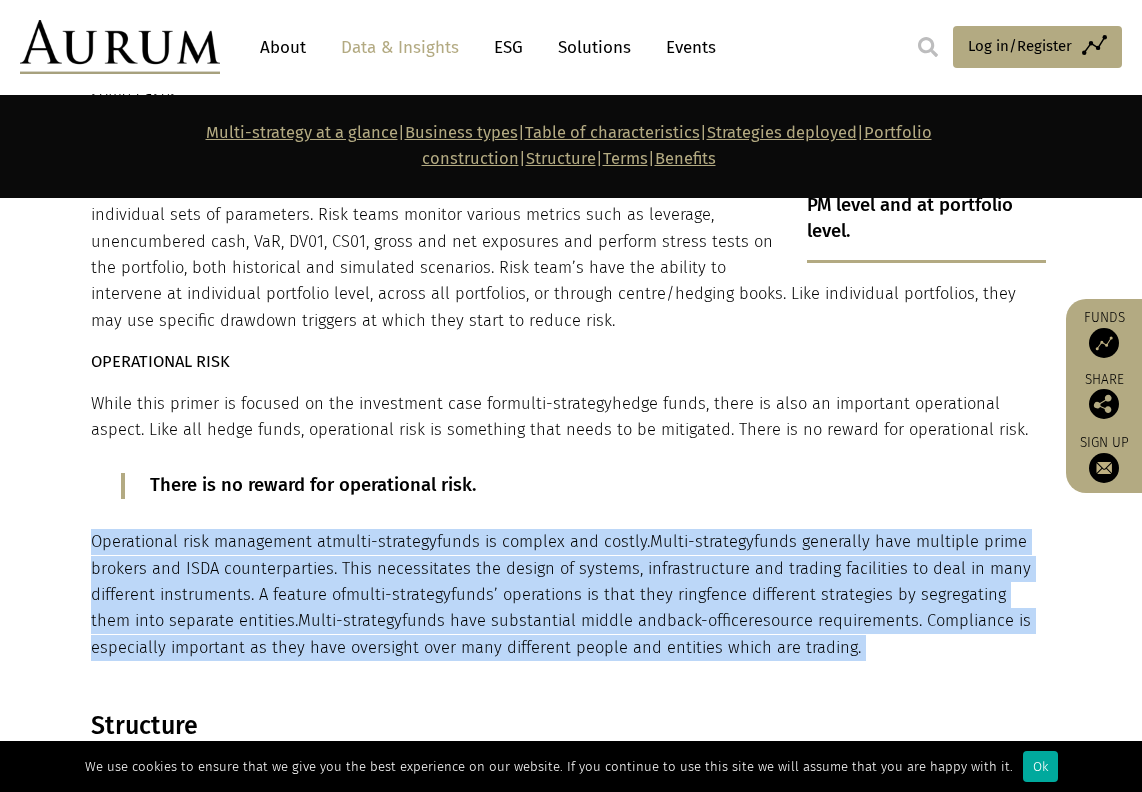 click on "Operational risk management at  multi-strategy  funds is complex and costly.  Multi-strategy  funds generally have multiple prime brokers and ISDA counterparties. This necessitates the design of systems, infrastructure and trading facilities to deal in many different instruments.  A feature of  multi-strategy  funds’ operations is that they ringfence different strategies by segregating them into separate entities.  Multi-strategy  funds have substantial middle and  back-office  resource requirements. Compliance is especially important as they have oversight over many different people and entities which are trading." at bounding box center (568, 595) 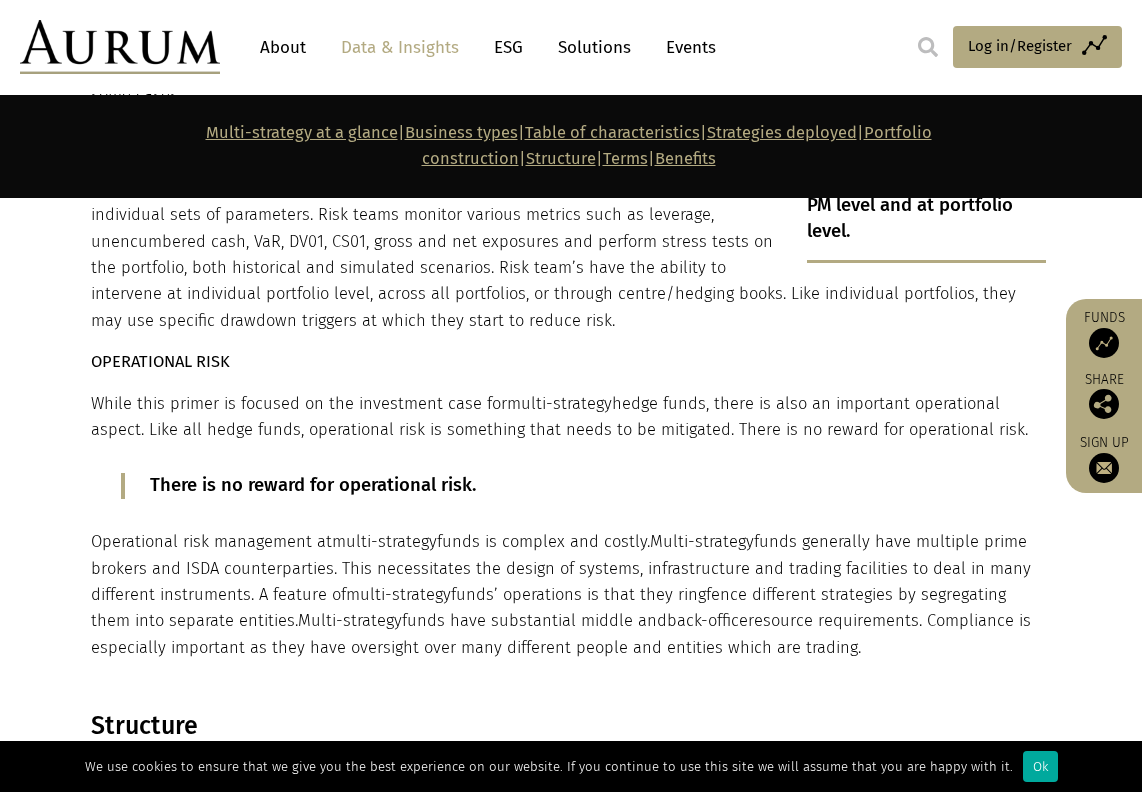 click on "back-office" at bounding box center (707, 620) 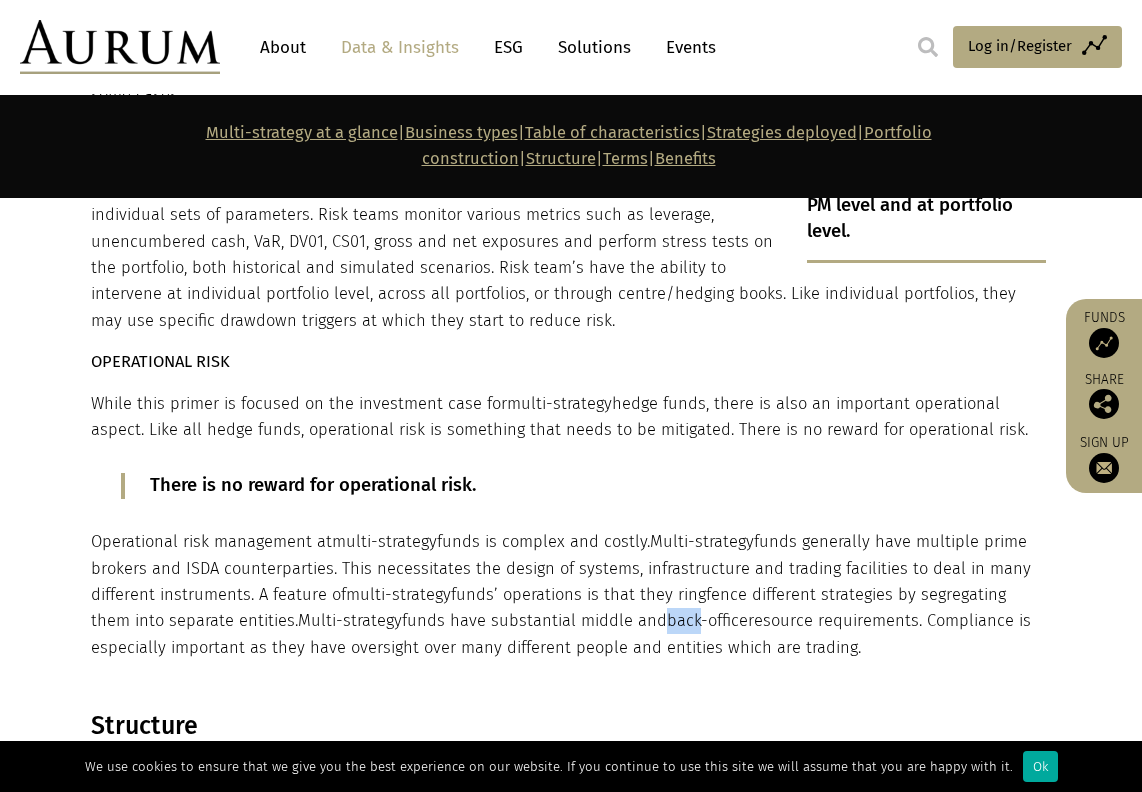 click on "back-office" at bounding box center [707, 620] 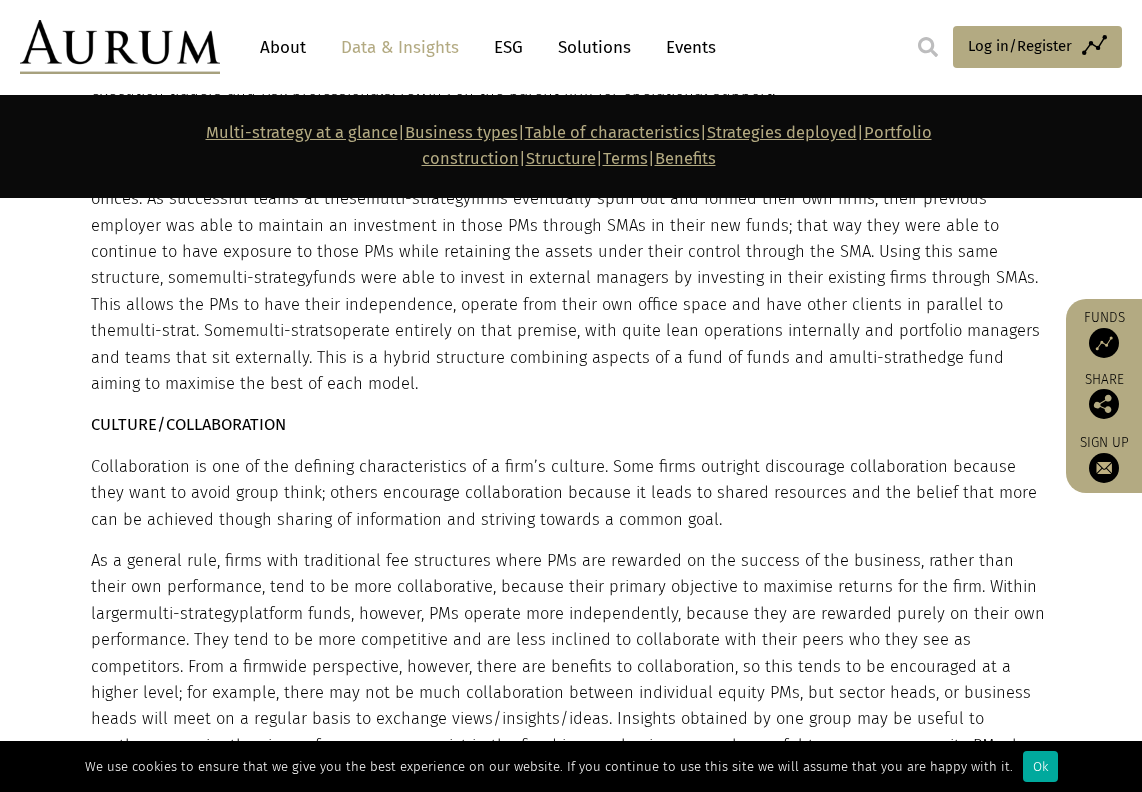 scroll, scrollTop: 8812, scrollLeft: 0, axis: vertical 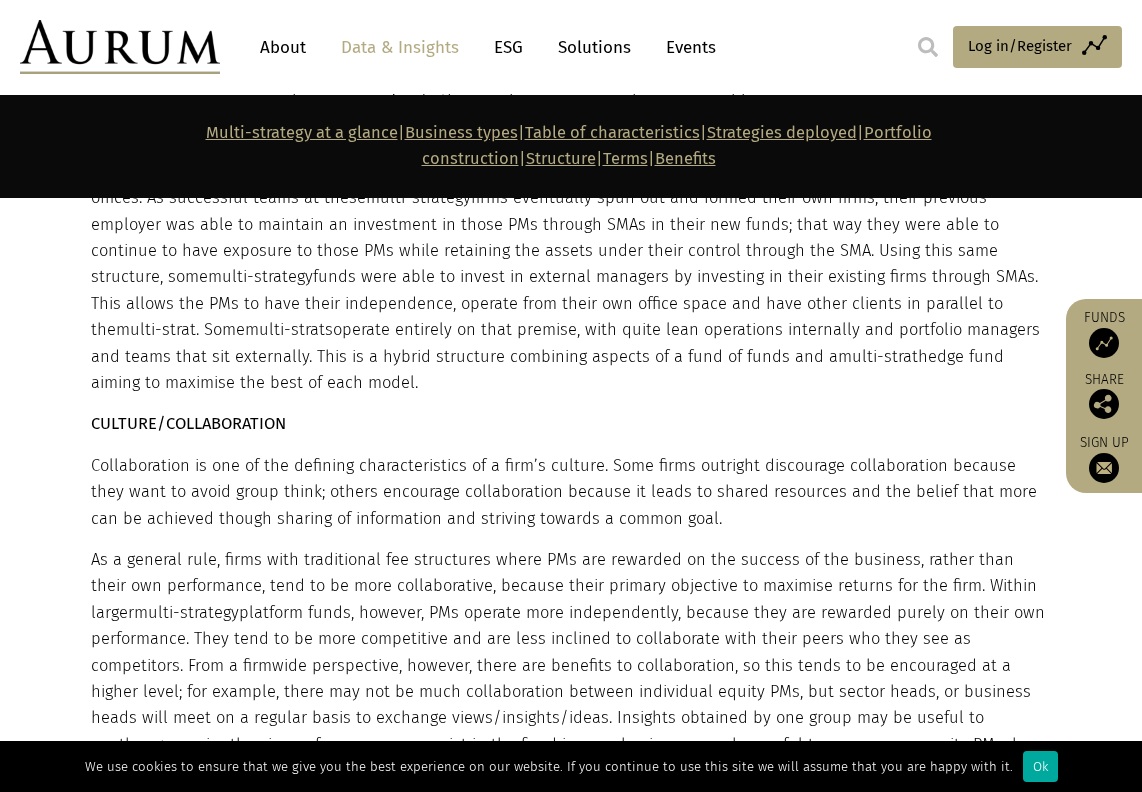 click on "In summary, firm principals generally want to encourage collaboration that will lead to better results for the firm as a whole, but prefer to keep PMs doing very similar things siloed from each other in order to avoid group think." at bounding box center [568, 825] 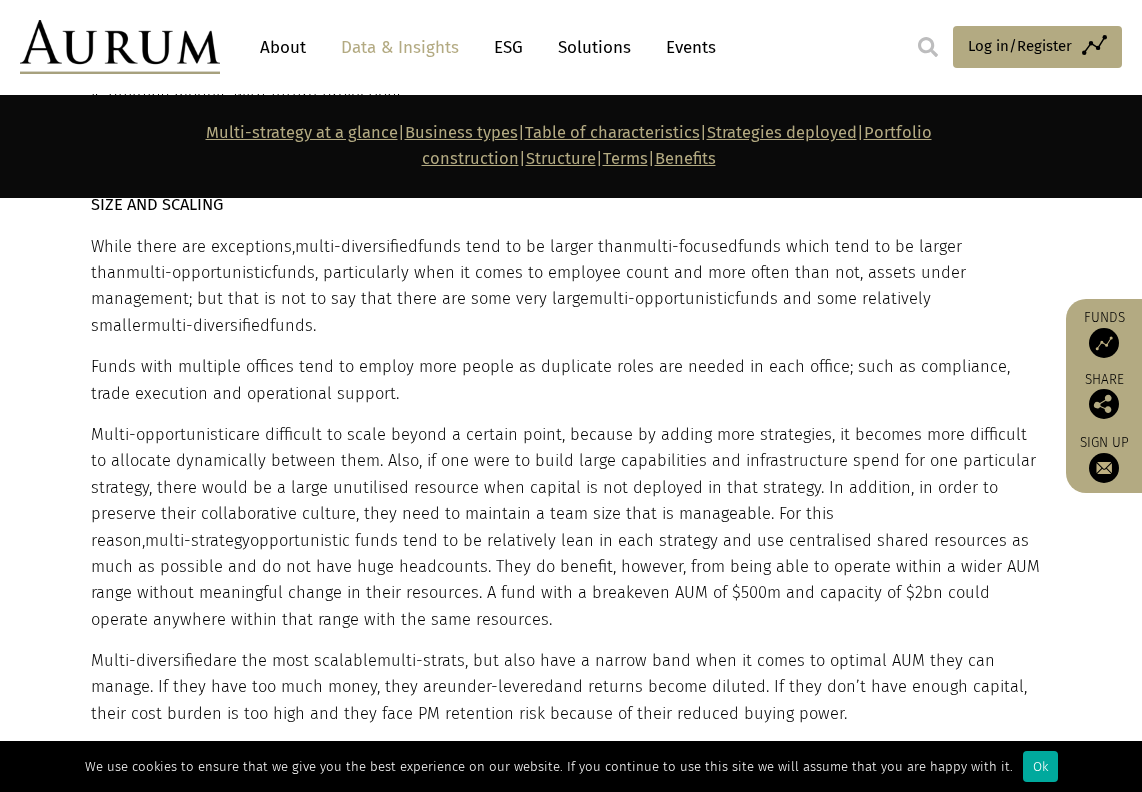 scroll, scrollTop: 9499, scrollLeft: 0, axis: vertical 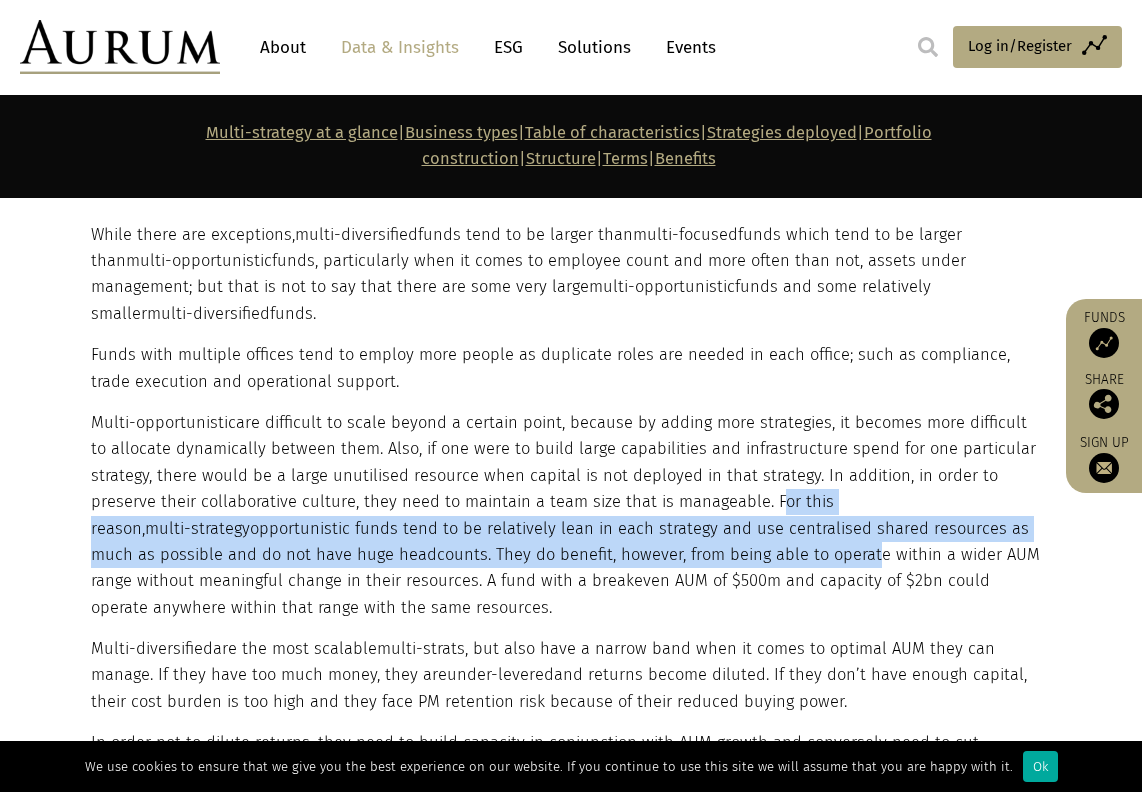 drag, startPoint x: 695, startPoint y: 321, endPoint x: 555, endPoint y: 376, distance: 150.41609 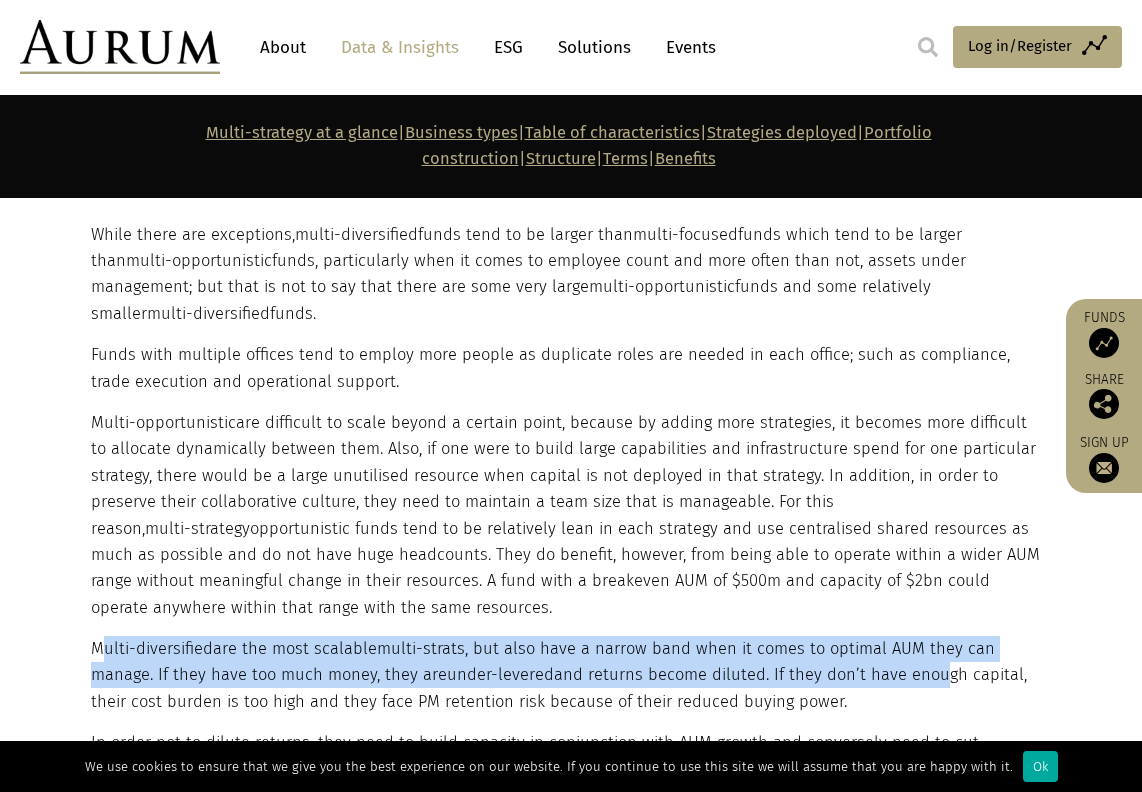 drag, startPoint x: 108, startPoint y: 462, endPoint x: 801, endPoint y: 499, distance: 693.98706 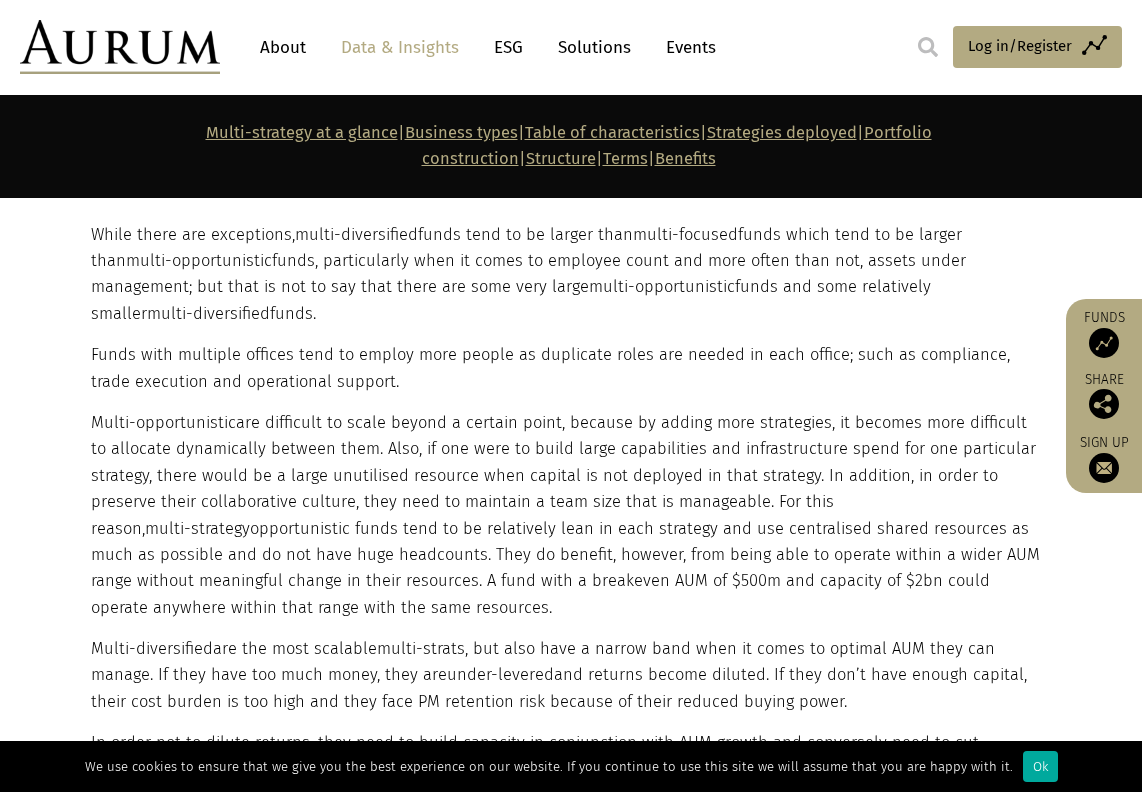 click on "Multi-diversified  are the most scalable  multi-strats , but also have a narrow band when it comes to optimal AUM they can manage. If they have too much money, they are  under-levered  and returns become diluted. If they don’t have enough capital, their cost burden is too high and they face PM retention risk because of their reduced buying power." at bounding box center [568, 675] 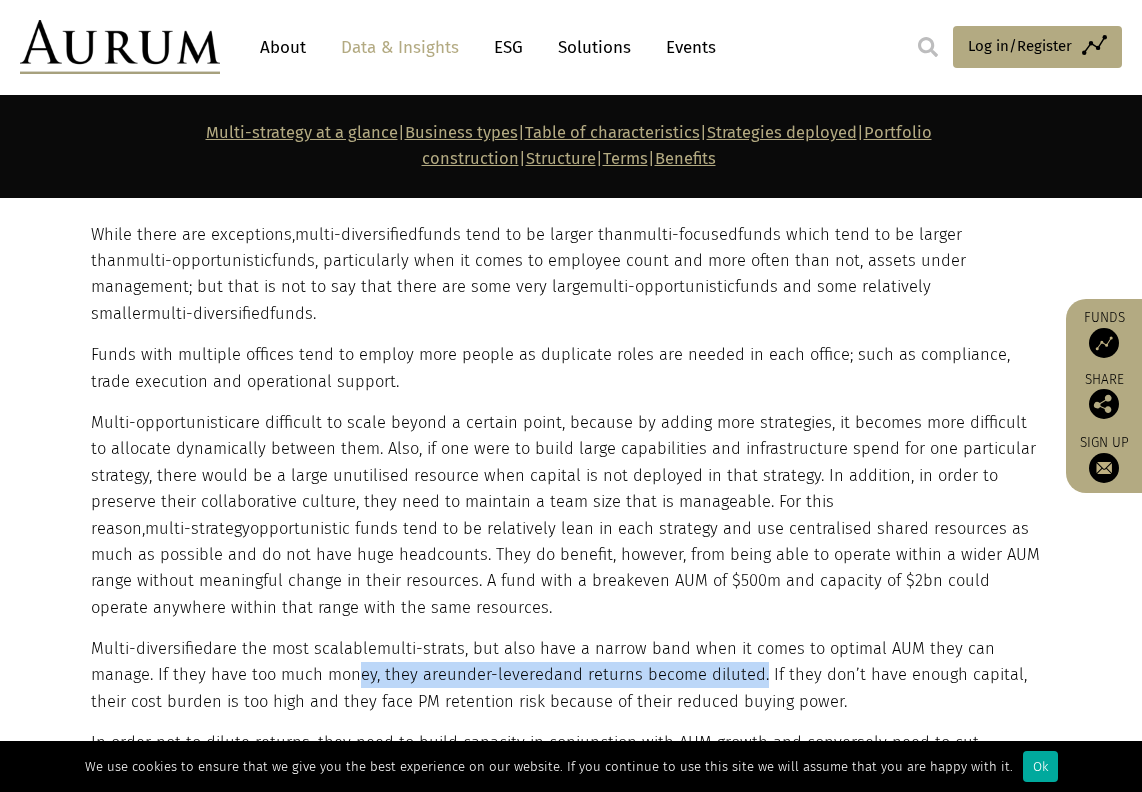 drag, startPoint x: 691, startPoint y: 493, endPoint x: 287, endPoint y: 476, distance: 404.3575 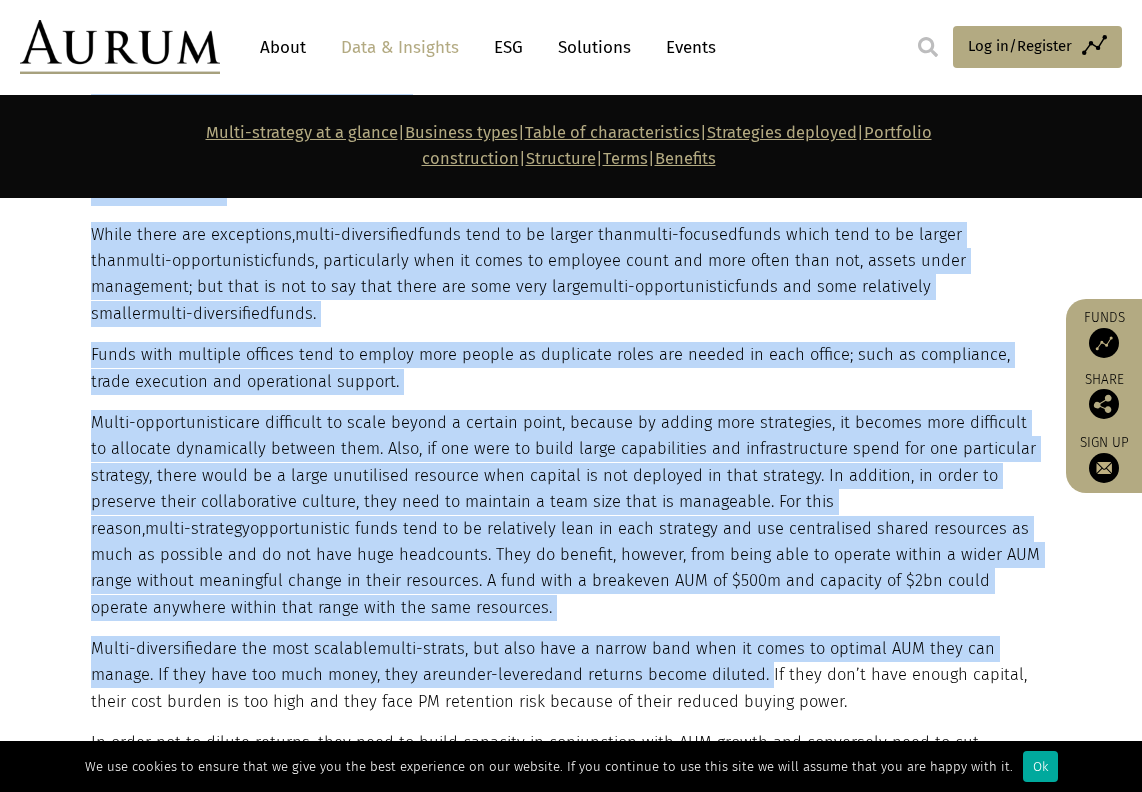 drag, startPoint x: 90, startPoint y: 490, endPoint x: 693, endPoint y: 494, distance: 603.01324 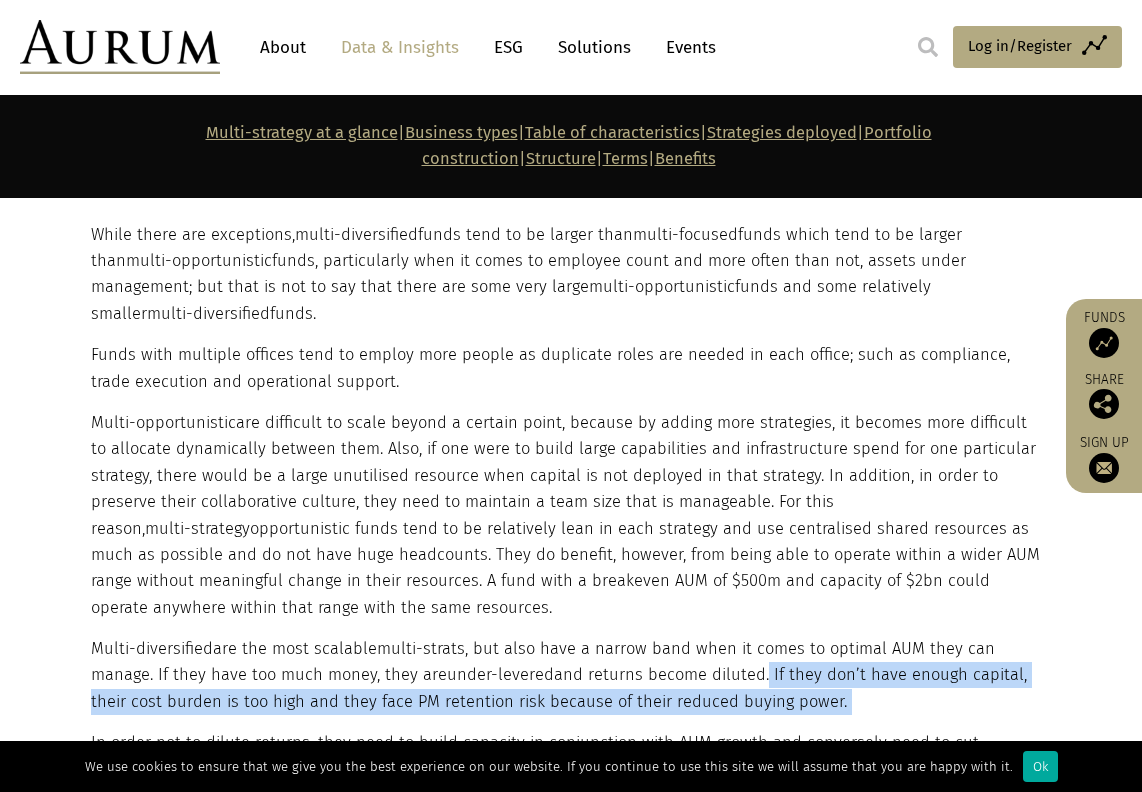 drag, startPoint x: 693, startPoint y: 494, endPoint x: 816, endPoint y: 507, distance: 123.68508 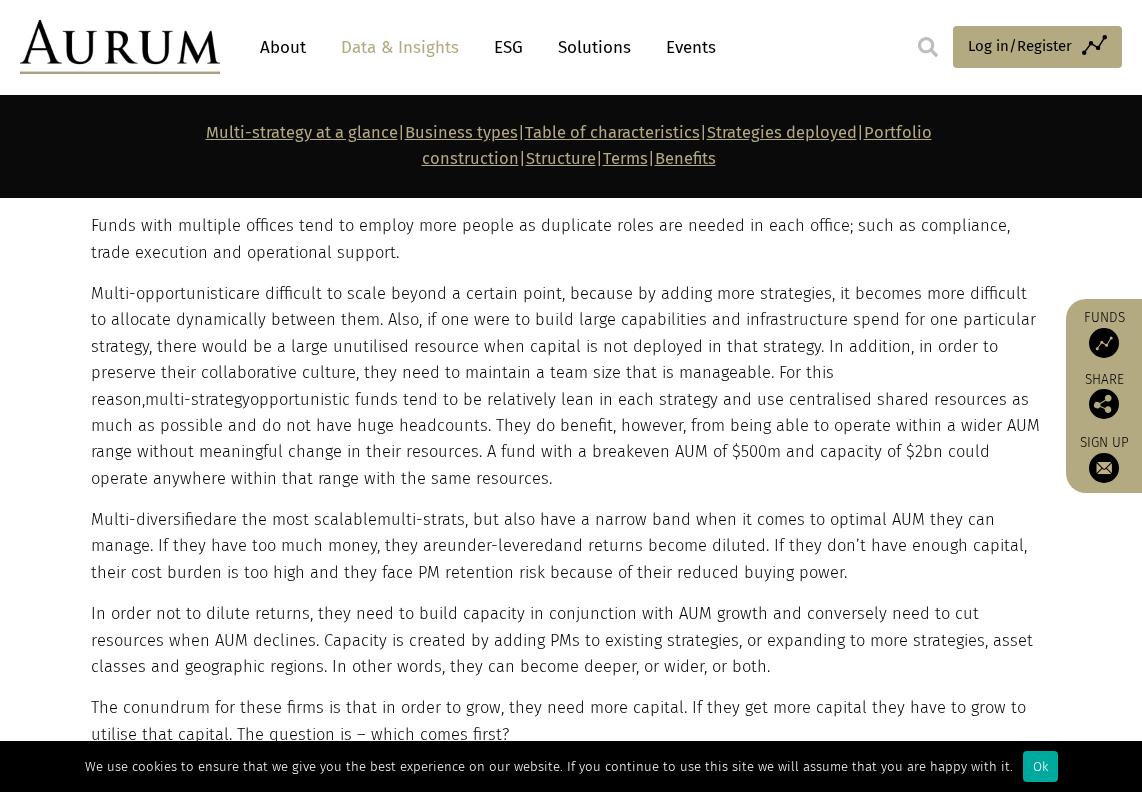 scroll, scrollTop: 9701, scrollLeft: 0, axis: vertical 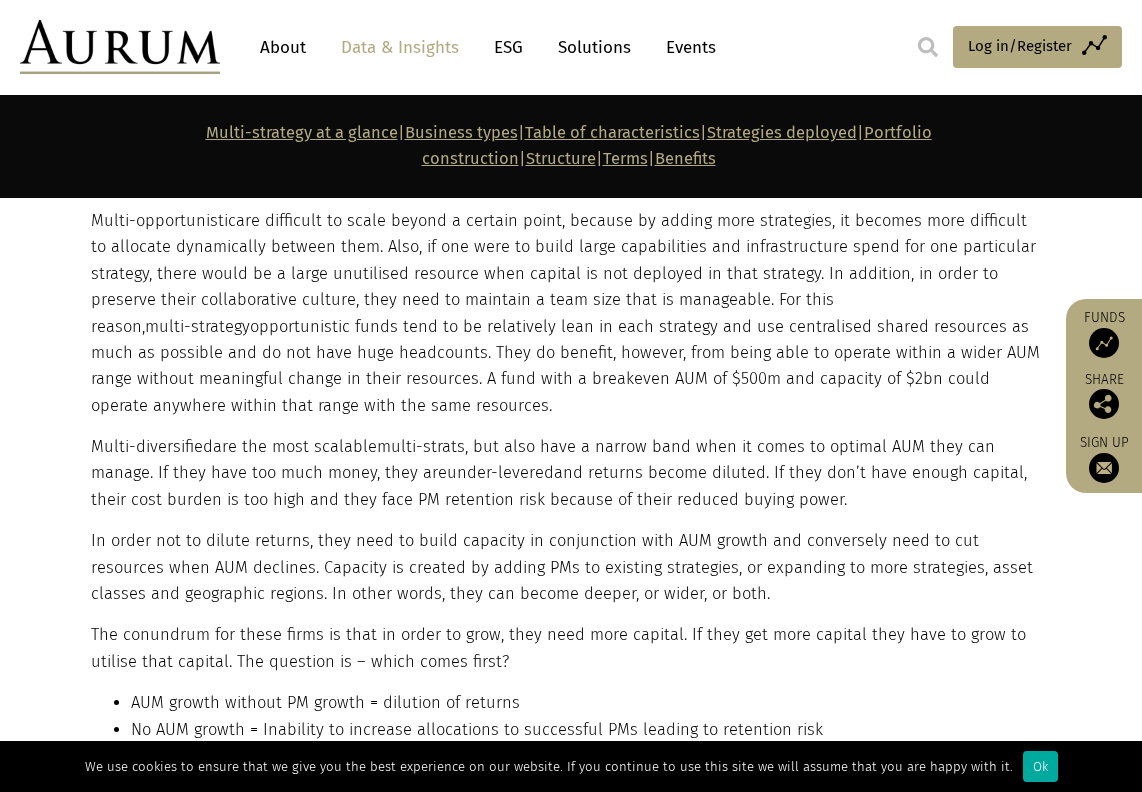 click on "No AUM growth = Inability to increase allocations to successful PMs leading to retention risk" at bounding box center [588, 730] 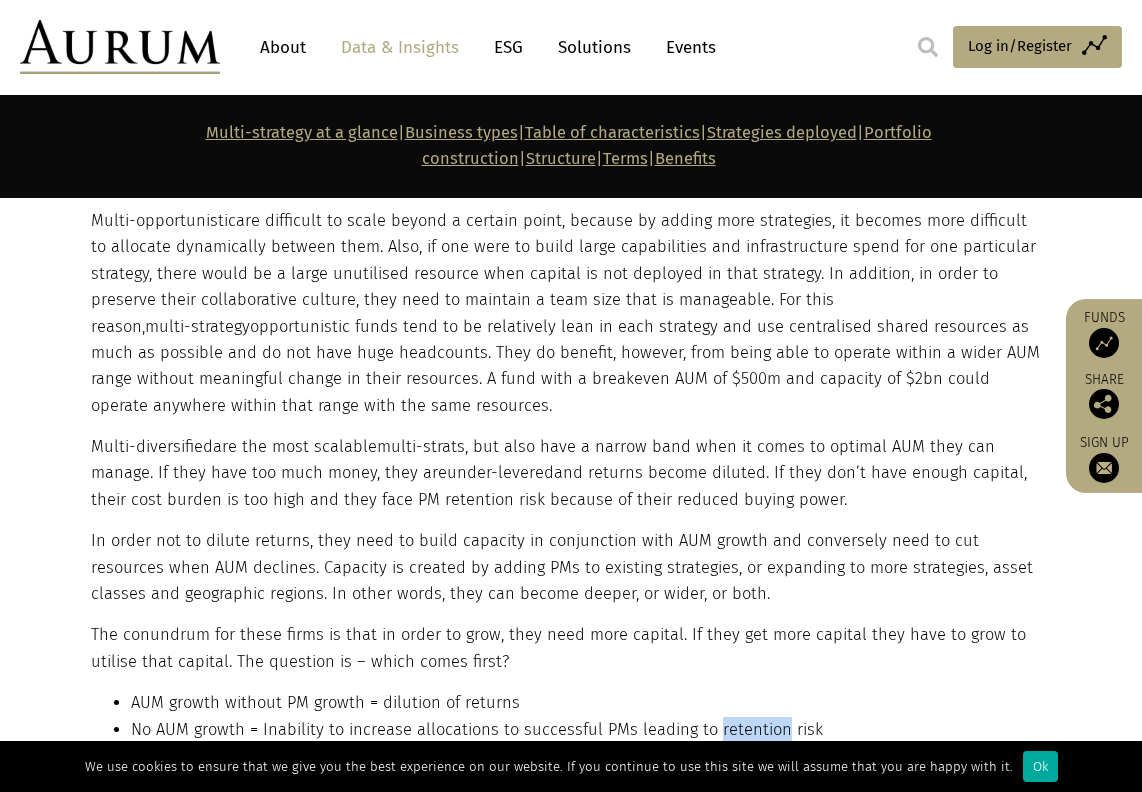 click on "No AUM growth = Inability to increase allocations to successful PMs leading to retention risk" at bounding box center [588, 730] 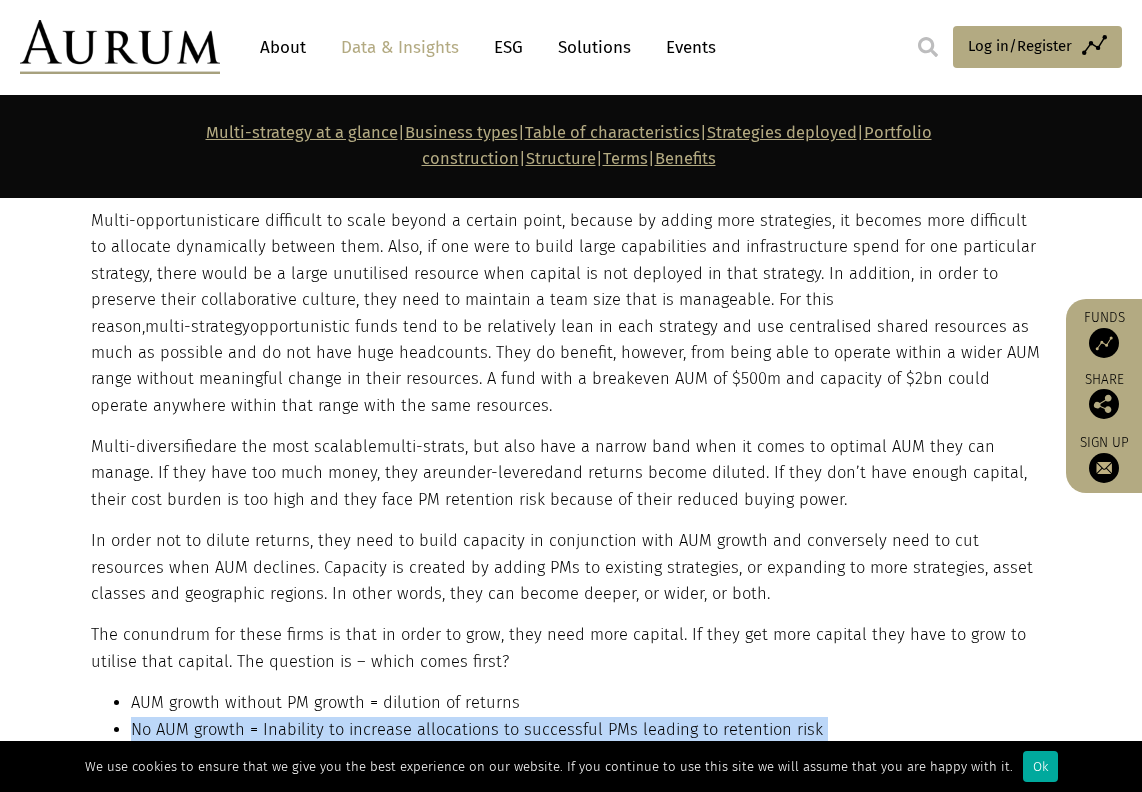 click on "No AUM growth = Inability to increase allocations to successful PMs leading to retention risk" at bounding box center (588, 730) 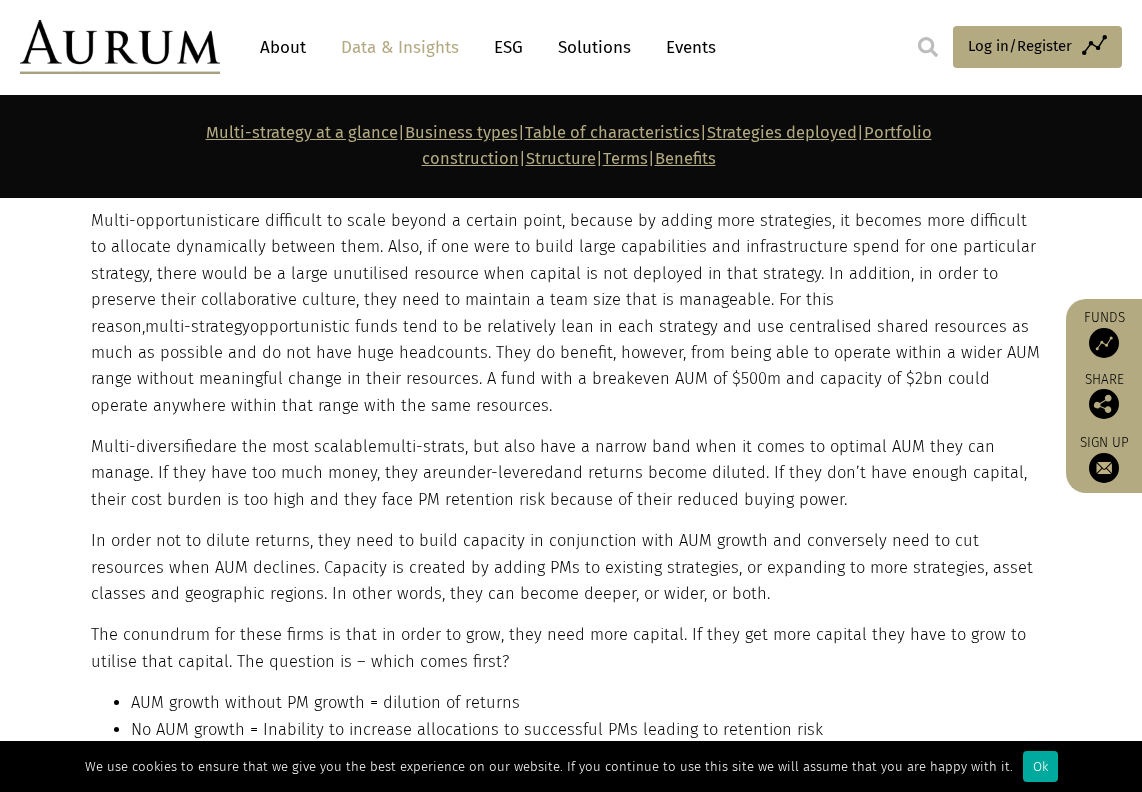 click on "Growth can be beneficial, but also very challenging for  multi-strategy  hedge funds. As they grow and expand their investment capabilities they also need to invest in infrastructure and operational support, which is a costly exercise and one that is difficult to reverse. It is a fine balancing act between raising capital and growing investment capabilities." at bounding box center (568, 797) 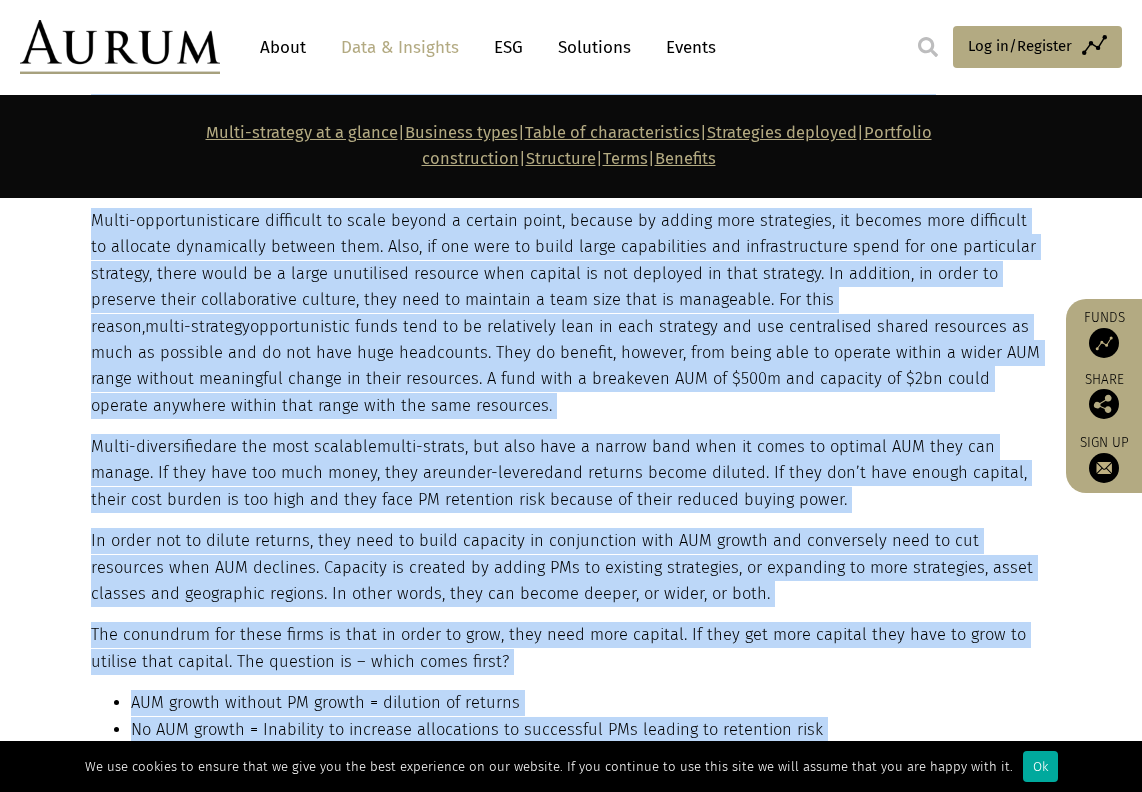 drag, startPoint x: 699, startPoint y: 585, endPoint x: -73, endPoint y: 557, distance: 772.5076 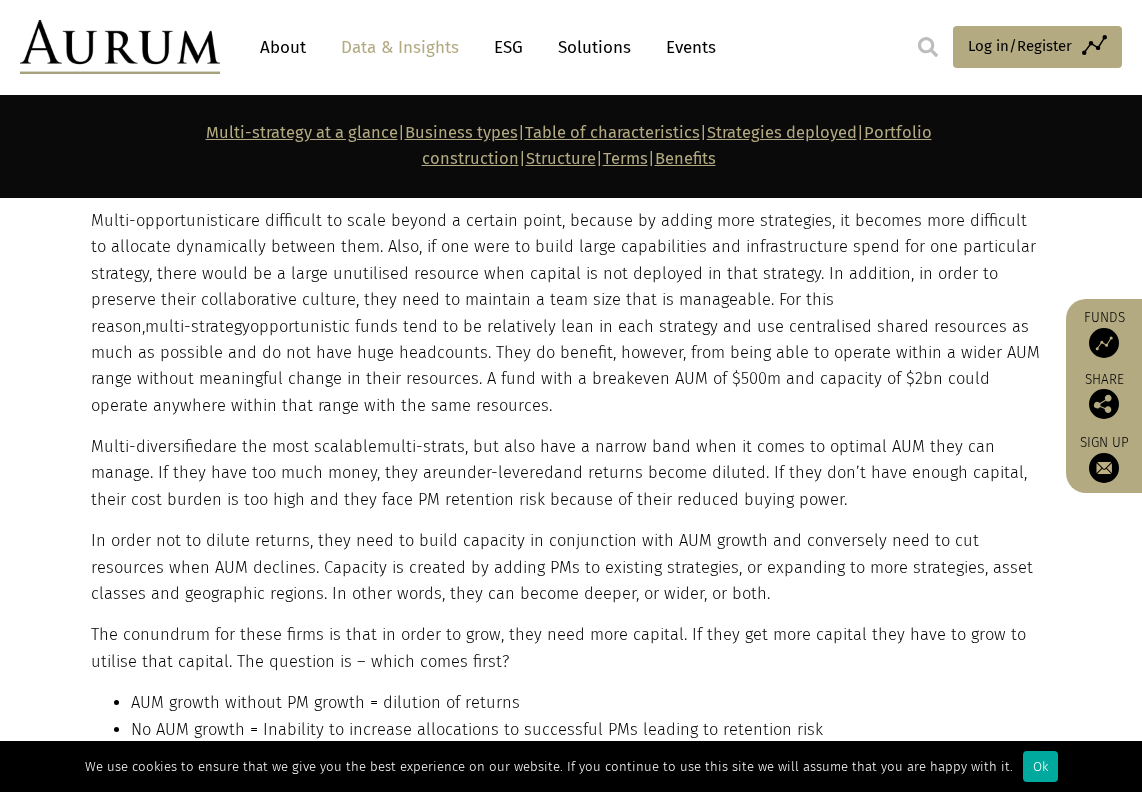 click on "Growth can be beneficial, but also very challenging for  multi-strategy  hedge funds. As they grow and expand their investment capabilities they also need to invest in infrastructure and operational support, which is a costly exercise and one that is difficult to reverse. It is a fine balancing act between raising capital and growing investment capabilities." at bounding box center (568, 797) 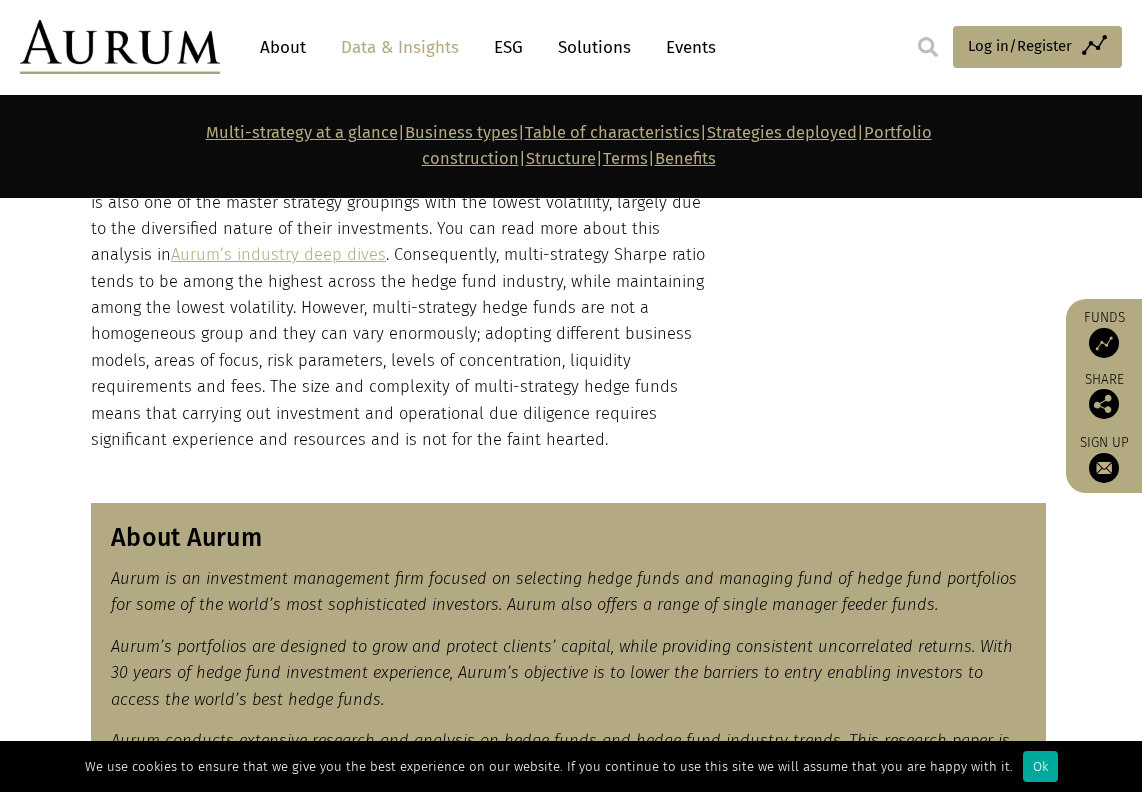 scroll, scrollTop: 830, scrollLeft: 0, axis: vertical 